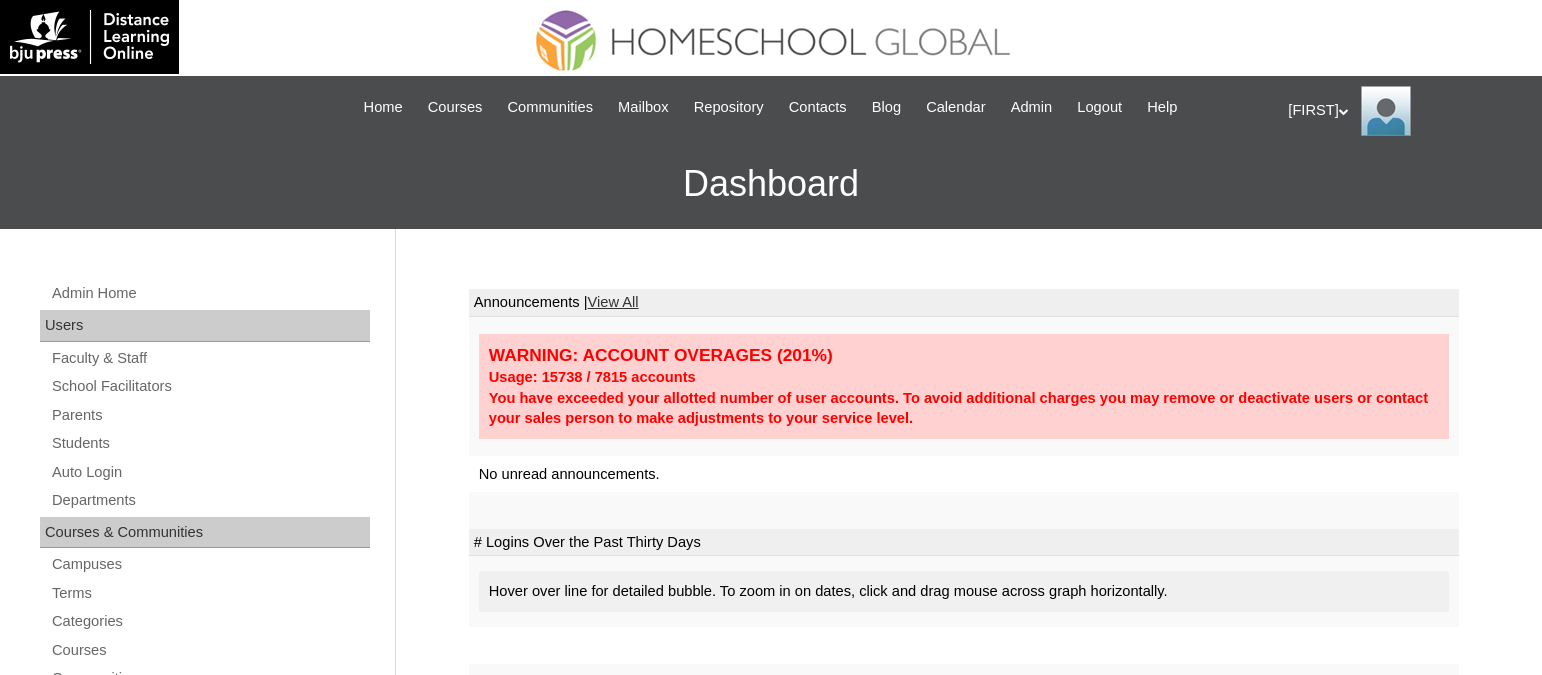scroll, scrollTop: 0, scrollLeft: 0, axis: both 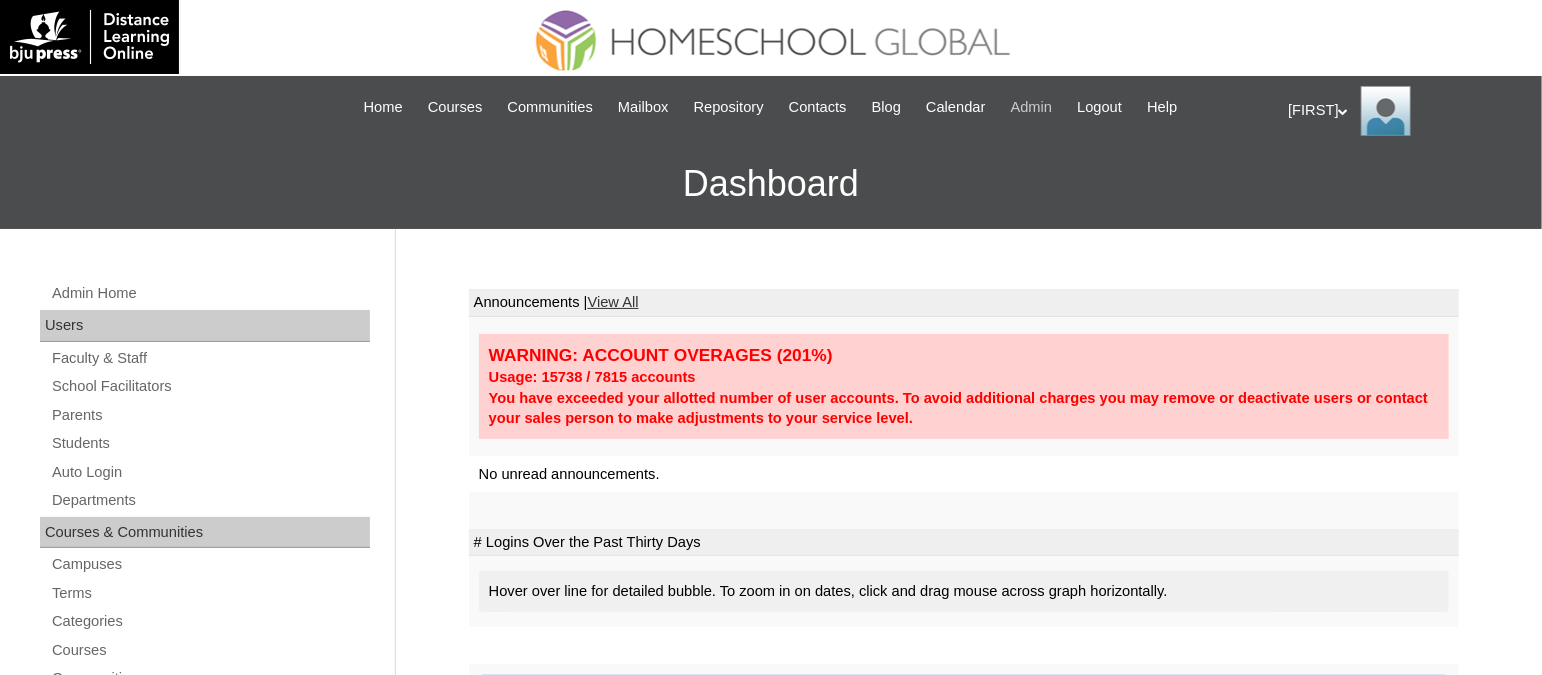 click on "Admin" at bounding box center (1032, 107) 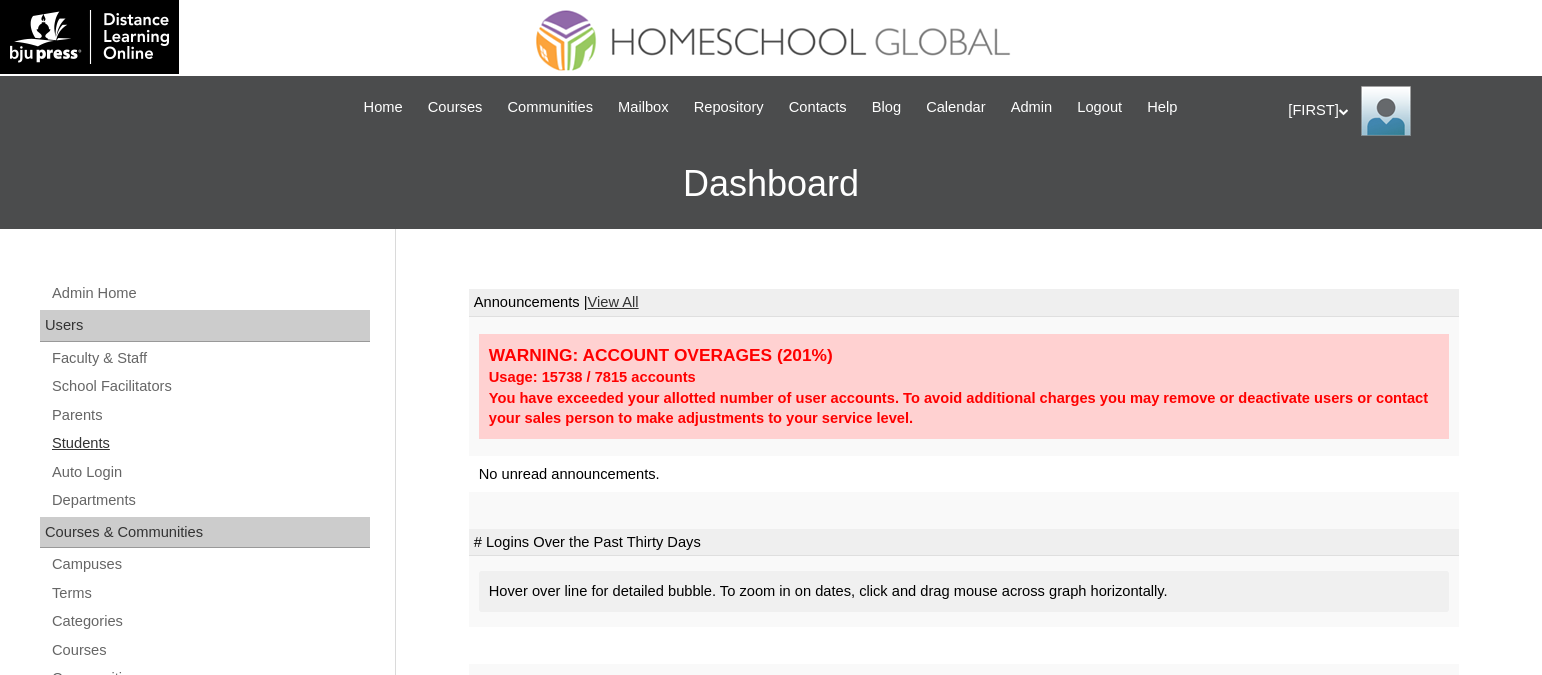scroll, scrollTop: 0, scrollLeft: 0, axis: both 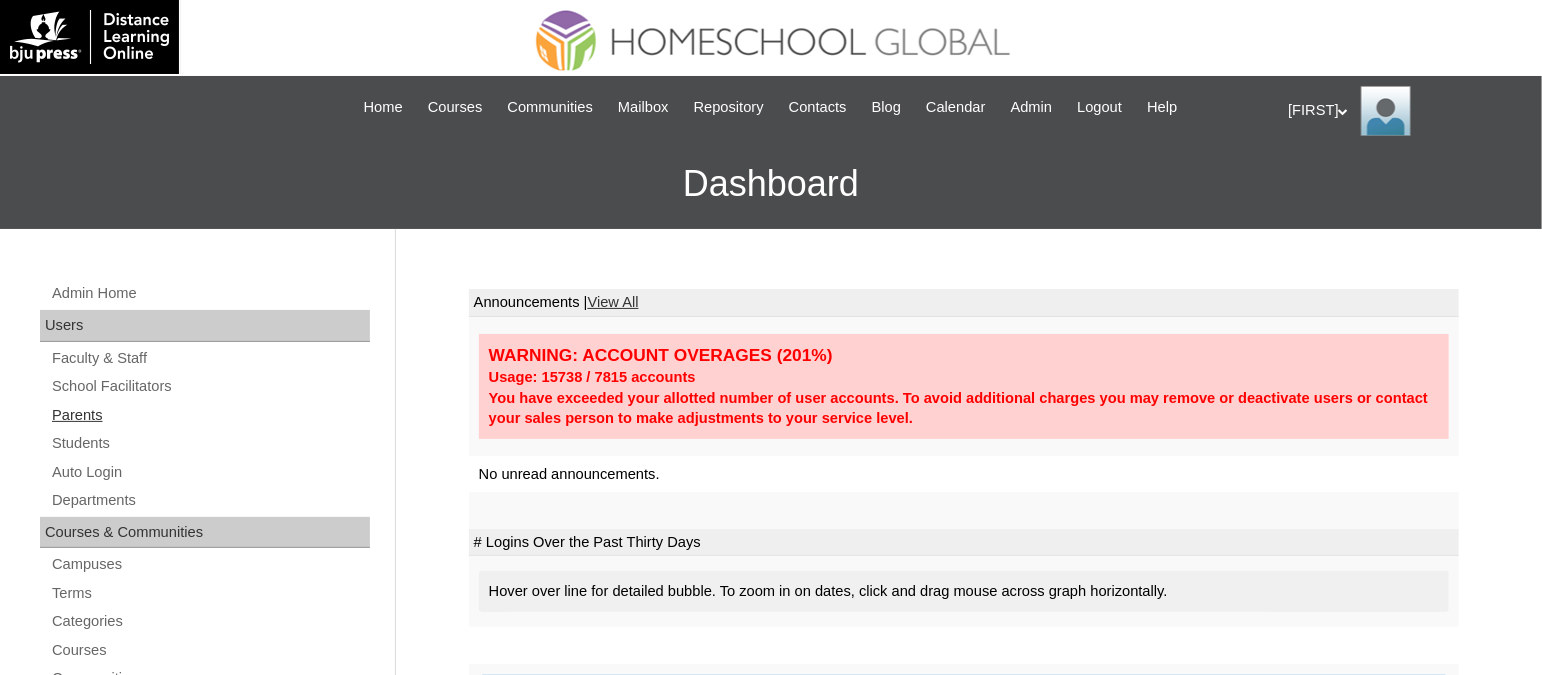 click on "Parents" at bounding box center (210, 415) 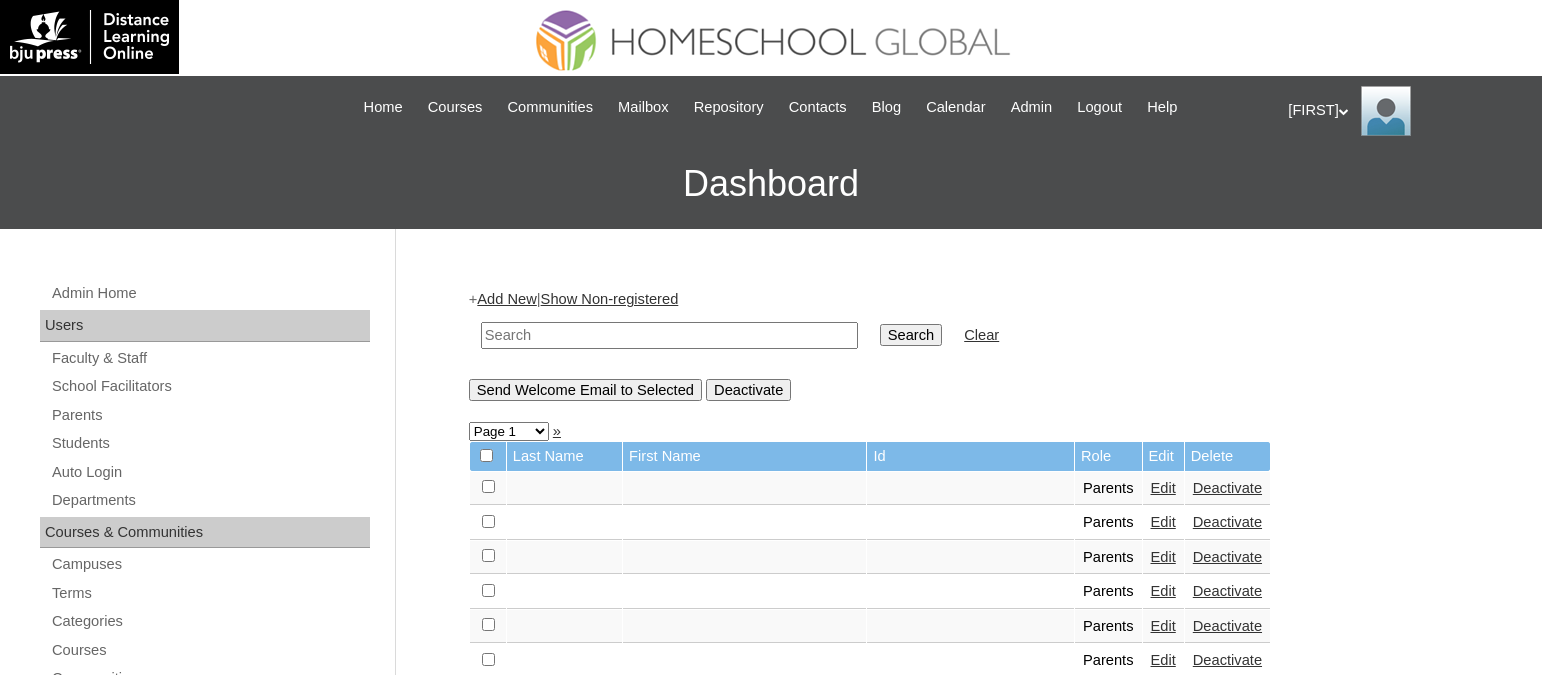 scroll, scrollTop: 0, scrollLeft: 0, axis: both 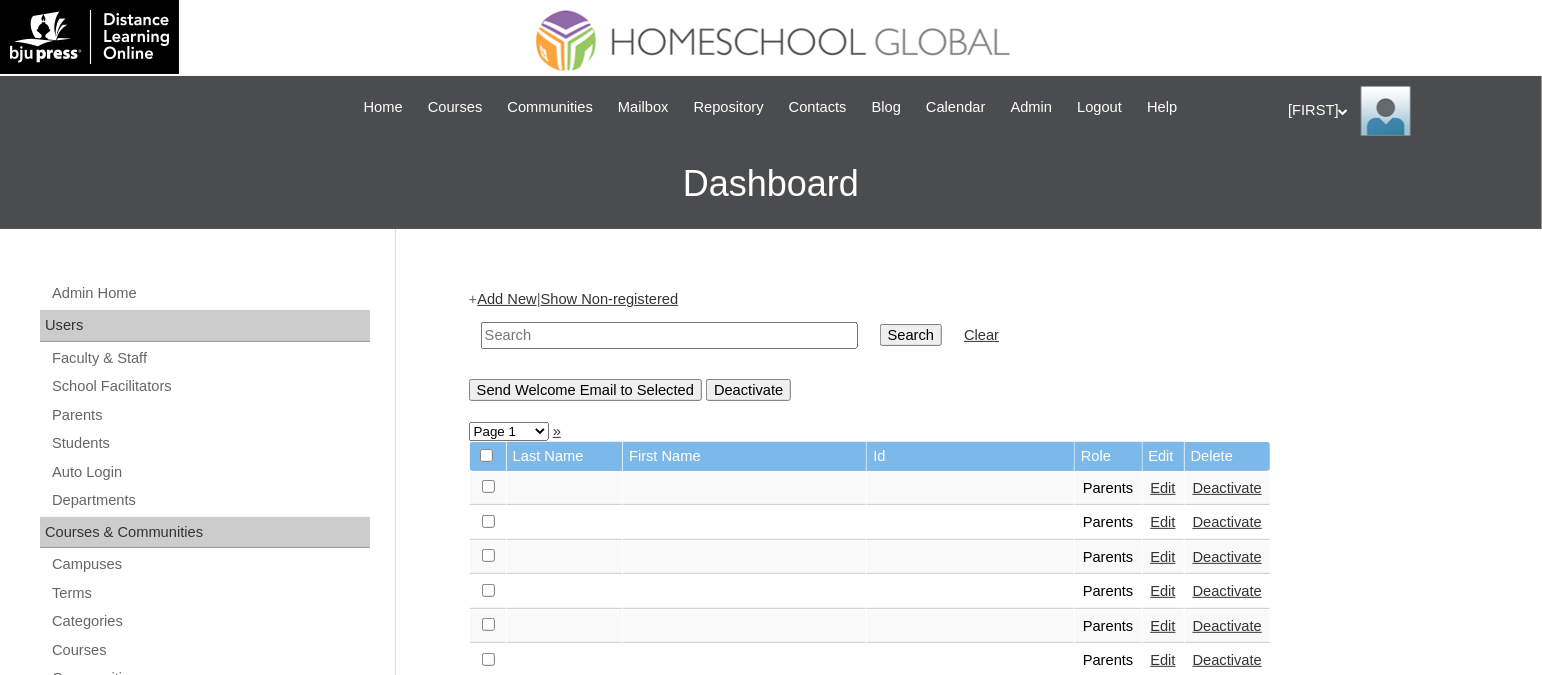 click on "Add New" at bounding box center (506, 299) 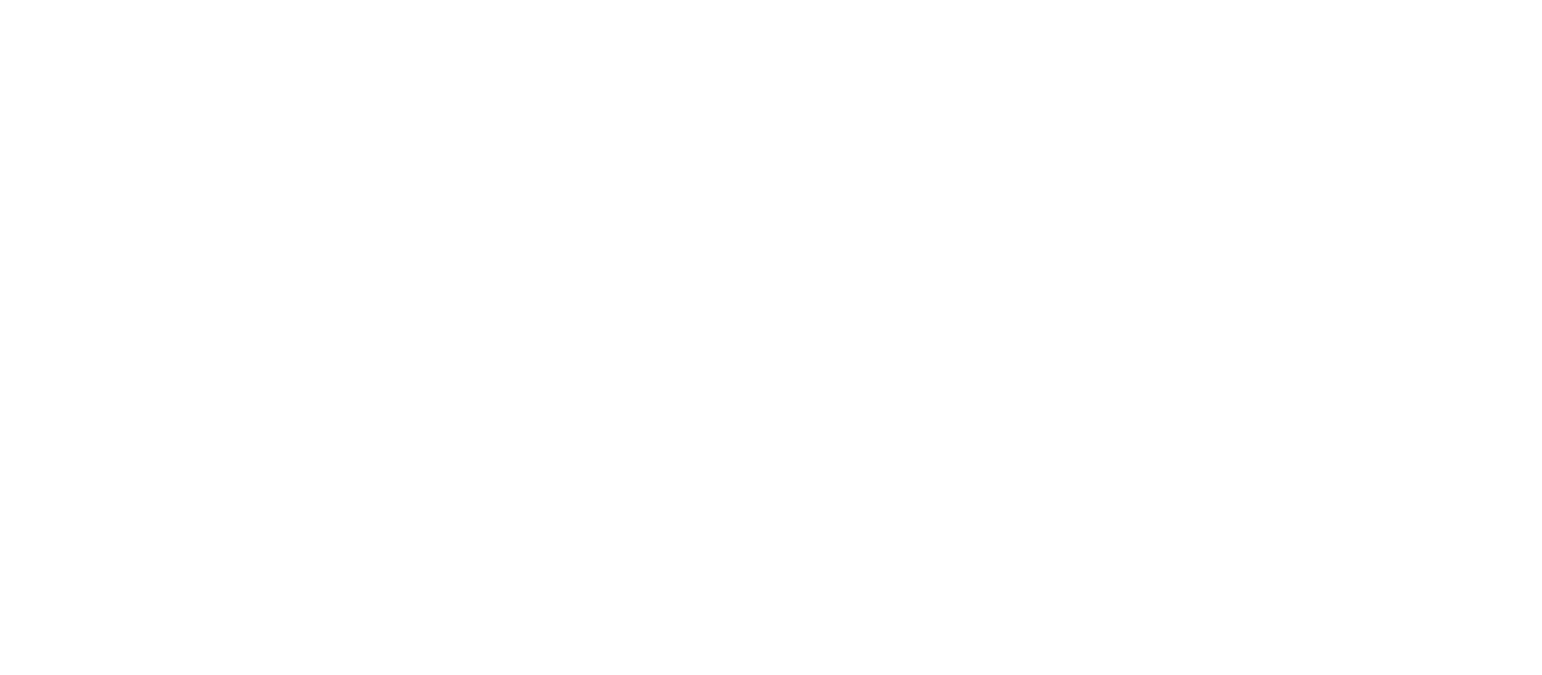 scroll, scrollTop: 0, scrollLeft: 0, axis: both 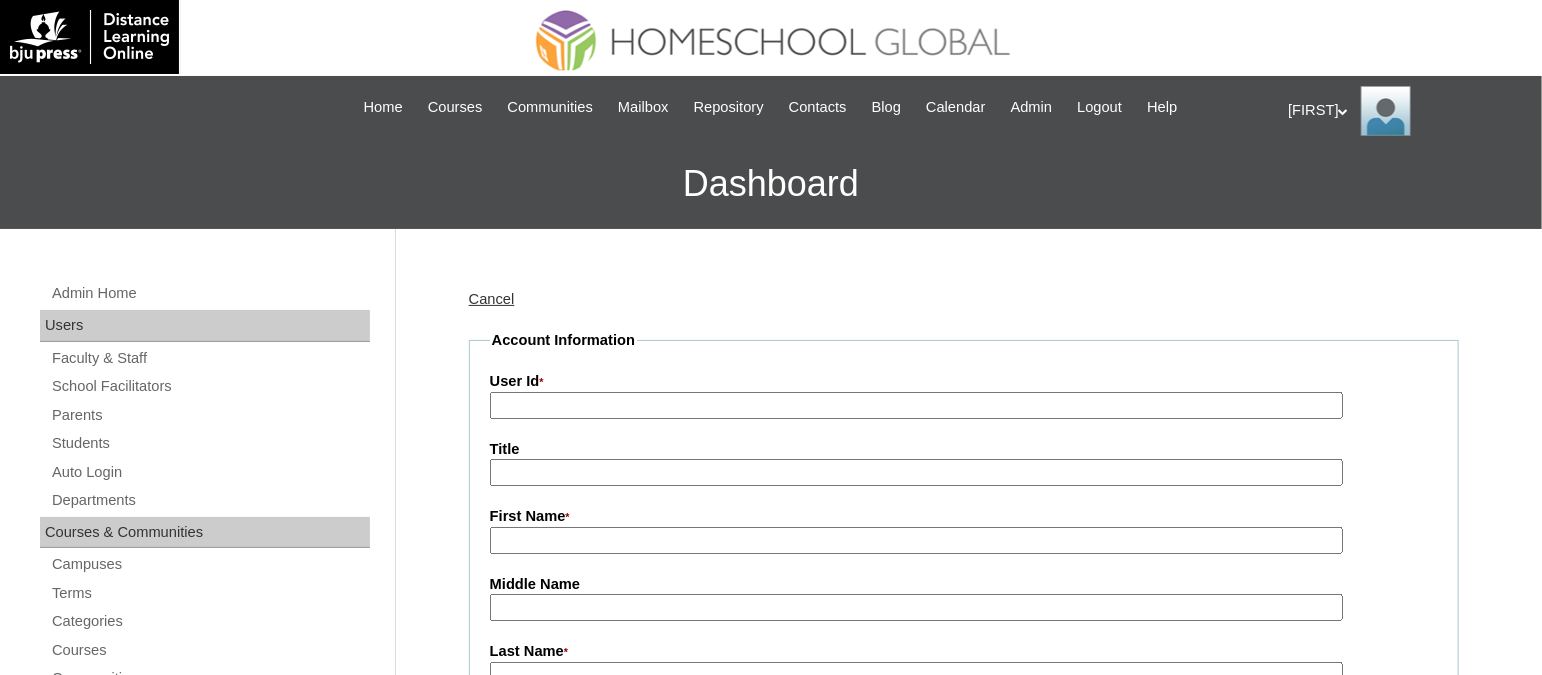 click on "User Id  *" at bounding box center (916, 405) 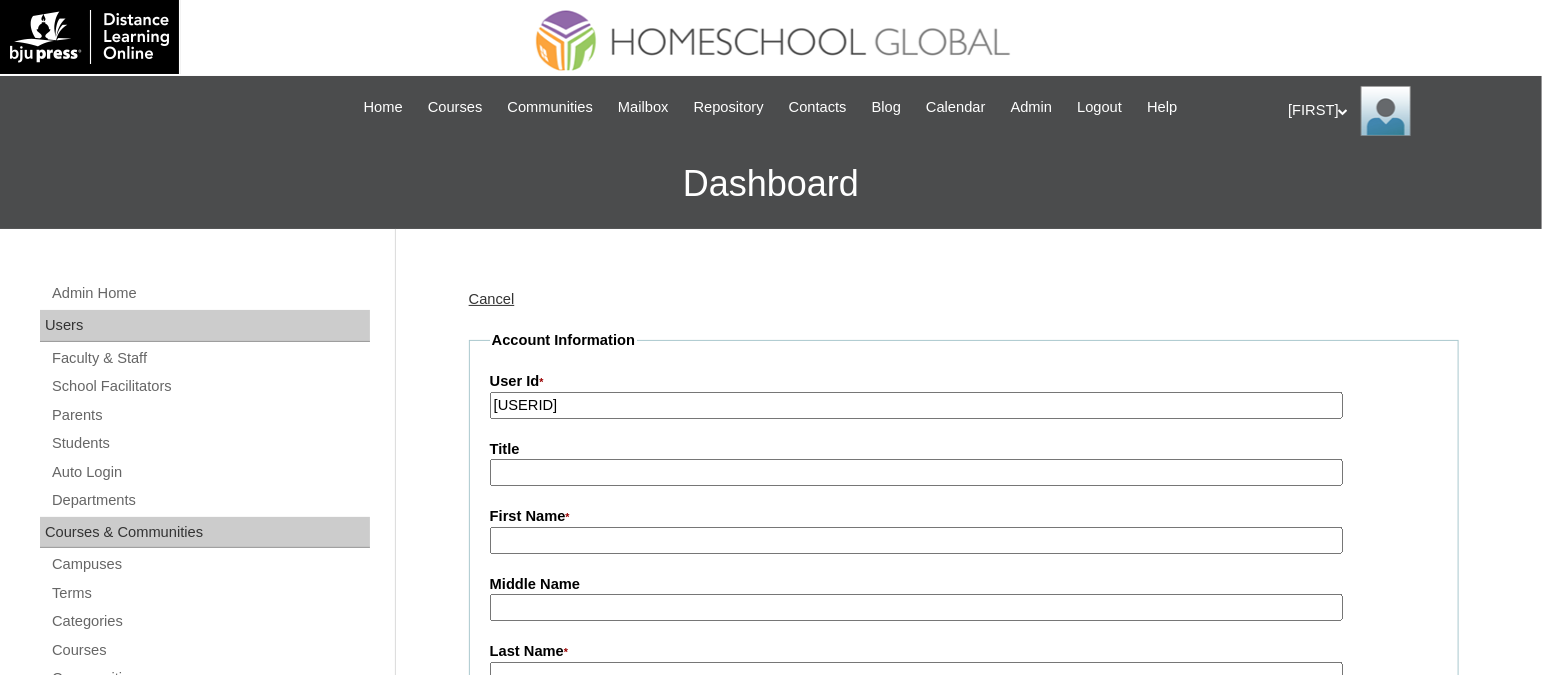 type on "[USERID]" 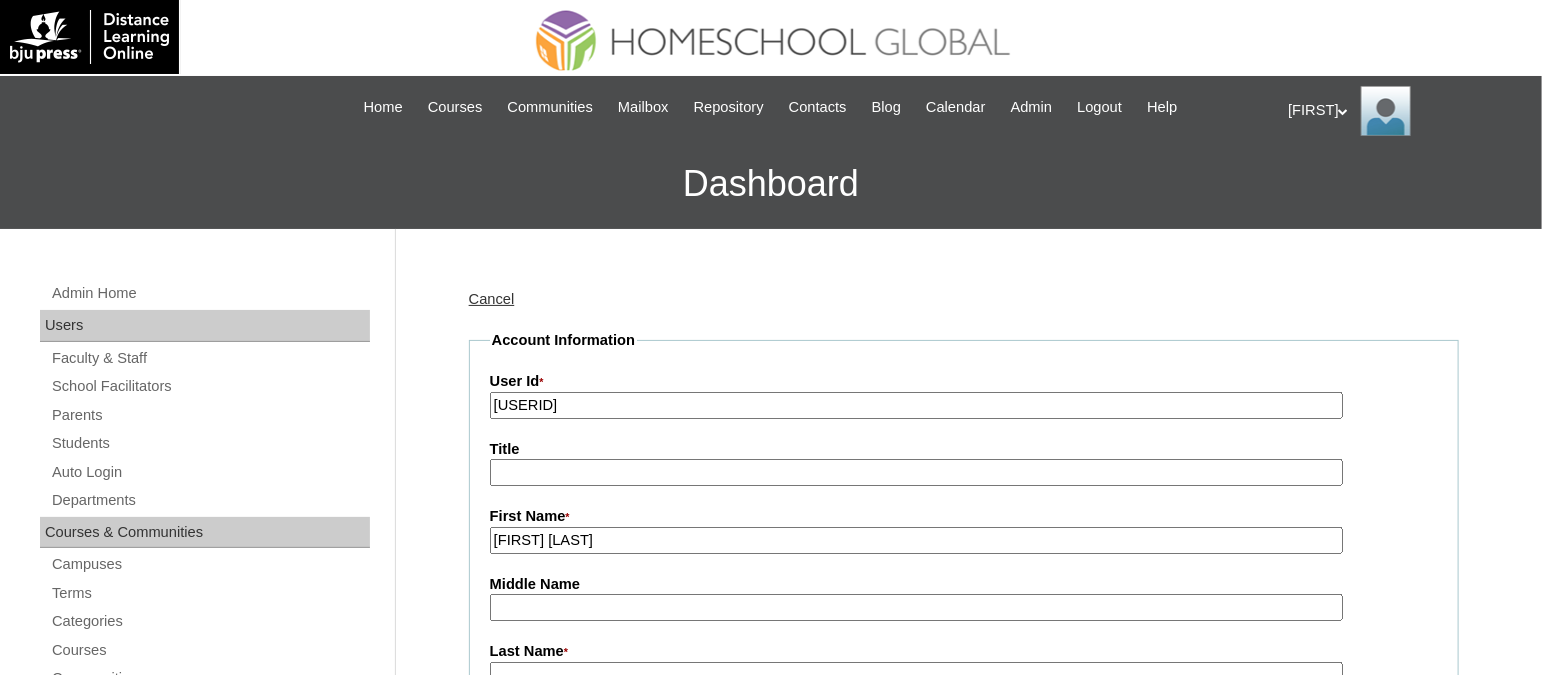 drag, startPoint x: 611, startPoint y: 537, endPoint x: 522, endPoint y: 532, distance: 89.140335 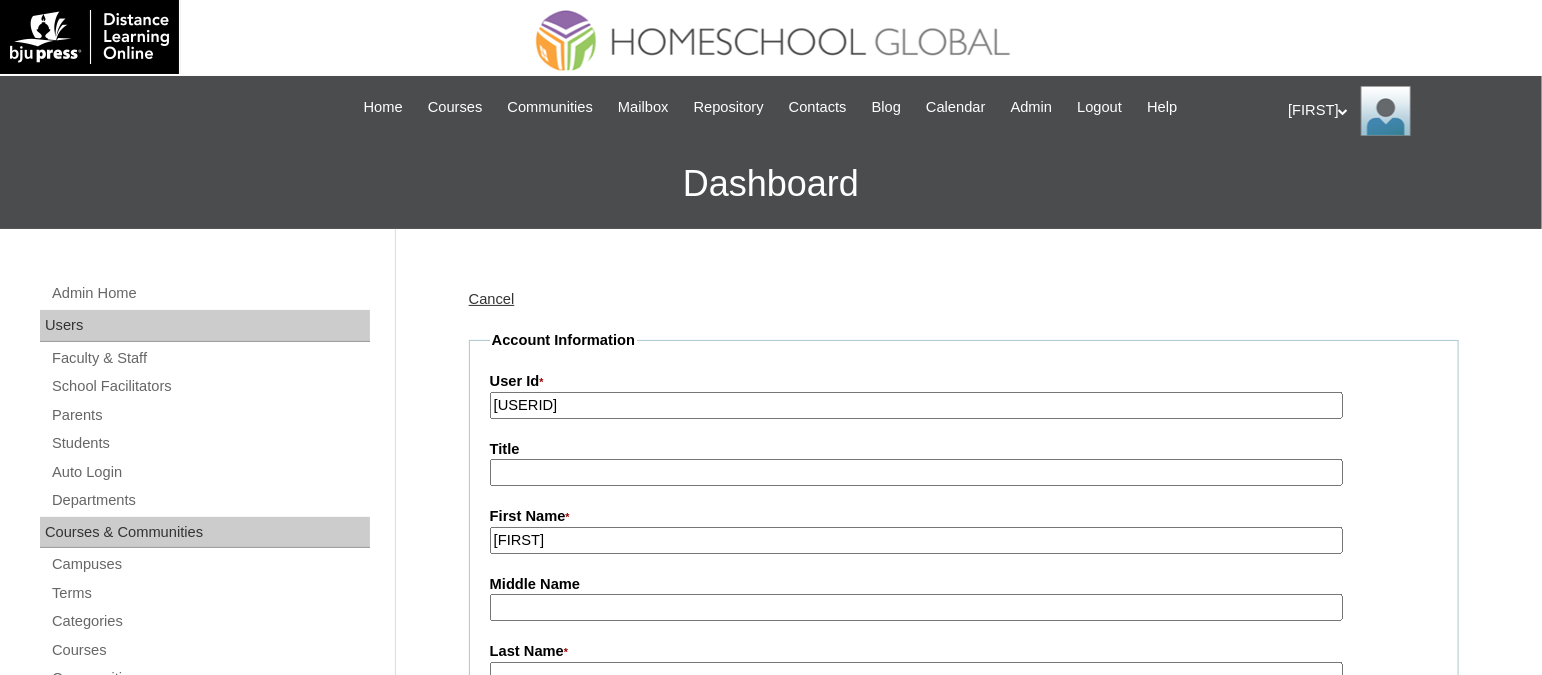 type on "Lara" 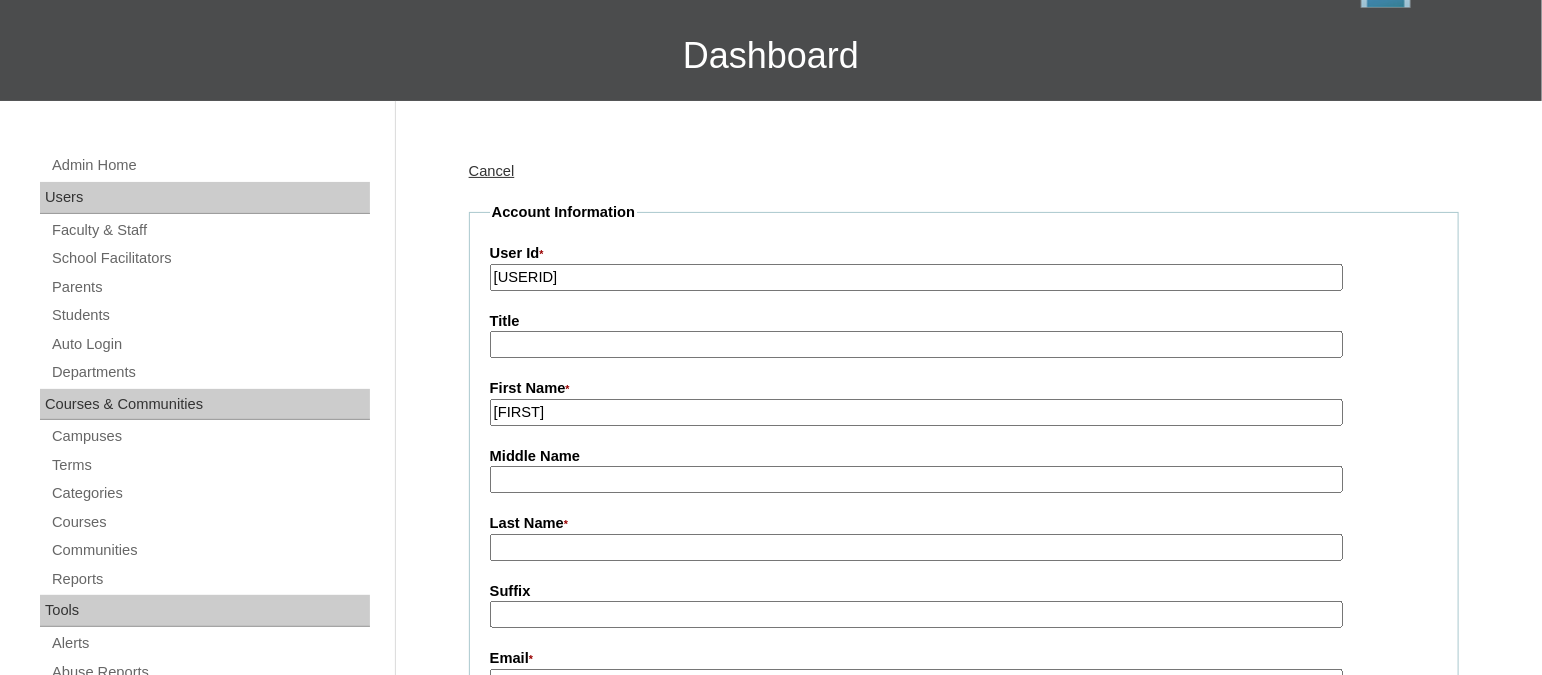 scroll, scrollTop: 249, scrollLeft: 0, axis: vertical 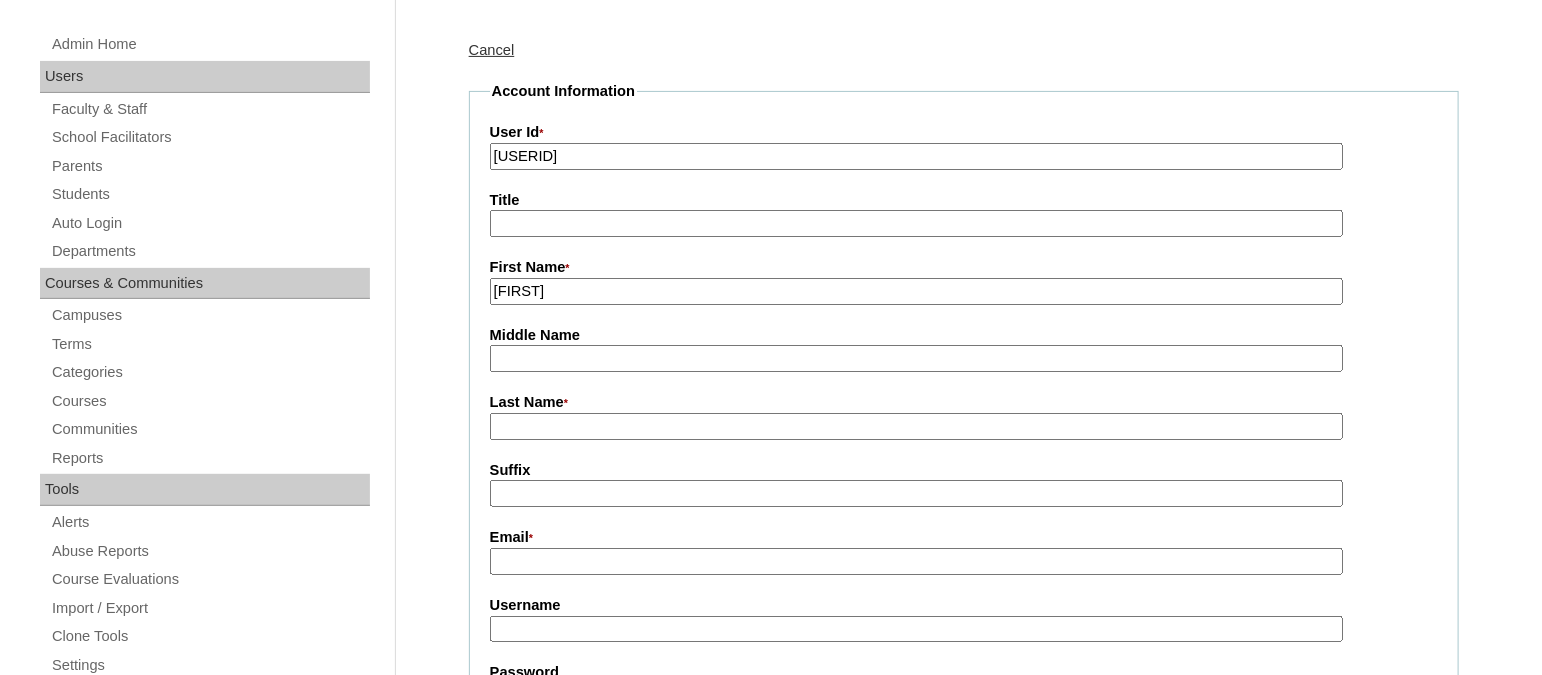 click on "Last Name  *" at bounding box center [916, 426] 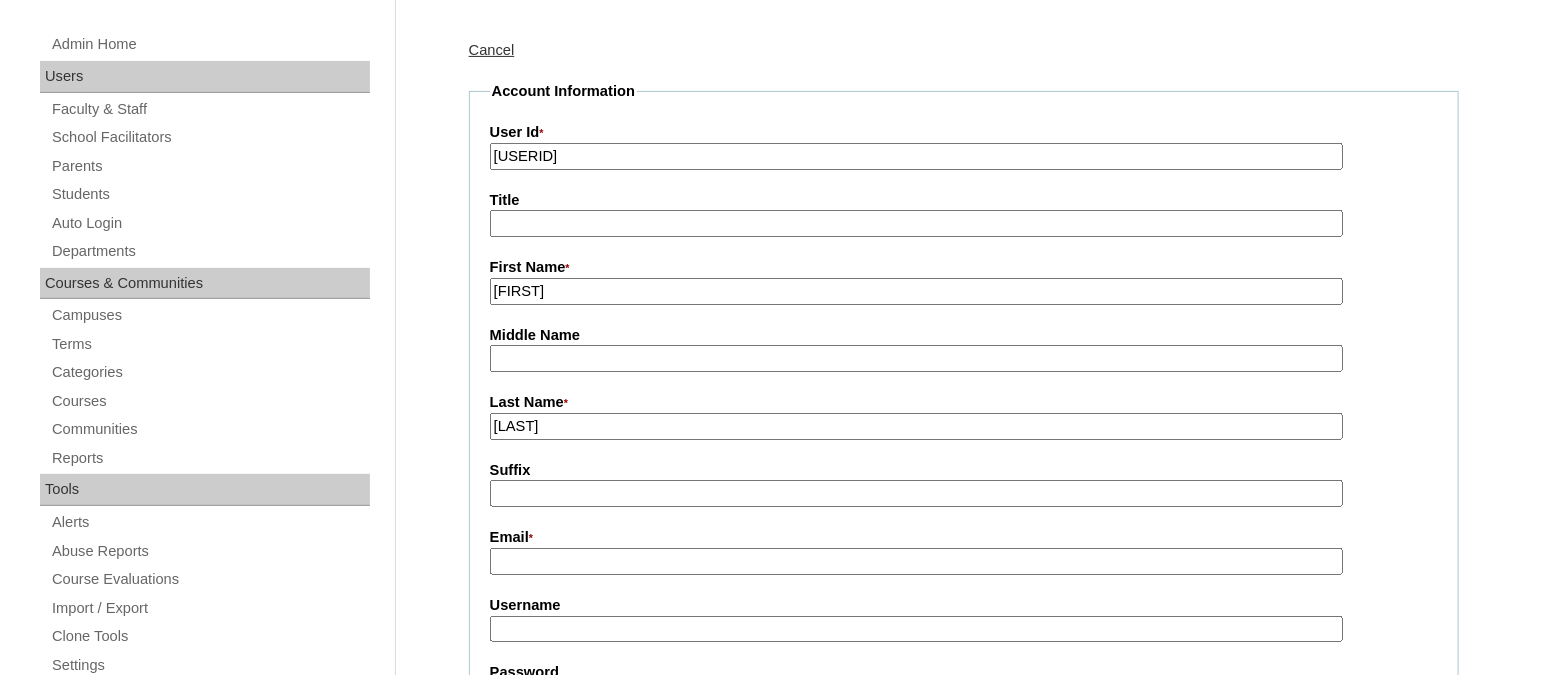 click on "[LAST]" at bounding box center (916, 426) 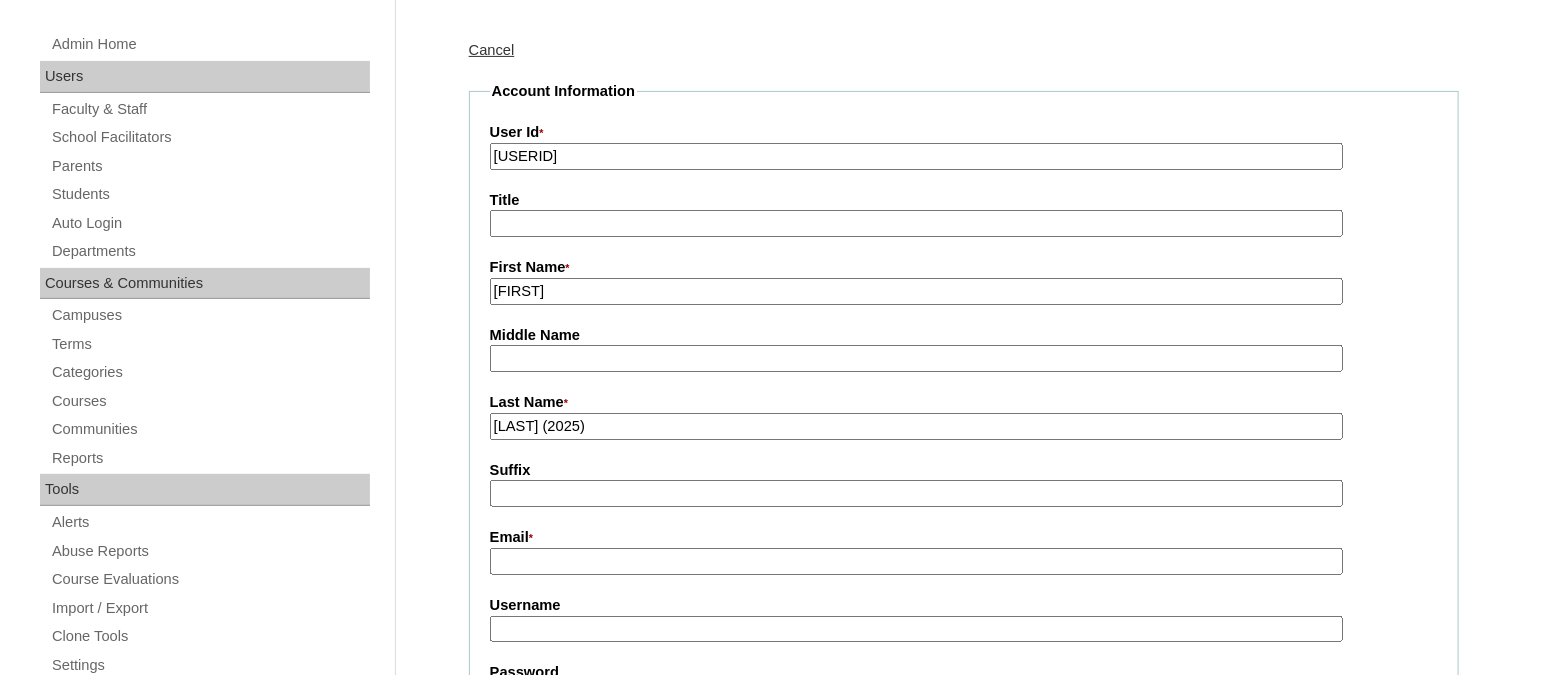 type on "Leung (2025)" 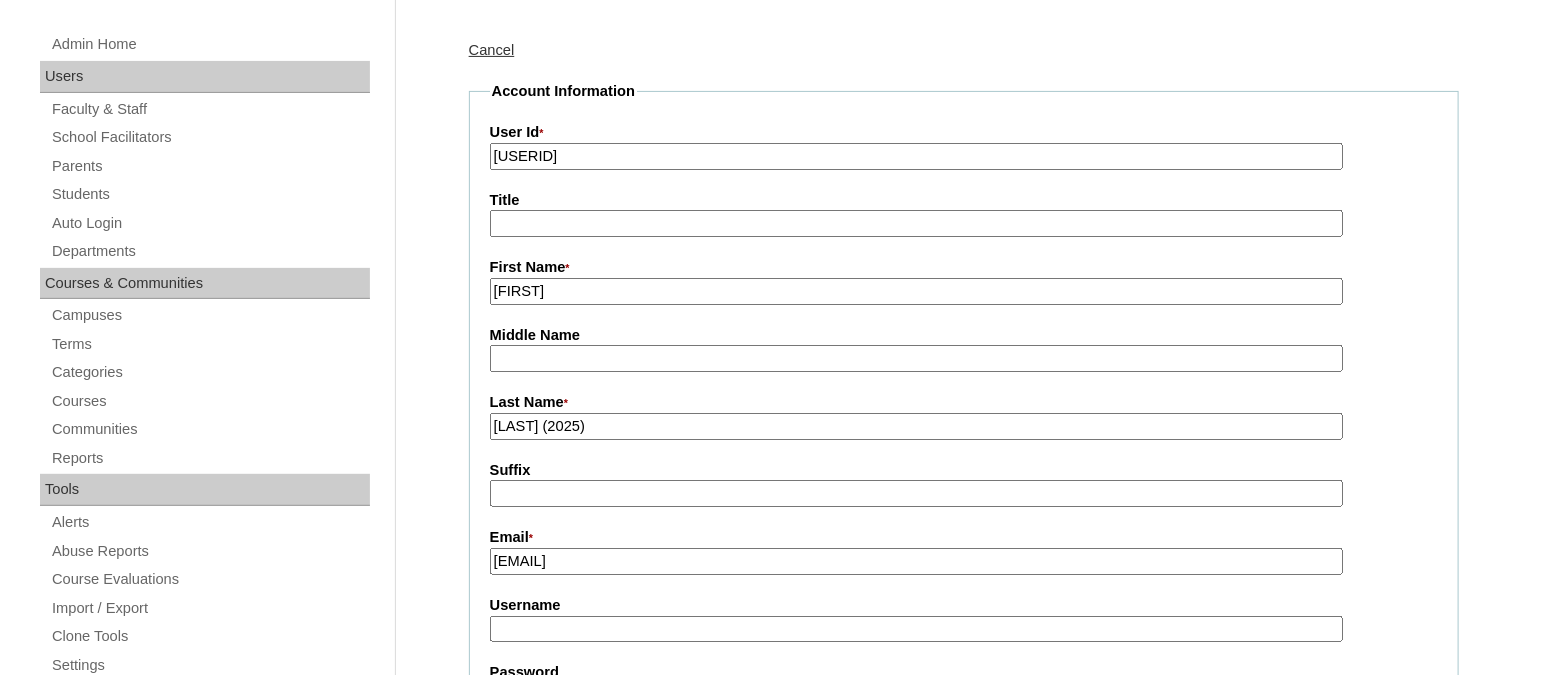 type on "larasayoleung@gmail.com" 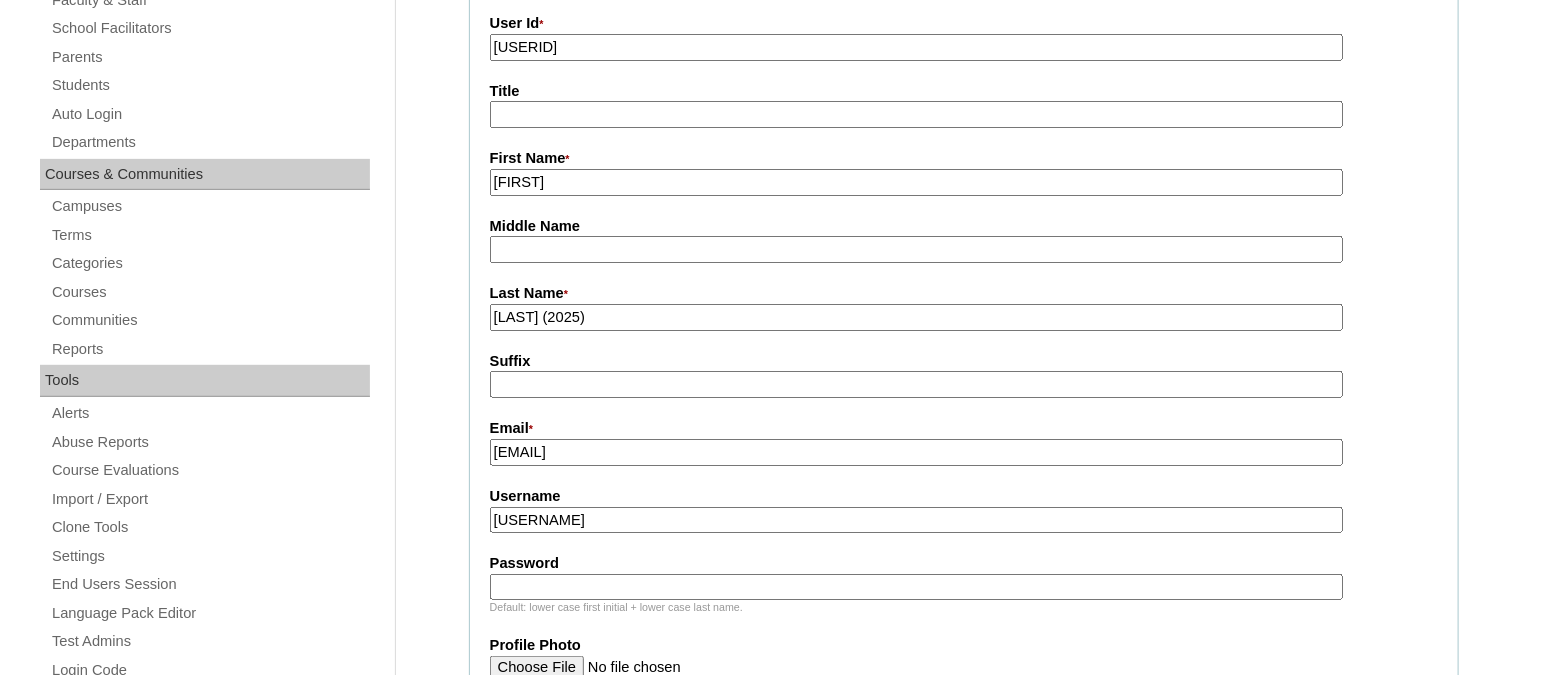 scroll, scrollTop: 499, scrollLeft: 0, axis: vertical 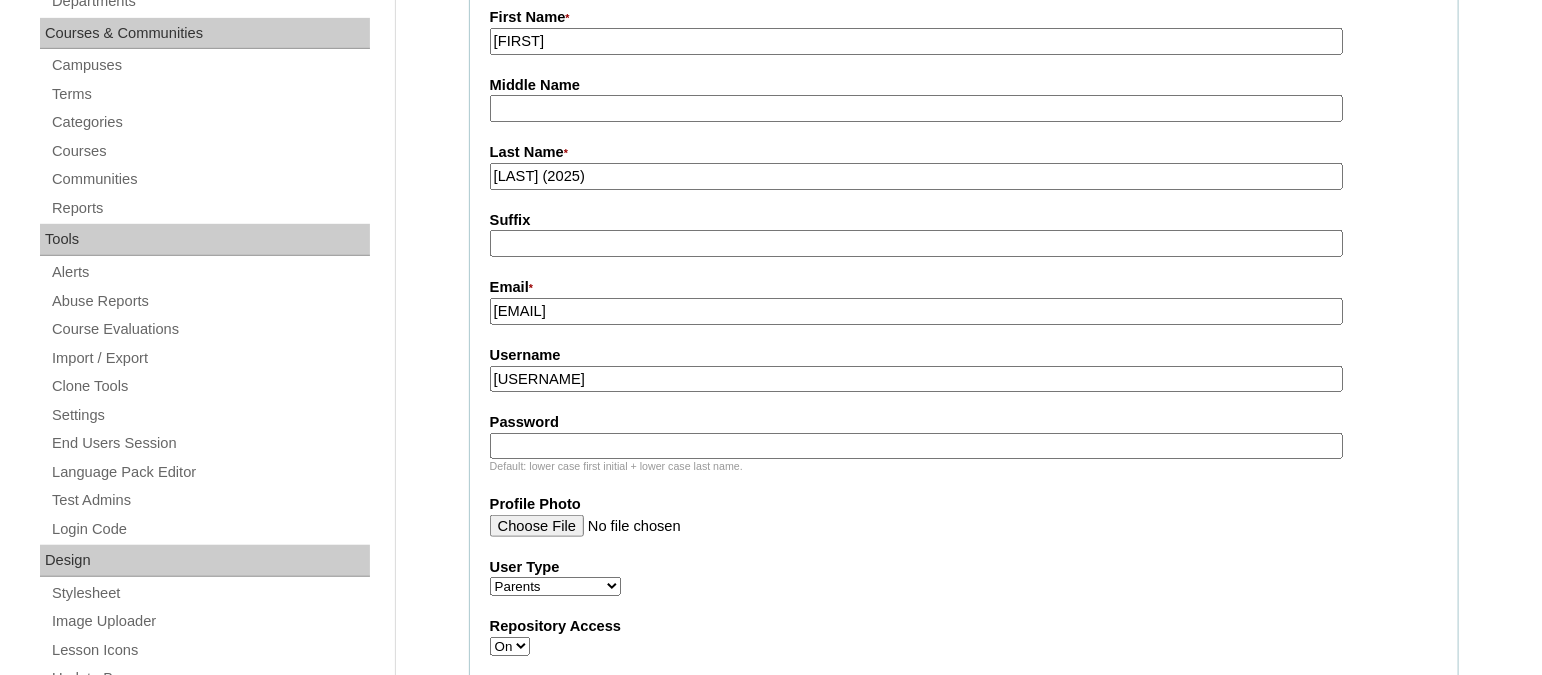 type on "laraleungTQ325" 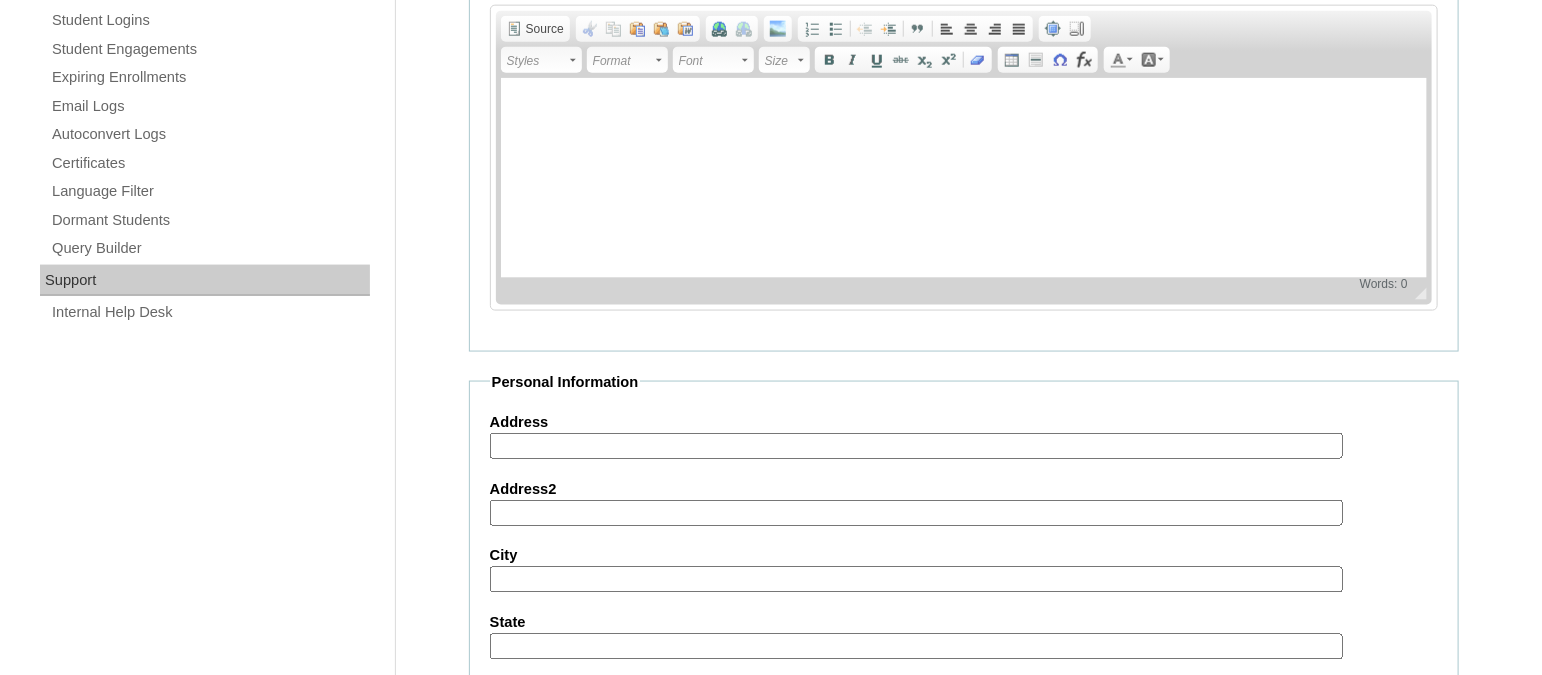 scroll, scrollTop: 1994, scrollLeft: 0, axis: vertical 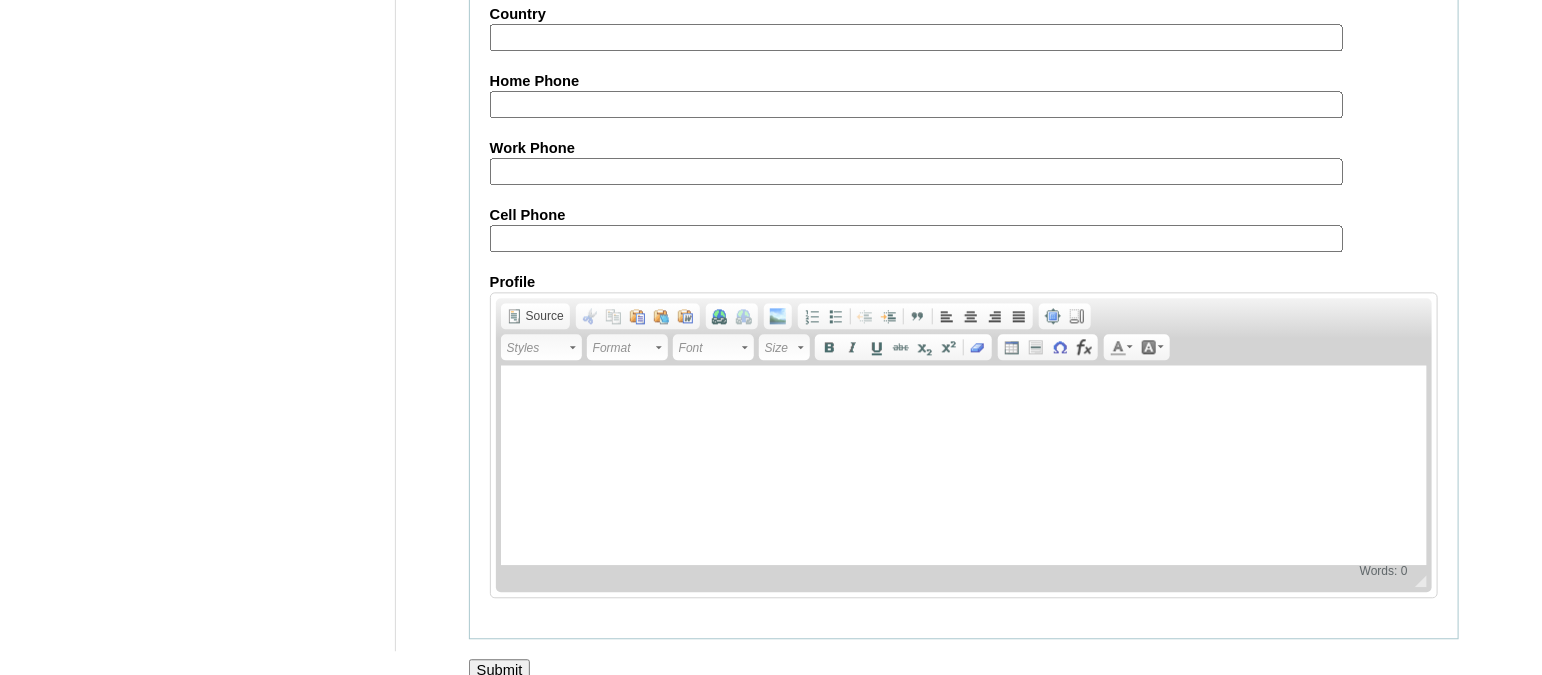 type on "HG123456p" 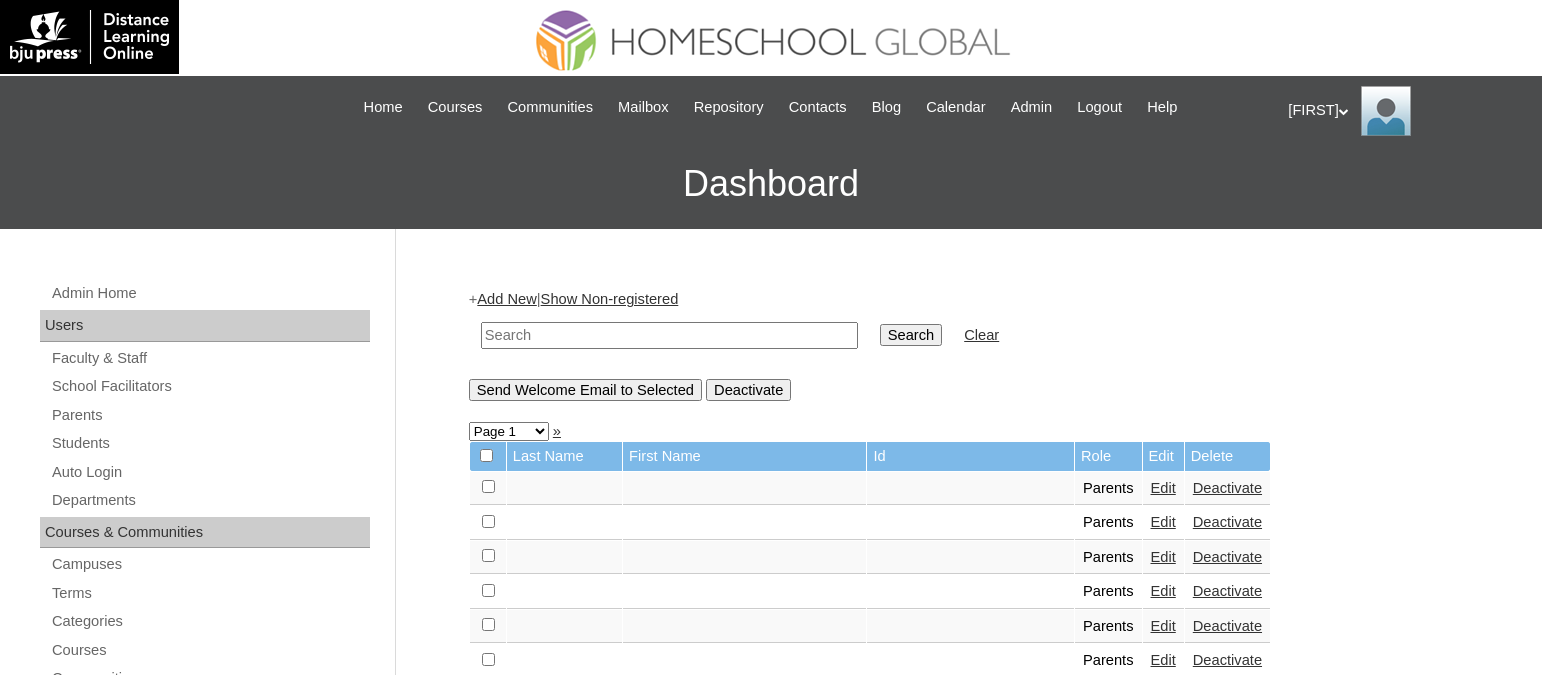 scroll, scrollTop: 0, scrollLeft: 0, axis: both 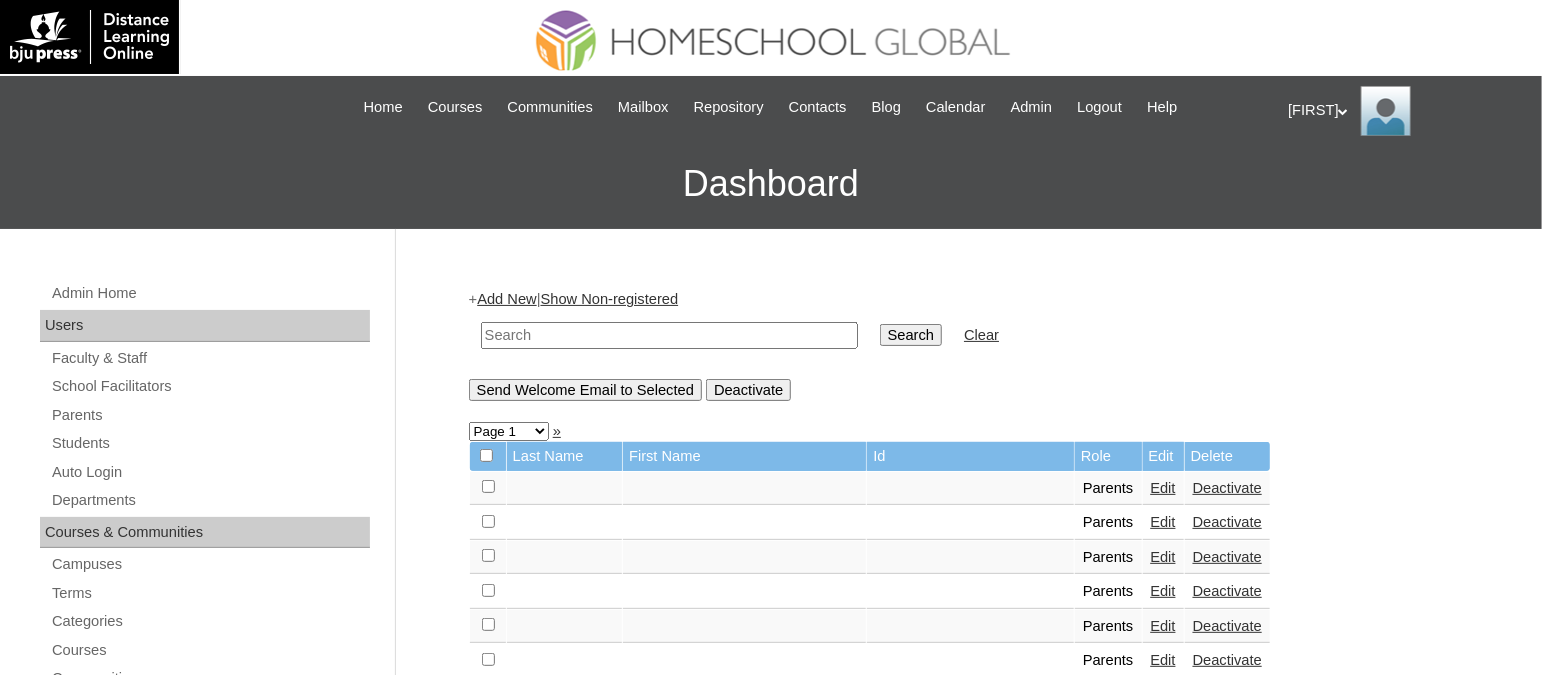 click on "+  Add New  |
Show Non-registered
Search Clear
Send Welcome Email to Selected
Deactivate" at bounding box center [964, 344] 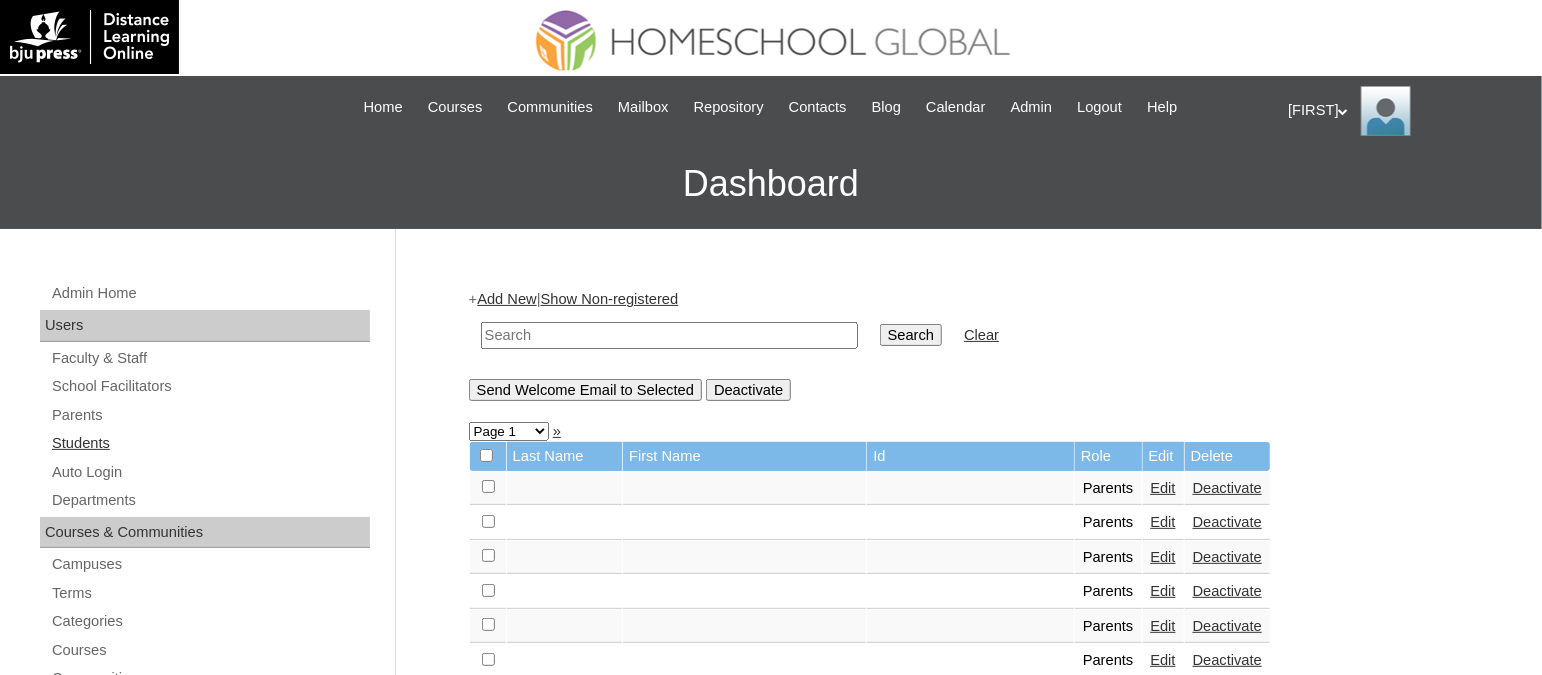 click on "Students" at bounding box center [210, 443] 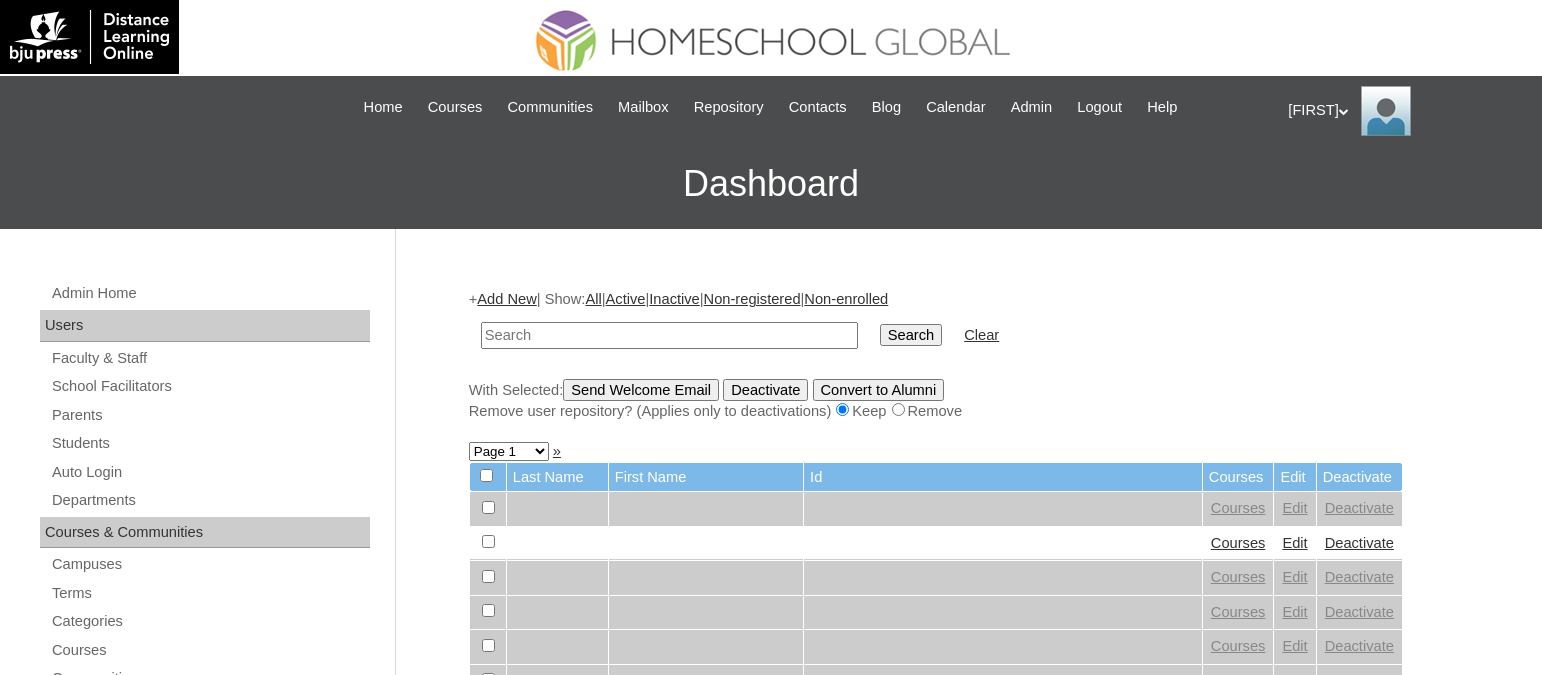 scroll, scrollTop: 0, scrollLeft: 0, axis: both 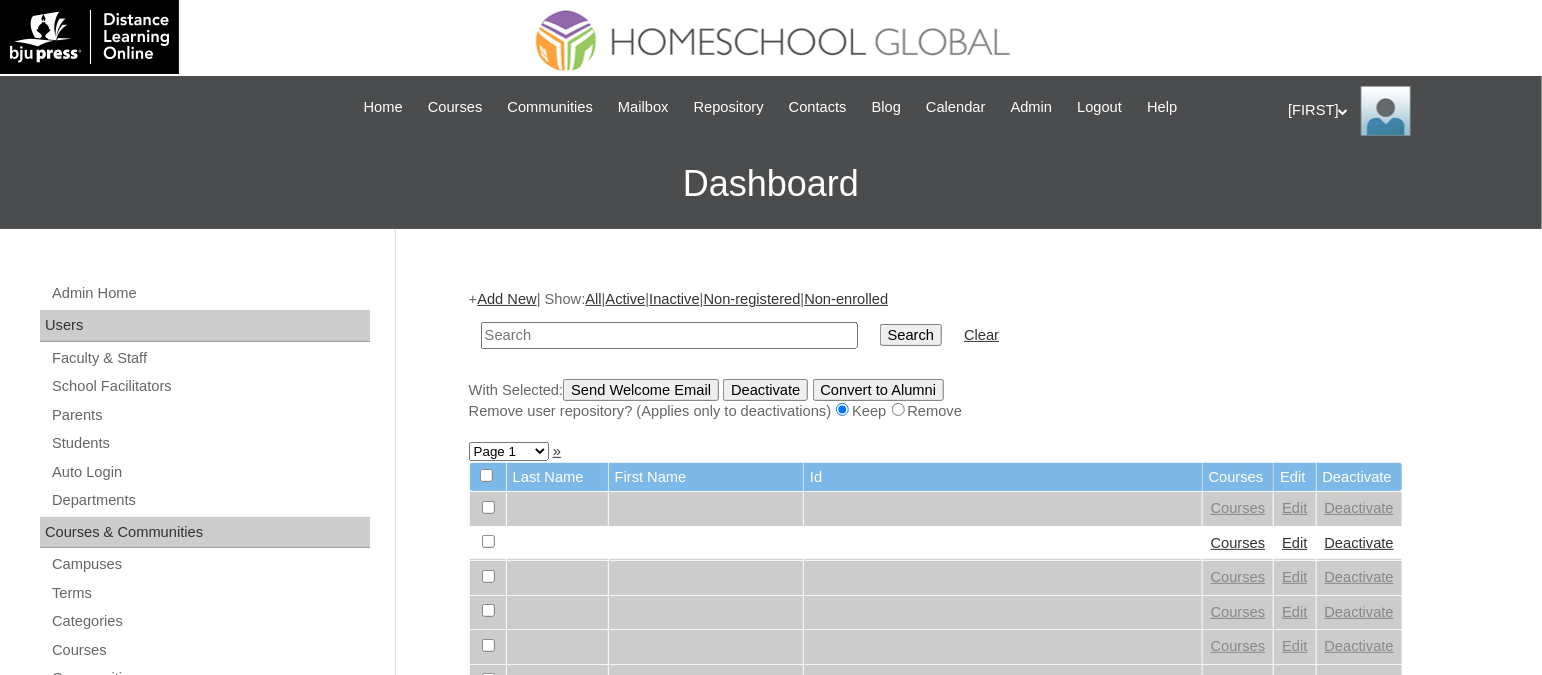 click on "Add New" at bounding box center (506, 299) 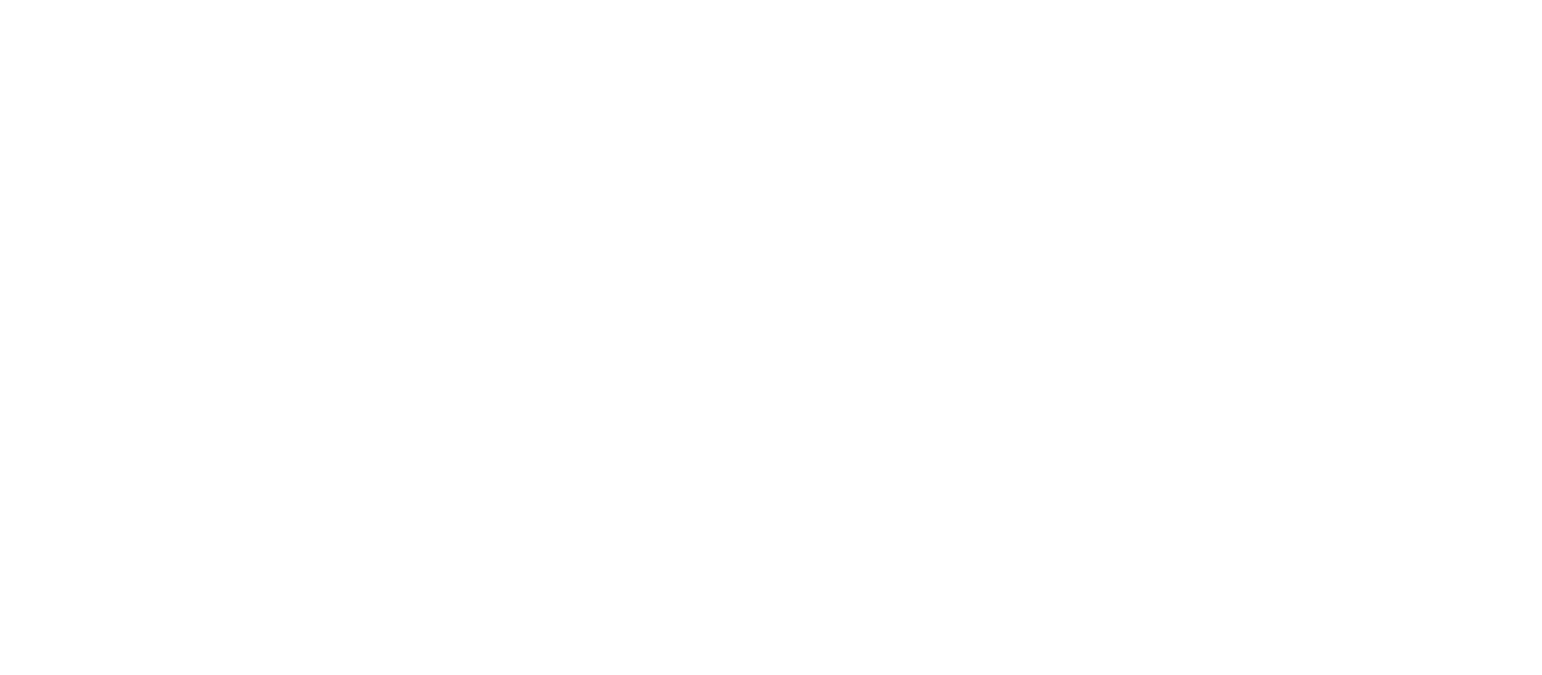 scroll, scrollTop: 0, scrollLeft: 0, axis: both 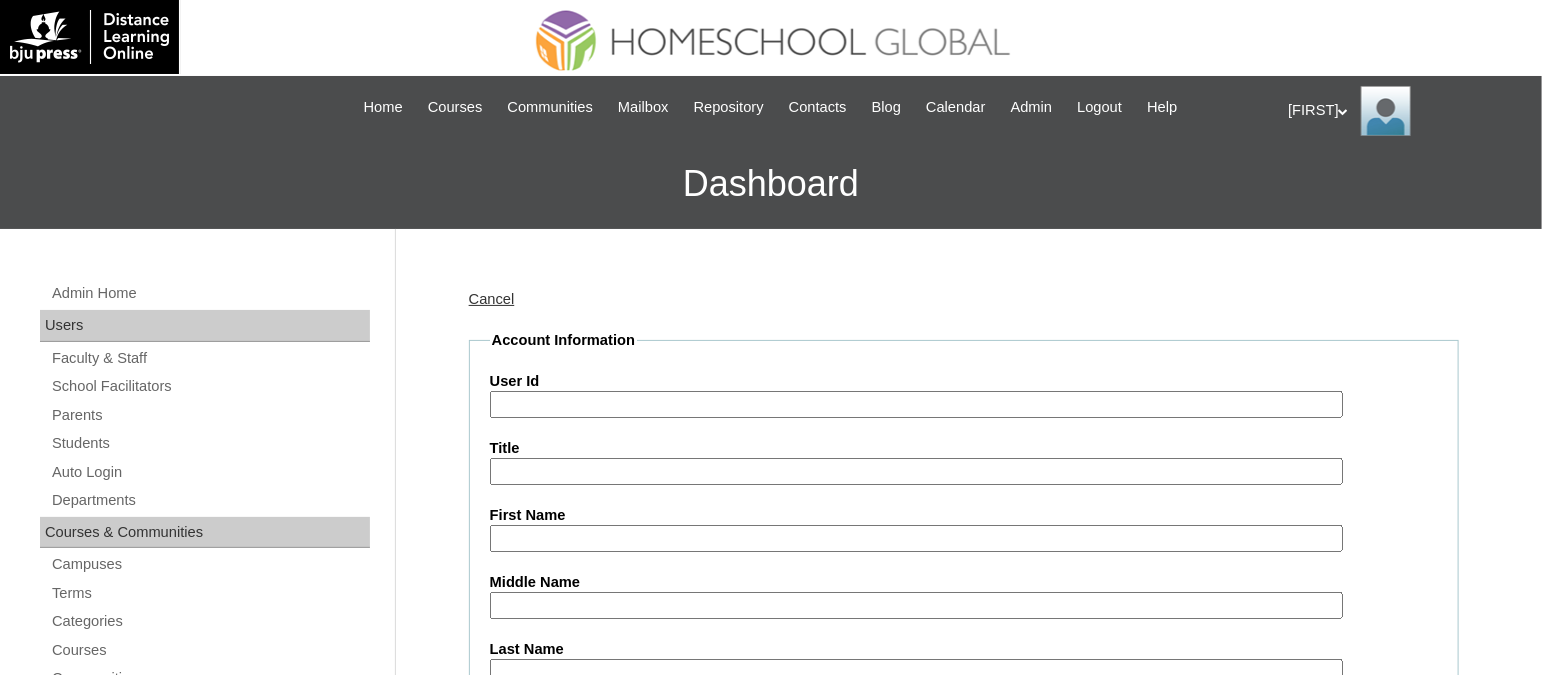 click on "User Id" at bounding box center (916, 404) 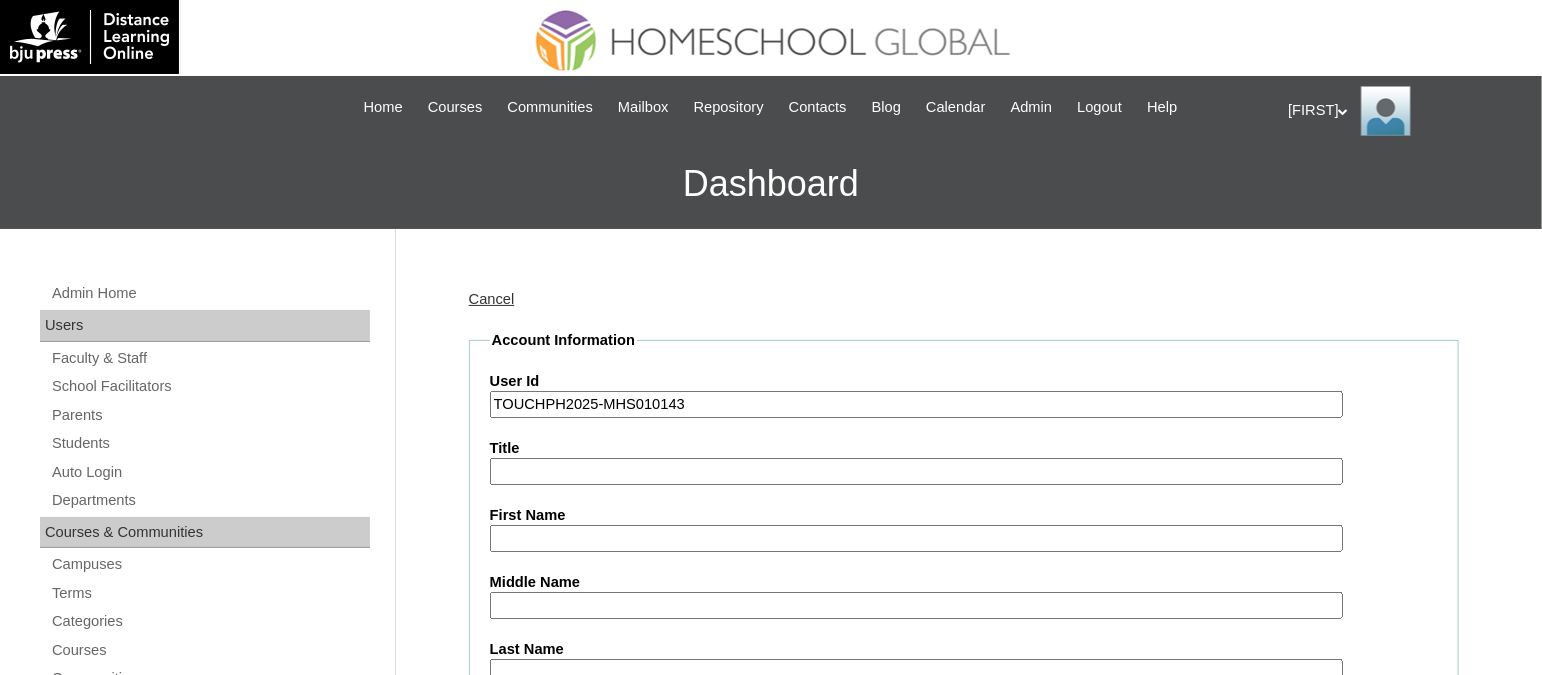 type on "TOUCHPH2025-MHS010143" 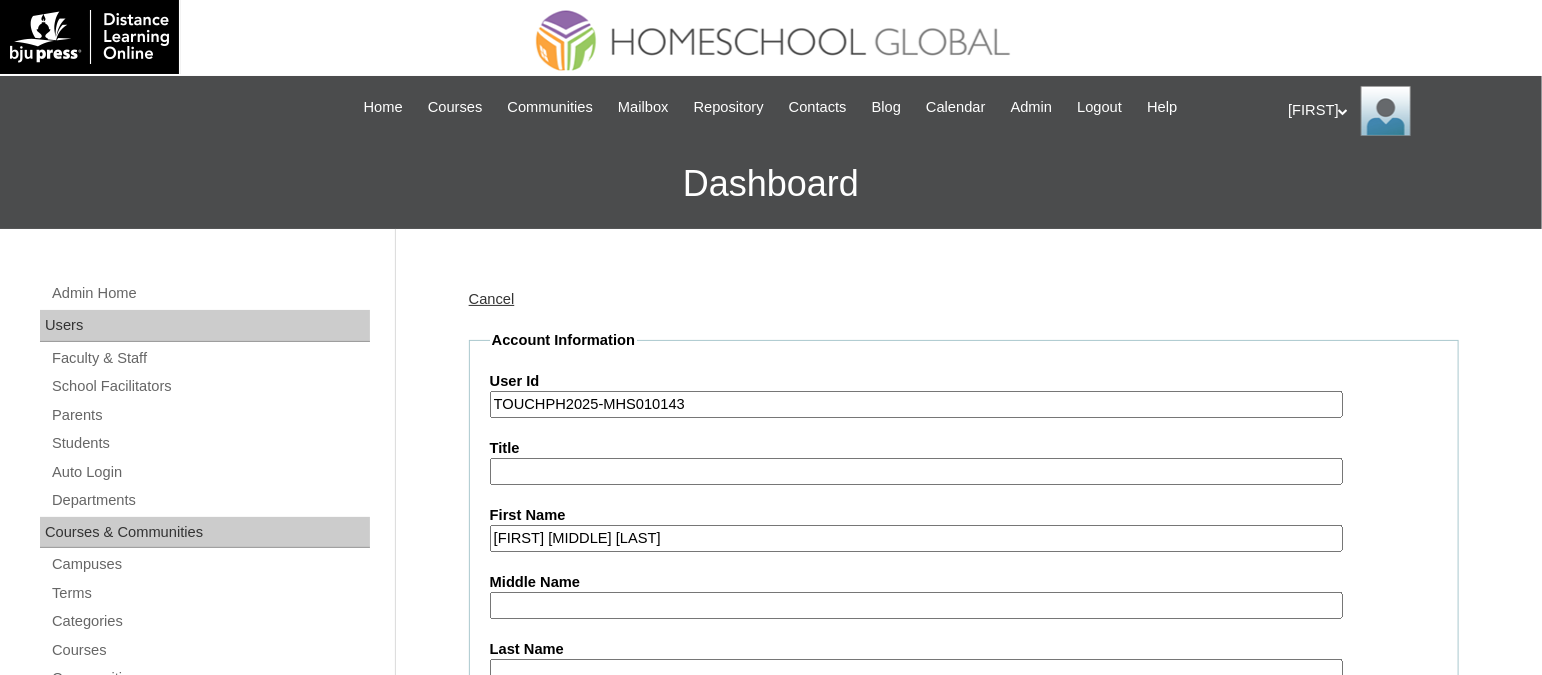 drag, startPoint x: 666, startPoint y: 535, endPoint x: 611, endPoint y: 527, distance: 55.578773 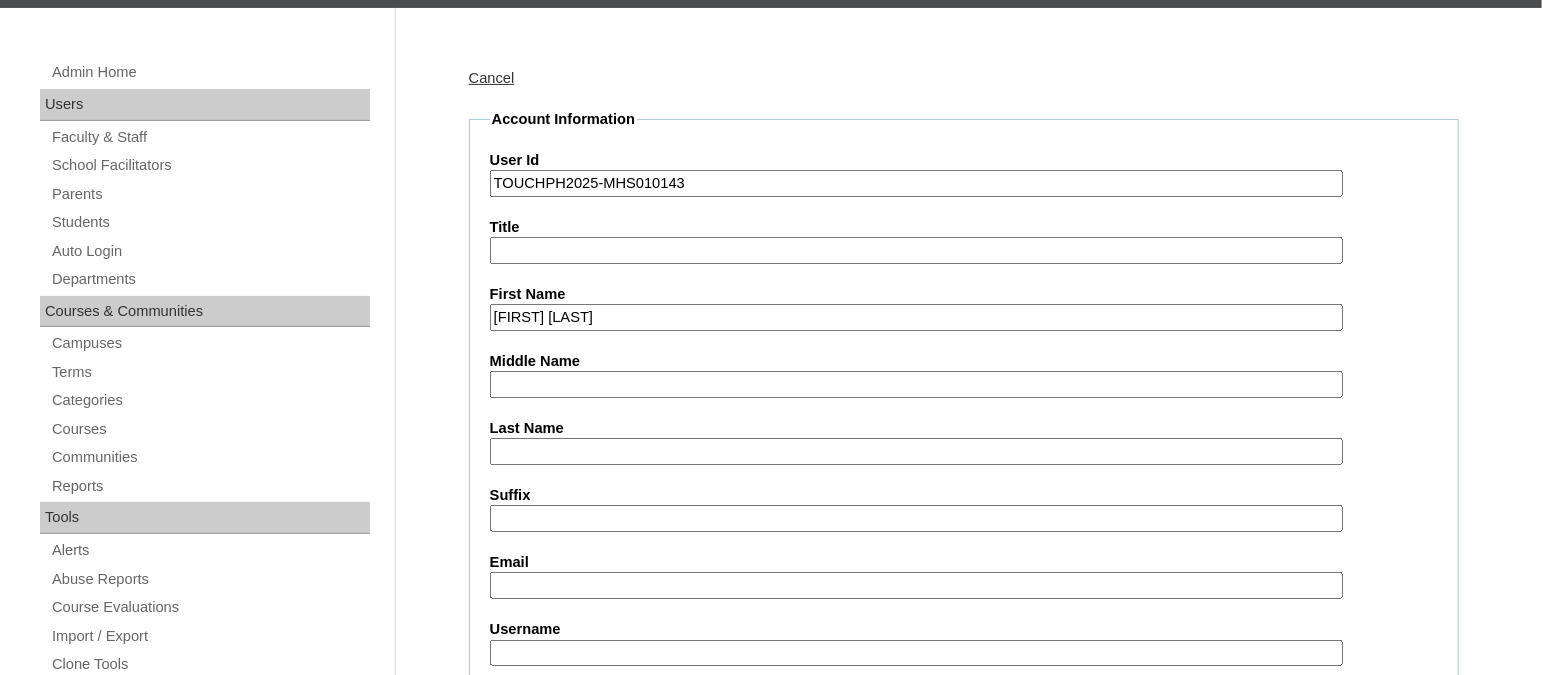 scroll, scrollTop: 249, scrollLeft: 0, axis: vertical 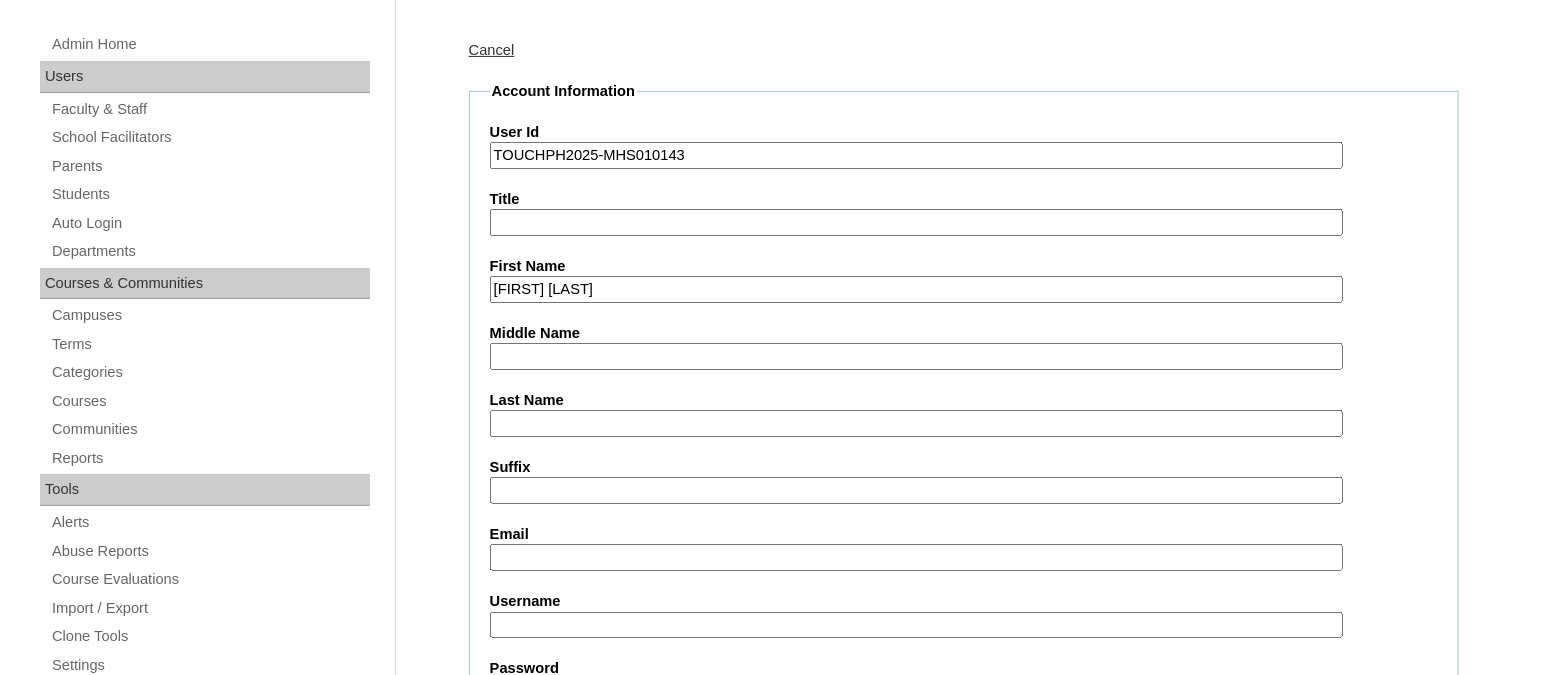 type on "Ayra Jean Sayo" 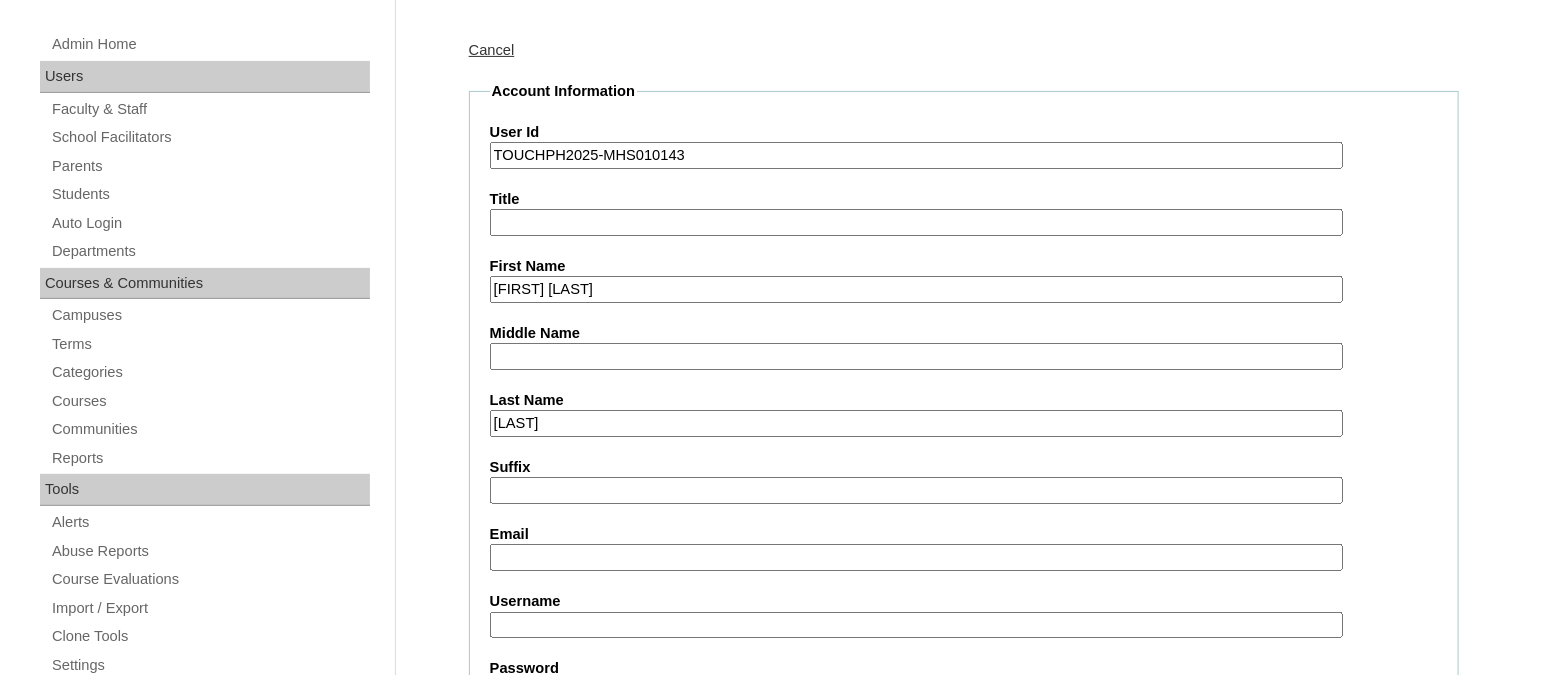type on "Leung" 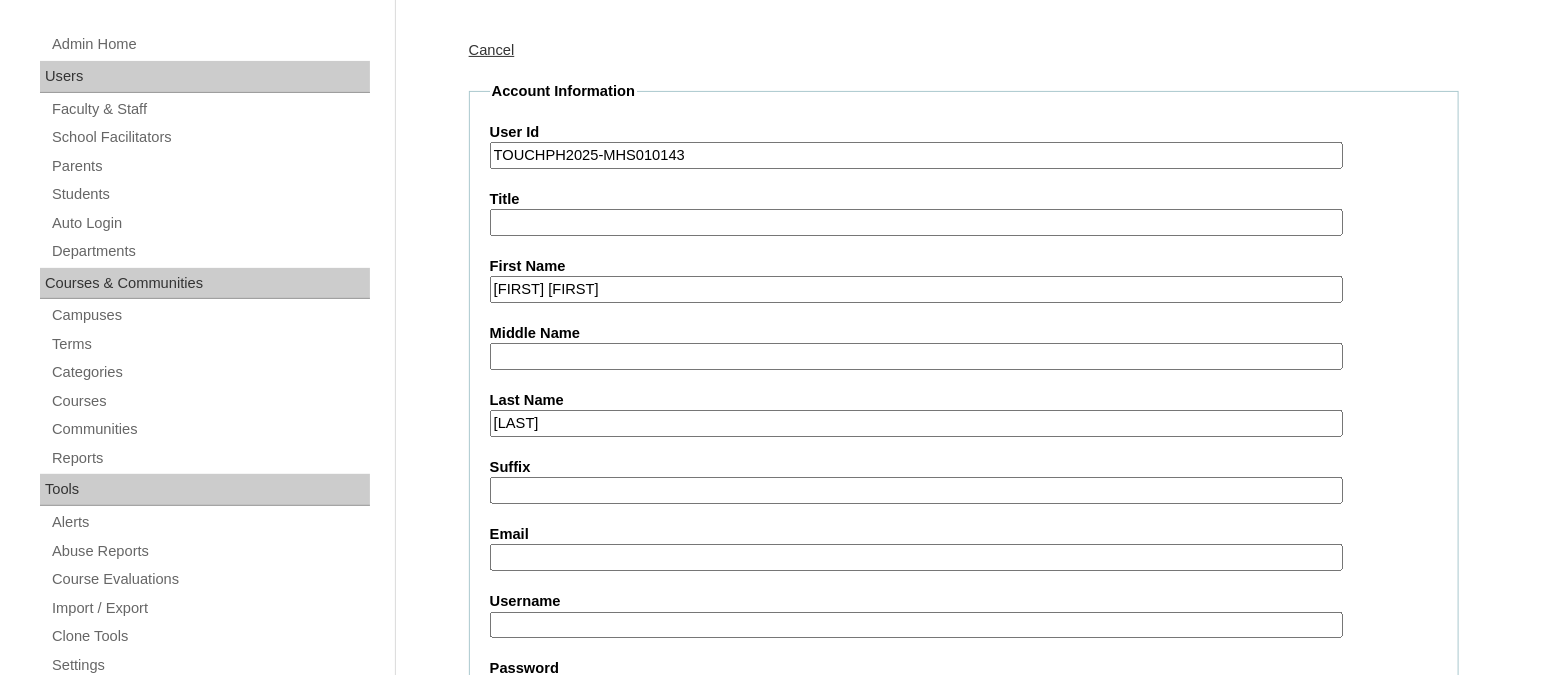 type on "Ayra Jean" 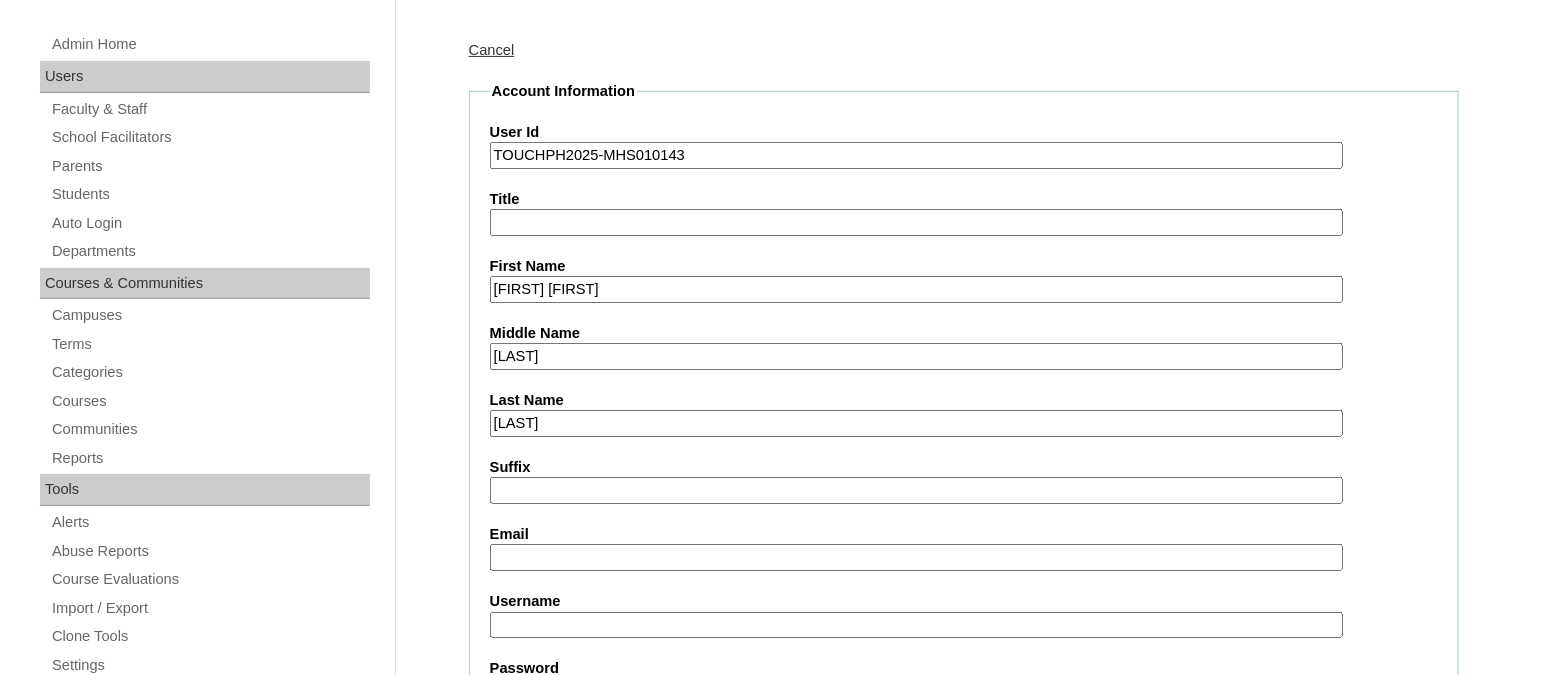 type on "Sayo" 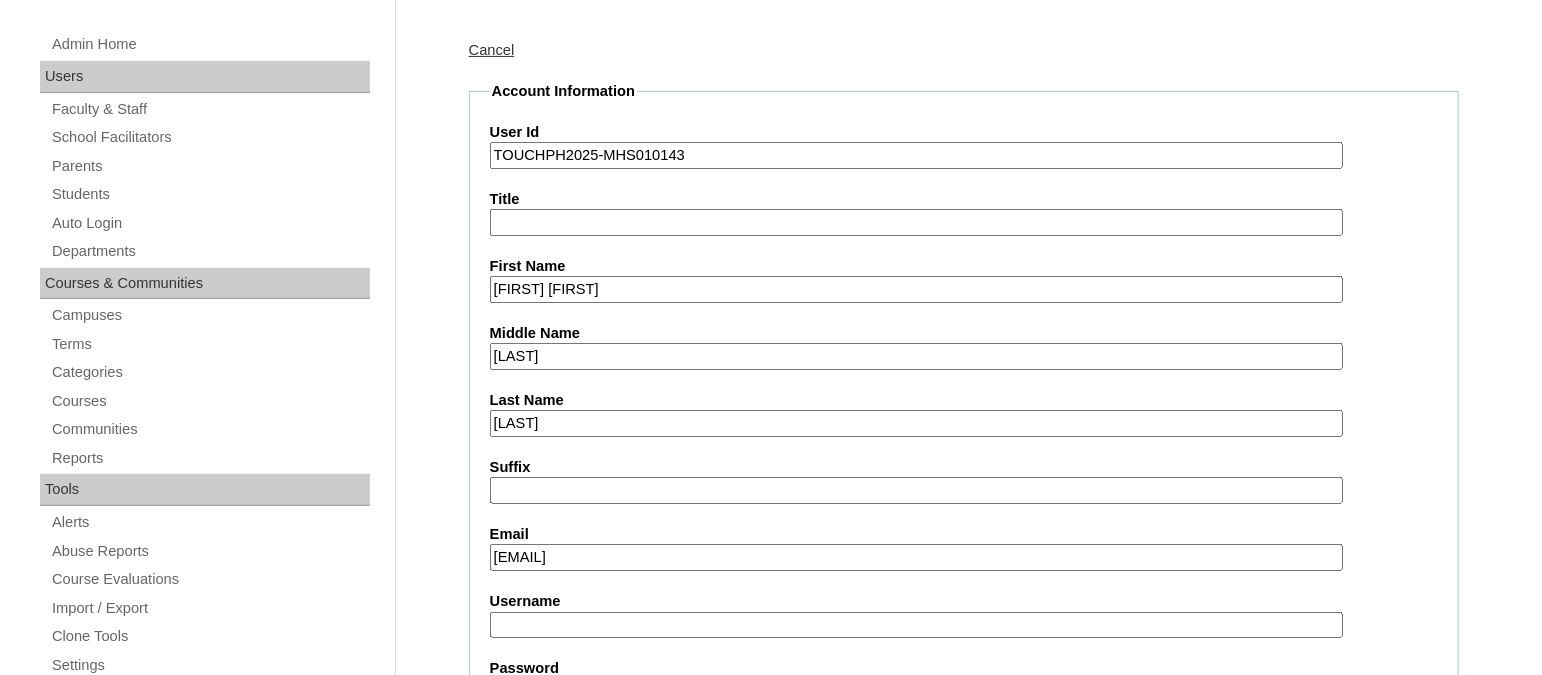 scroll, scrollTop: 374, scrollLeft: 0, axis: vertical 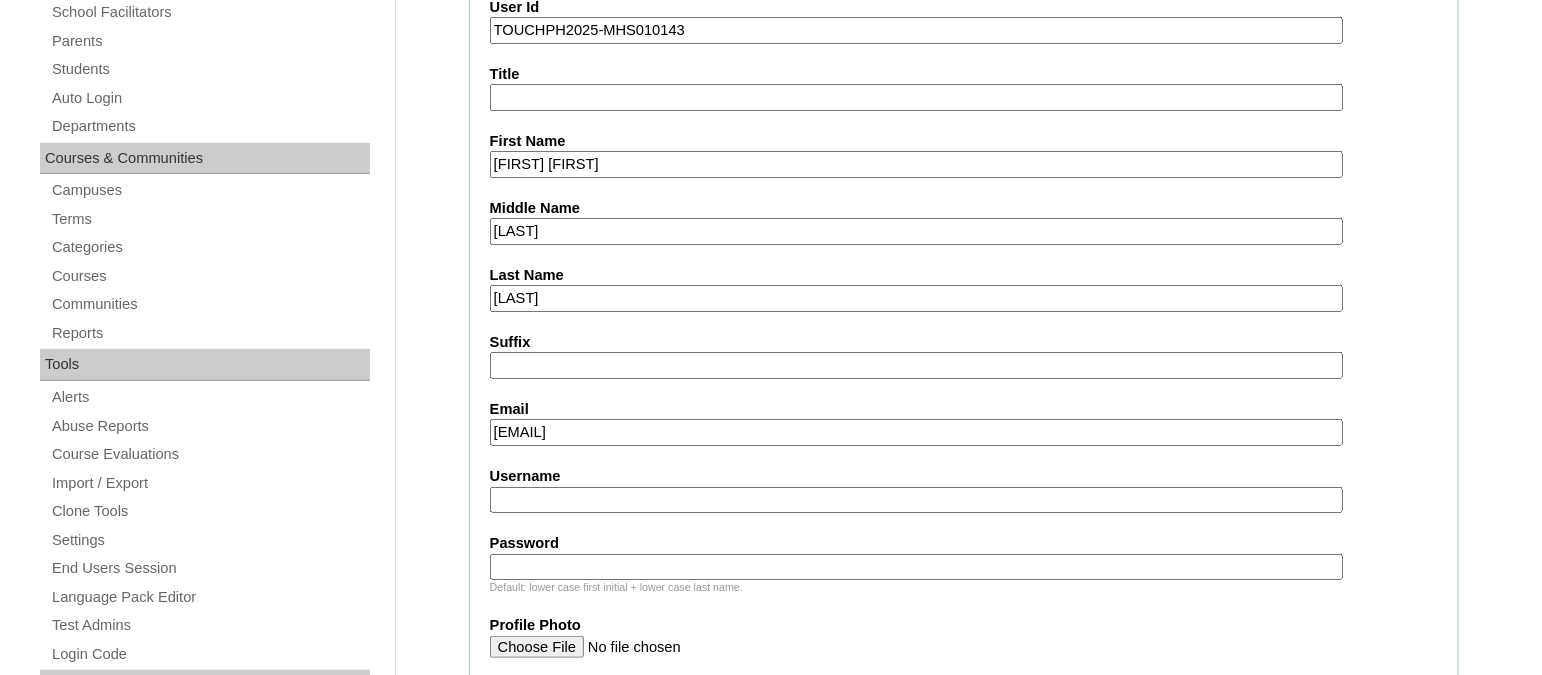 type on "larasayoleung@gmail.com" 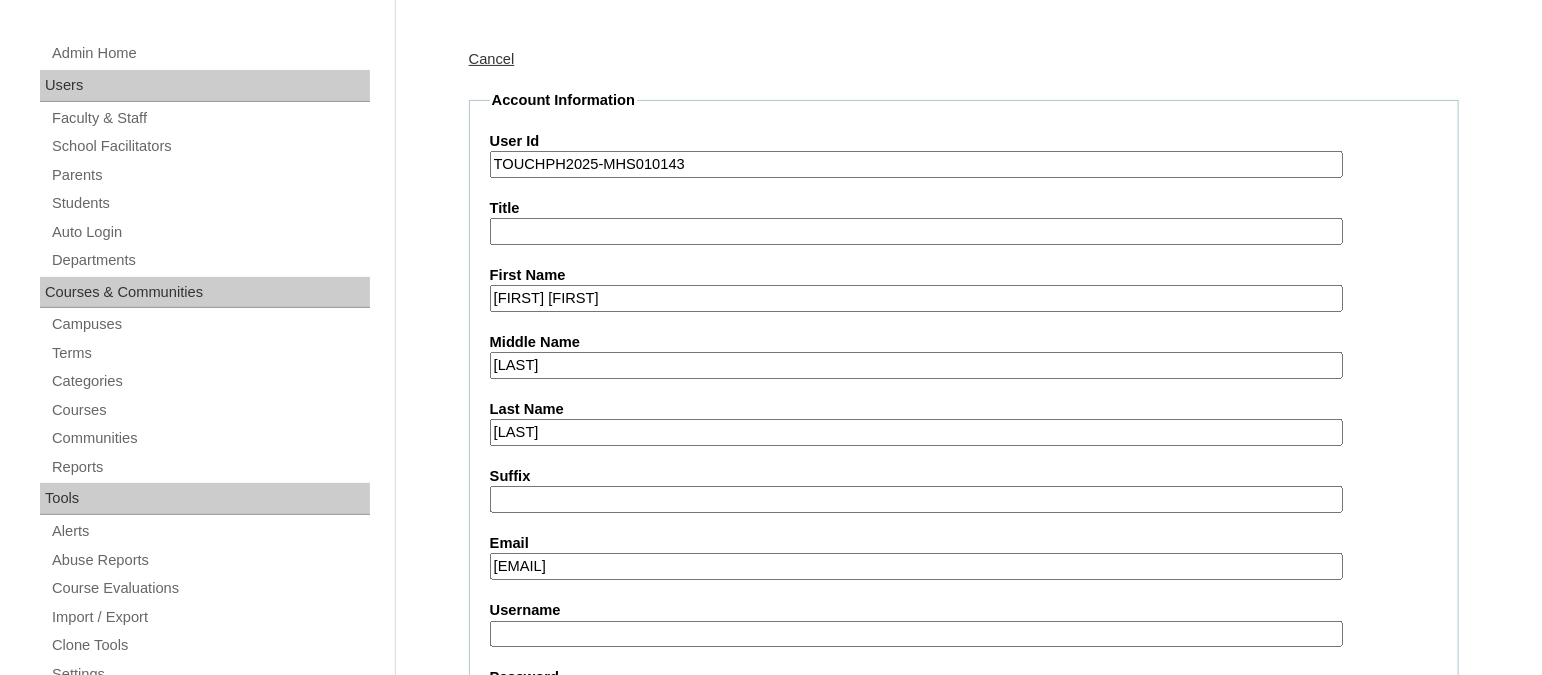 scroll, scrollTop: 499, scrollLeft: 0, axis: vertical 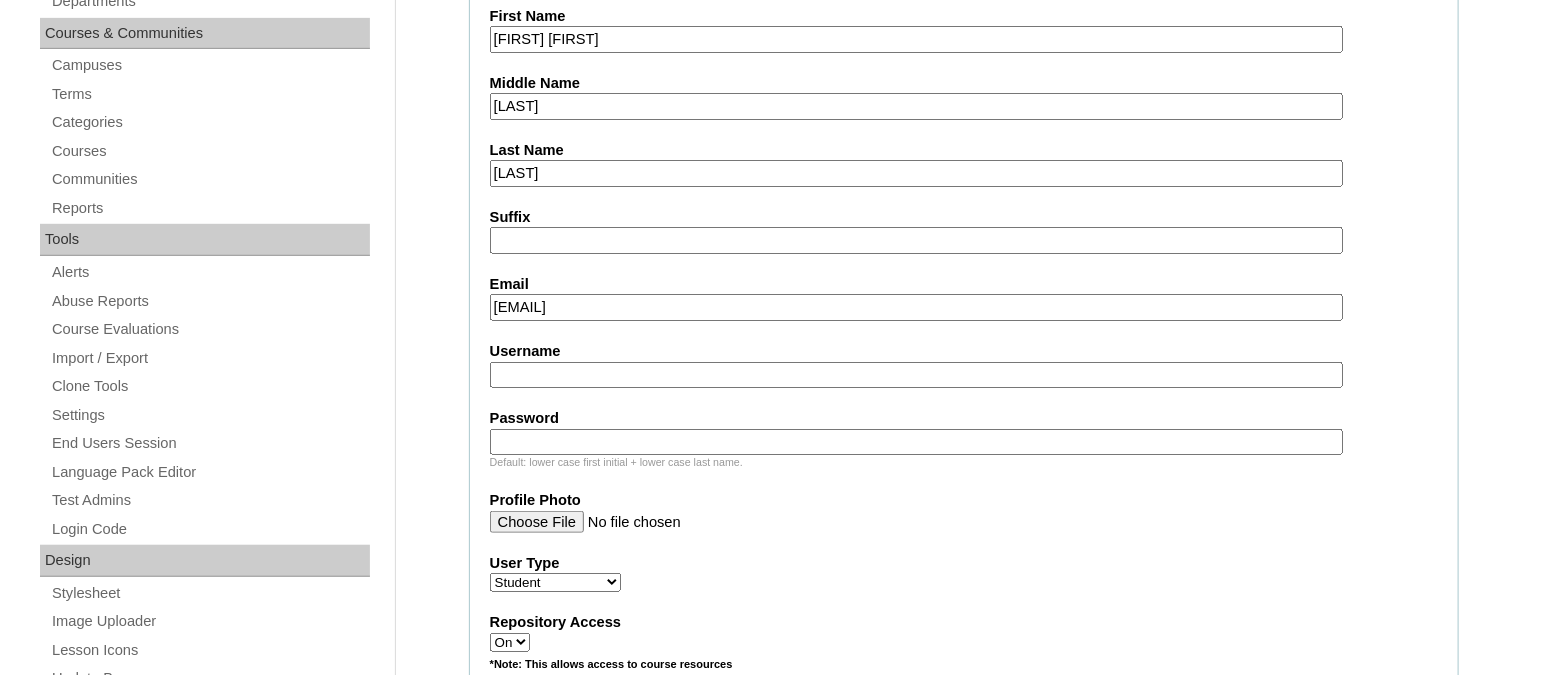 paste on "aryaleungTQ325" 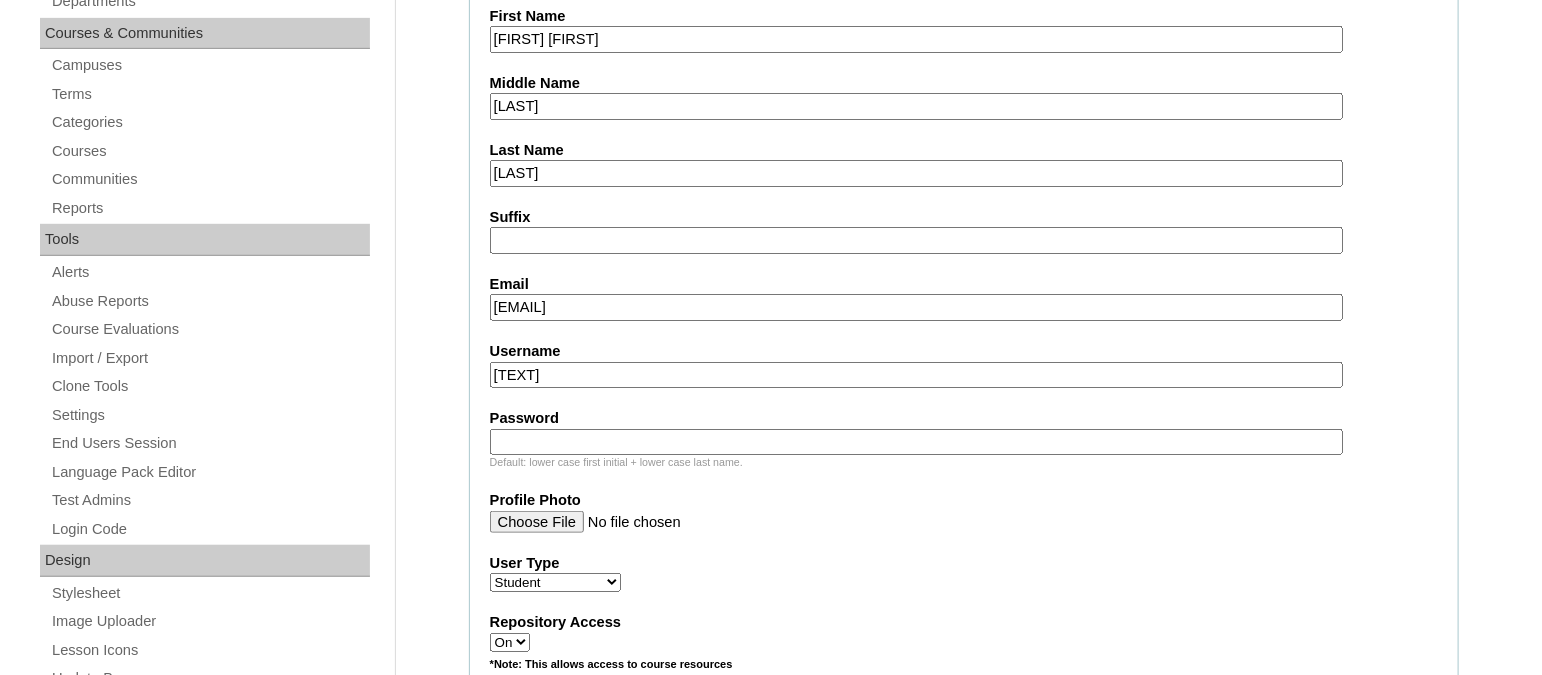 type on "aryaleungTQ325" 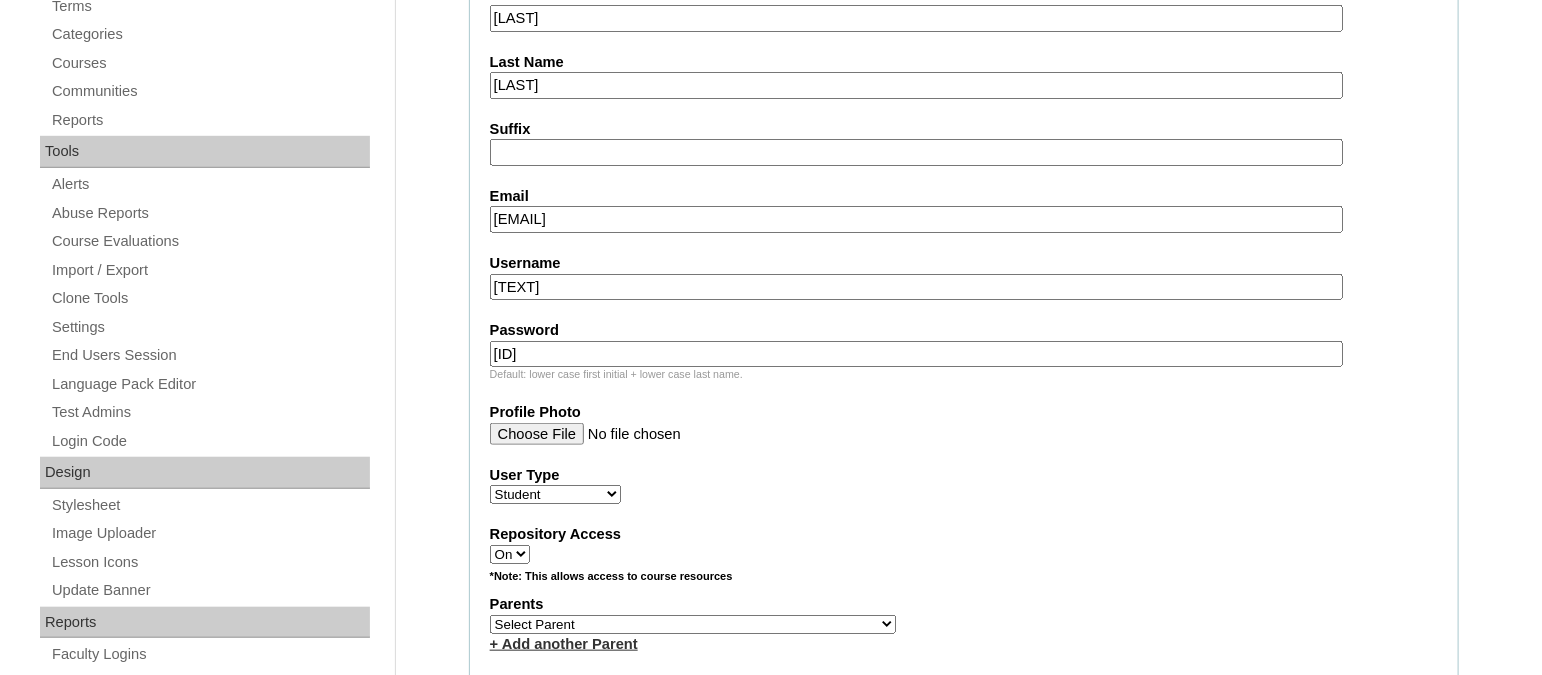 scroll, scrollTop: 625, scrollLeft: 0, axis: vertical 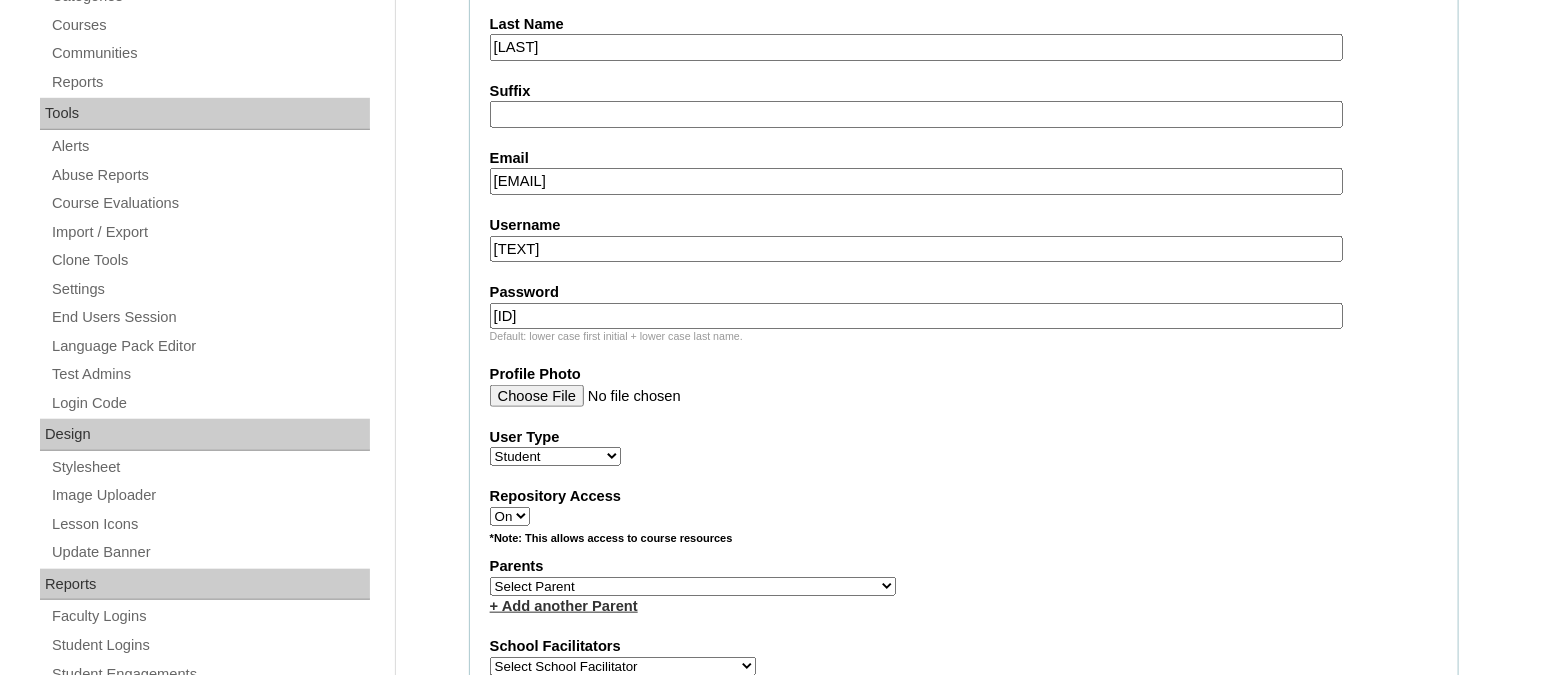 type on "[ID]" 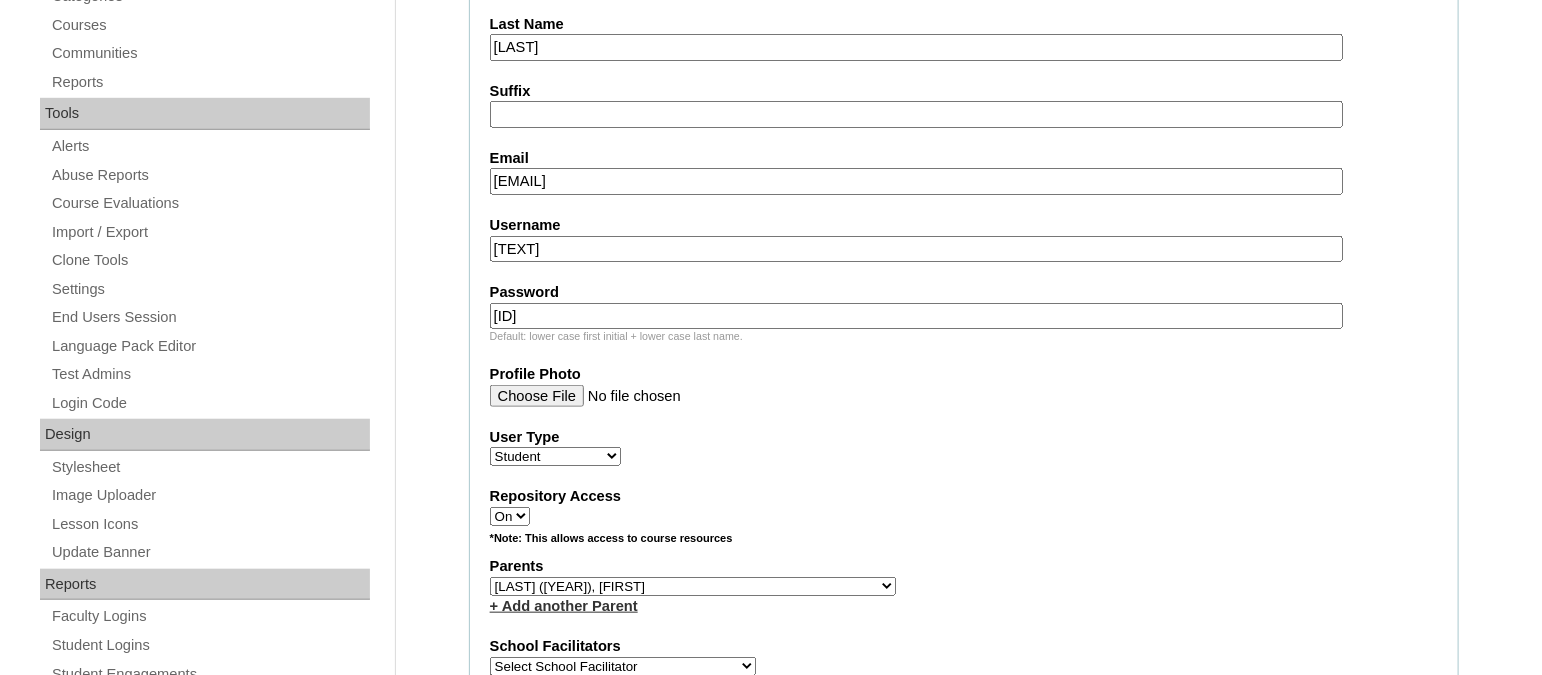 click on "Select Parent
,
,
,
,
,
,
,
,
,
,
,
,
,
,
,
,
,
,
,
,
,
,
,
,
,
,
,
,
,
,
,
,
,
,
,
,
,
,
,
, Earl
, Leona Mae
, Mark and Rem Facilitators Account
Abastillas, Ruby Anne
Adelantar, Christine
AGUILAR, PAULA BIANCA DE GUIA
AGUTO ABAD, MARIA KIMBERLY
Allego, (OLD) Jacqueline V.
Apostol (2025), Ma. Angelique
Arabia, Joy Pauline
Arca, Marinela
ARINGAY, Rona
AUSTRIA	, GENIE (2023)
Bahtiyorovic Mahkamov, Umid
Bajarias 2025, Ma. Luz
Balay , Jennie Rose
Balingit, 2025, Jennith
BALISBIS (2025), CHAREEN
Balubayan , Bleszl Grace
Banez, Mary Karmilita
Bayudan., Charo
Benitez, Maria Christina
Boosten, April Aro
Braga, Pilita Castro
Braga (new), Pilita
Briones, Keziah
Buncio, Sophia Ellen
Caalim, Kathleen Grace
Calangian (2025), Dexter
Cani (2025), Michelle Anne
Canlas, Maria Criselda
Carino (OLD), Catherina" at bounding box center [693, 586] 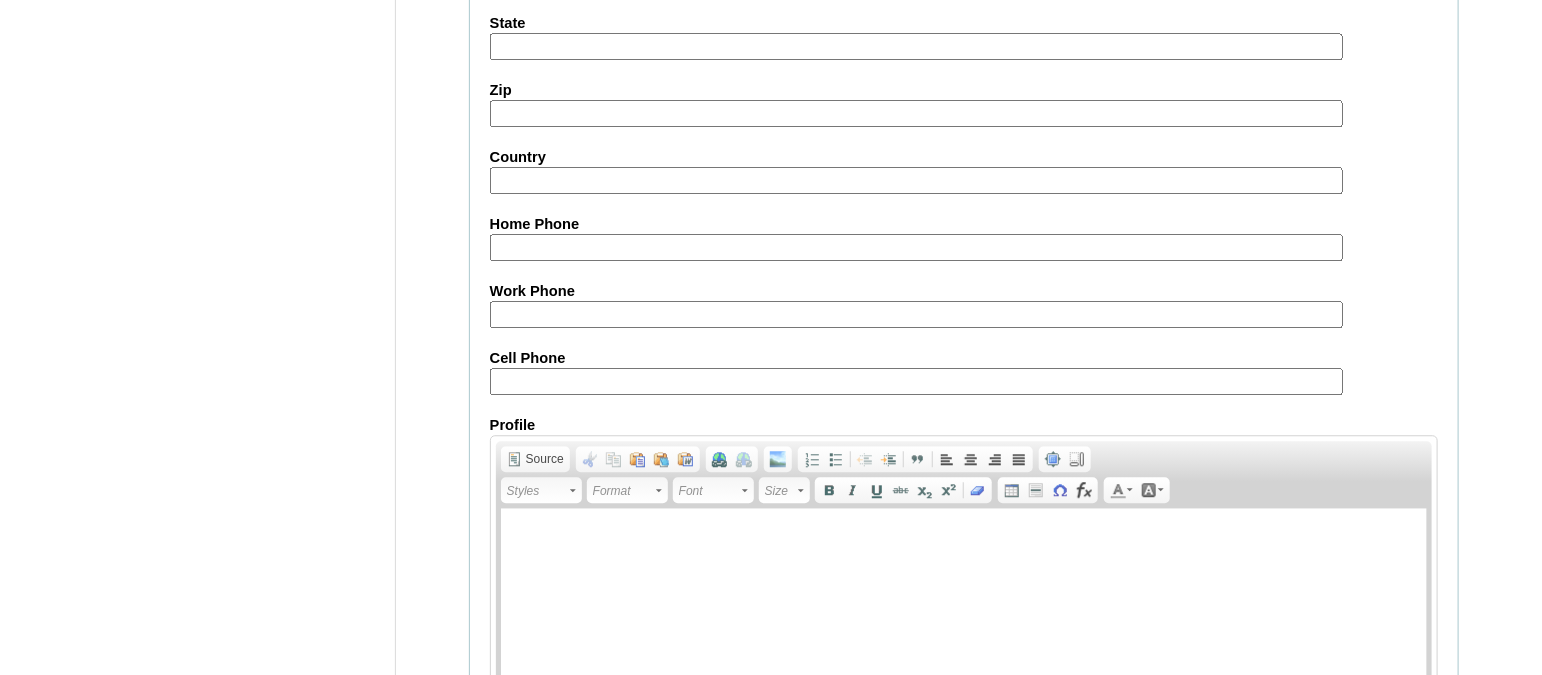 scroll, scrollTop: 2353, scrollLeft: 0, axis: vertical 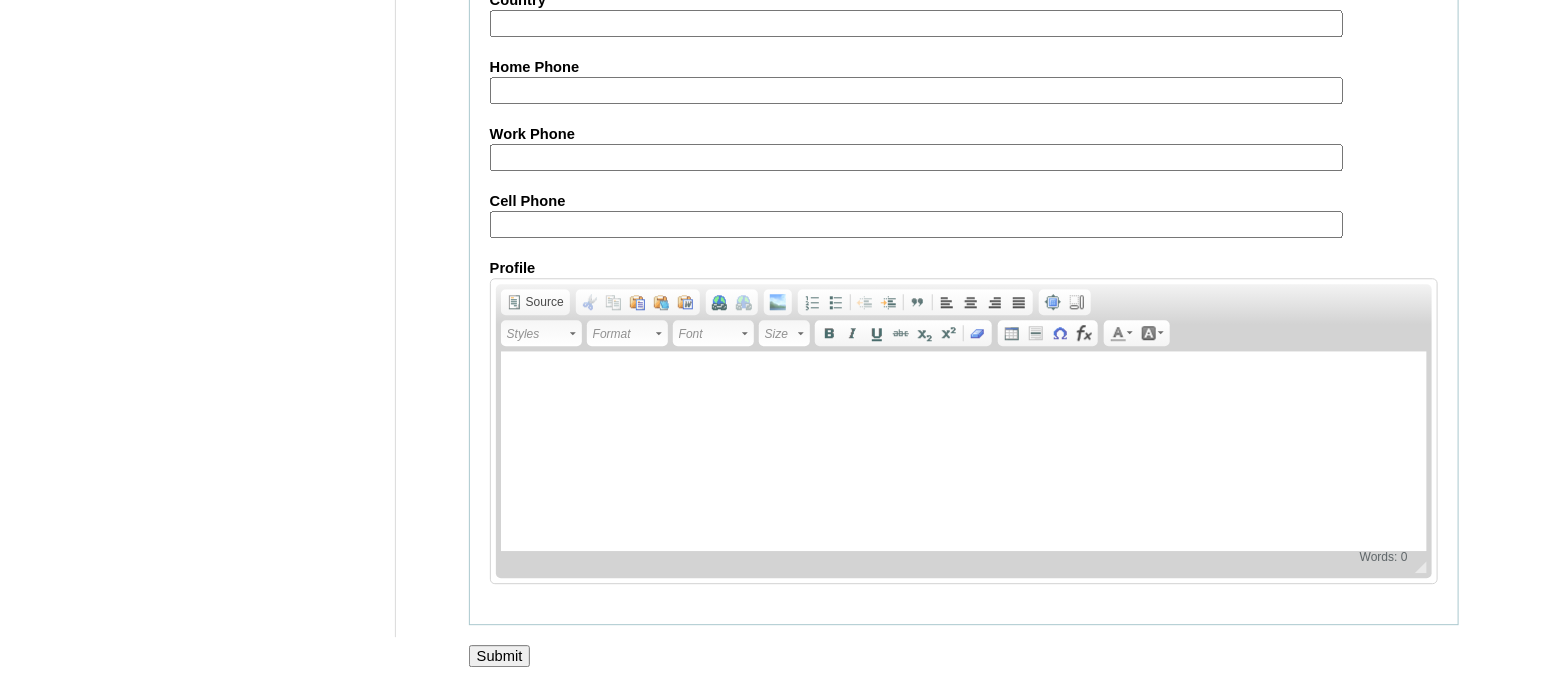 click on "Submit" at bounding box center [500, 656] 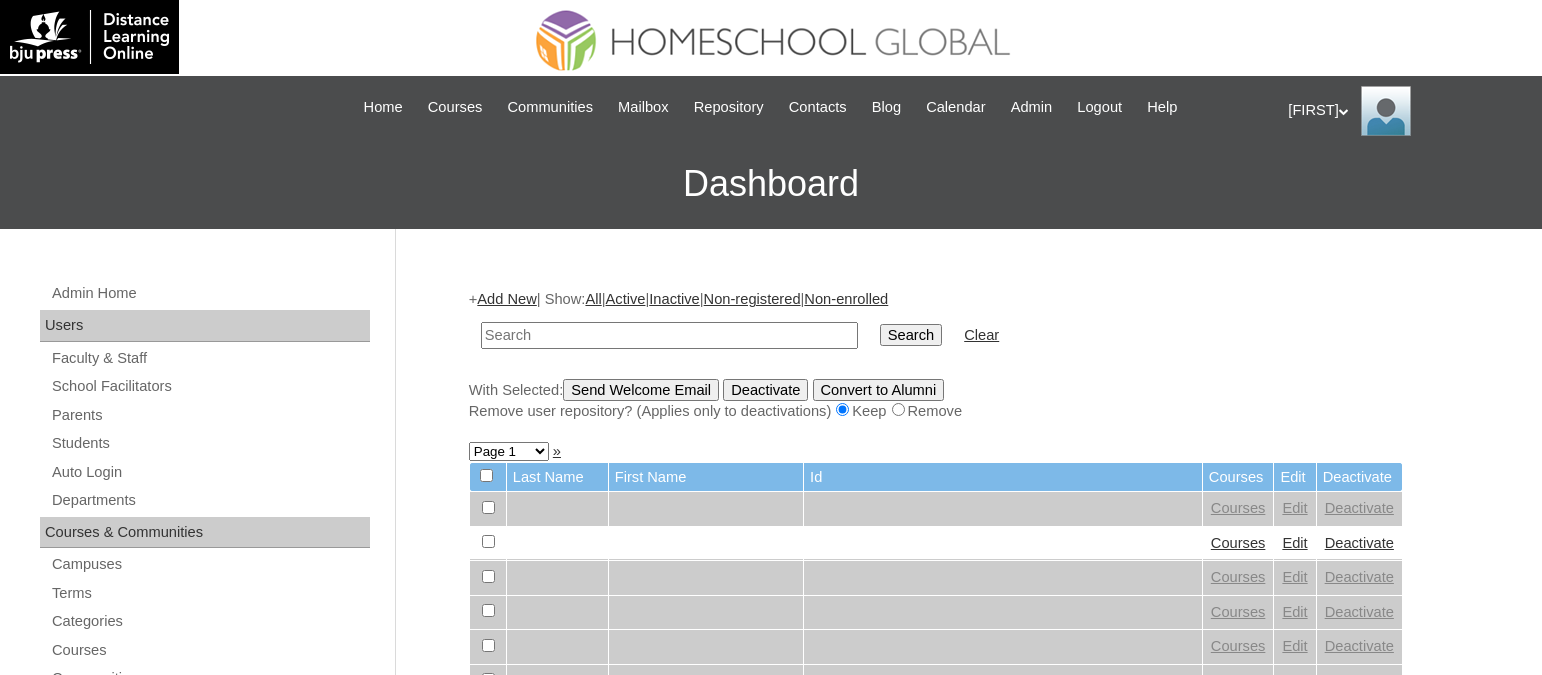 scroll, scrollTop: 0, scrollLeft: 0, axis: both 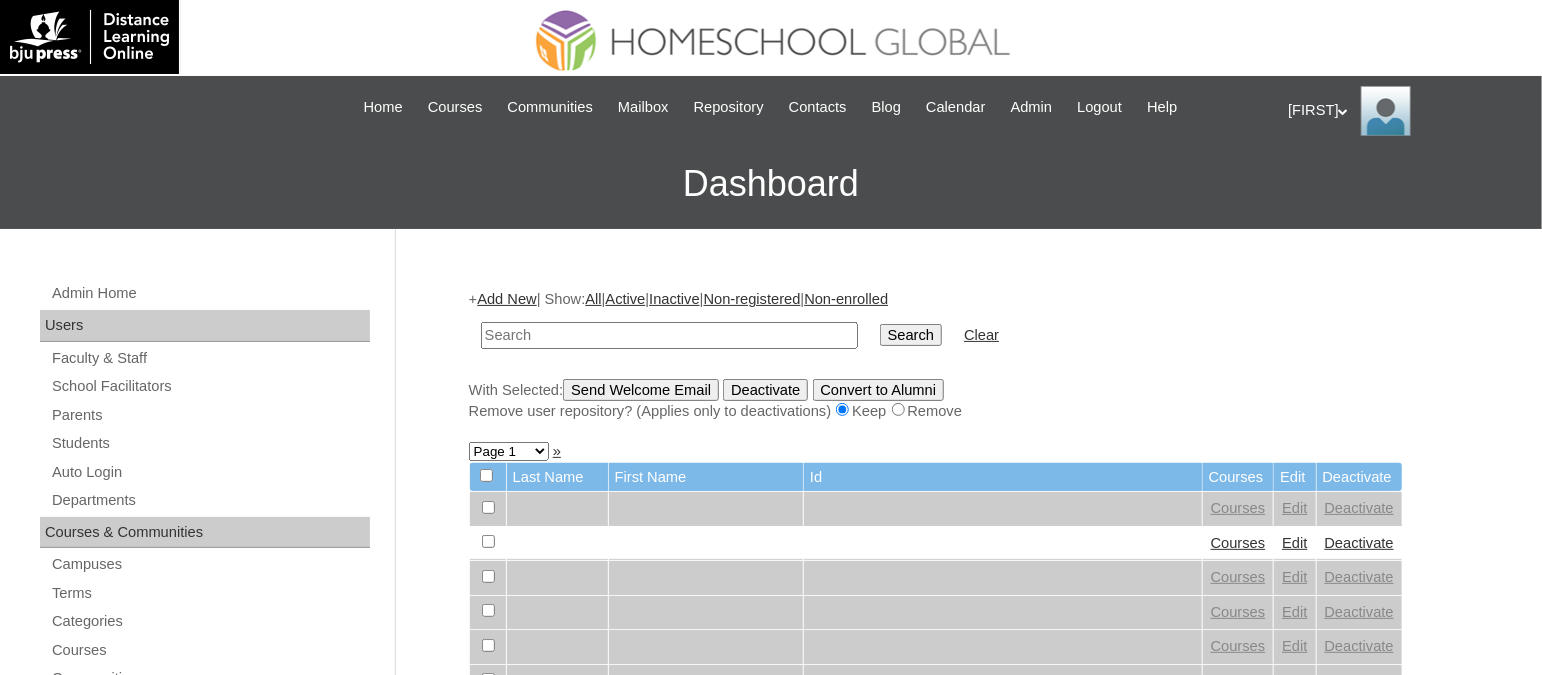 paste on "TOUCHPH2025-MHS010143" 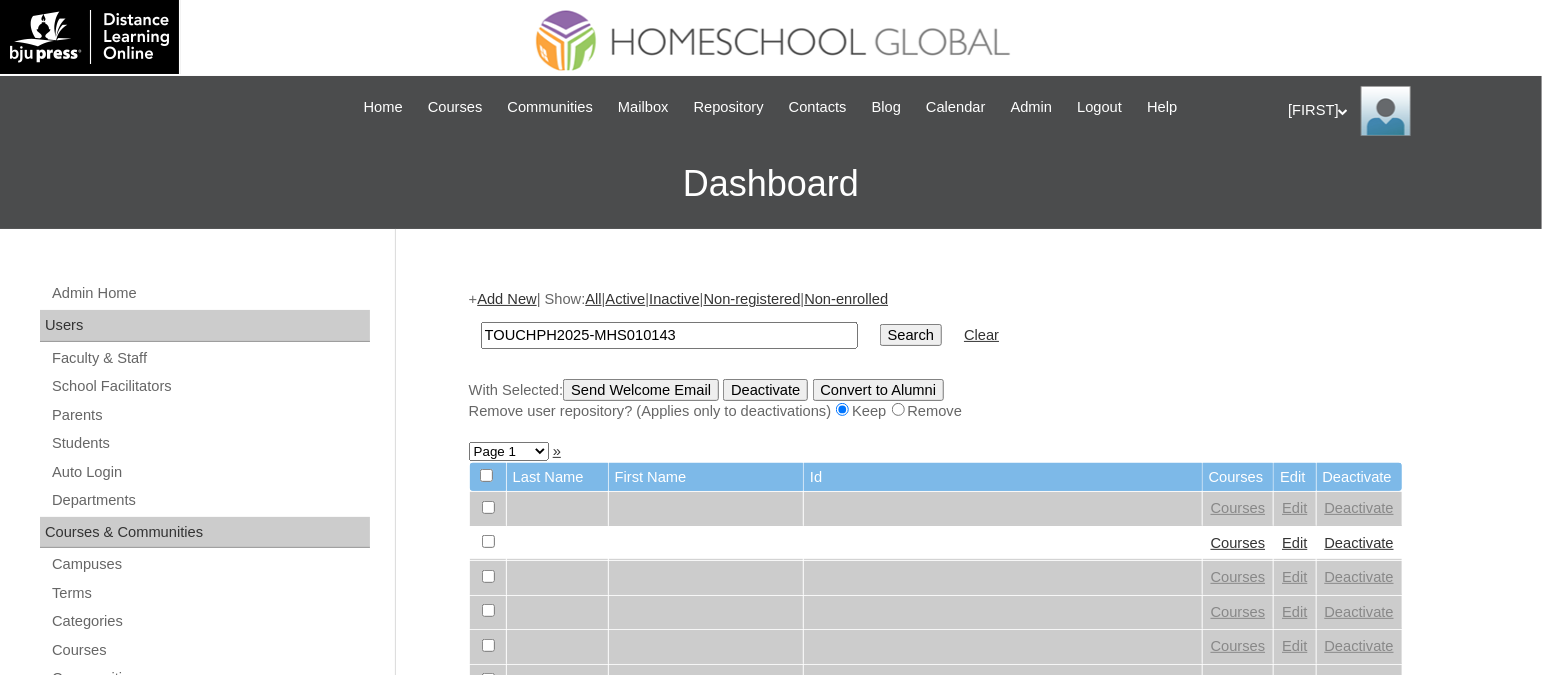 type on "TOUCHPH2025-MHS010143" 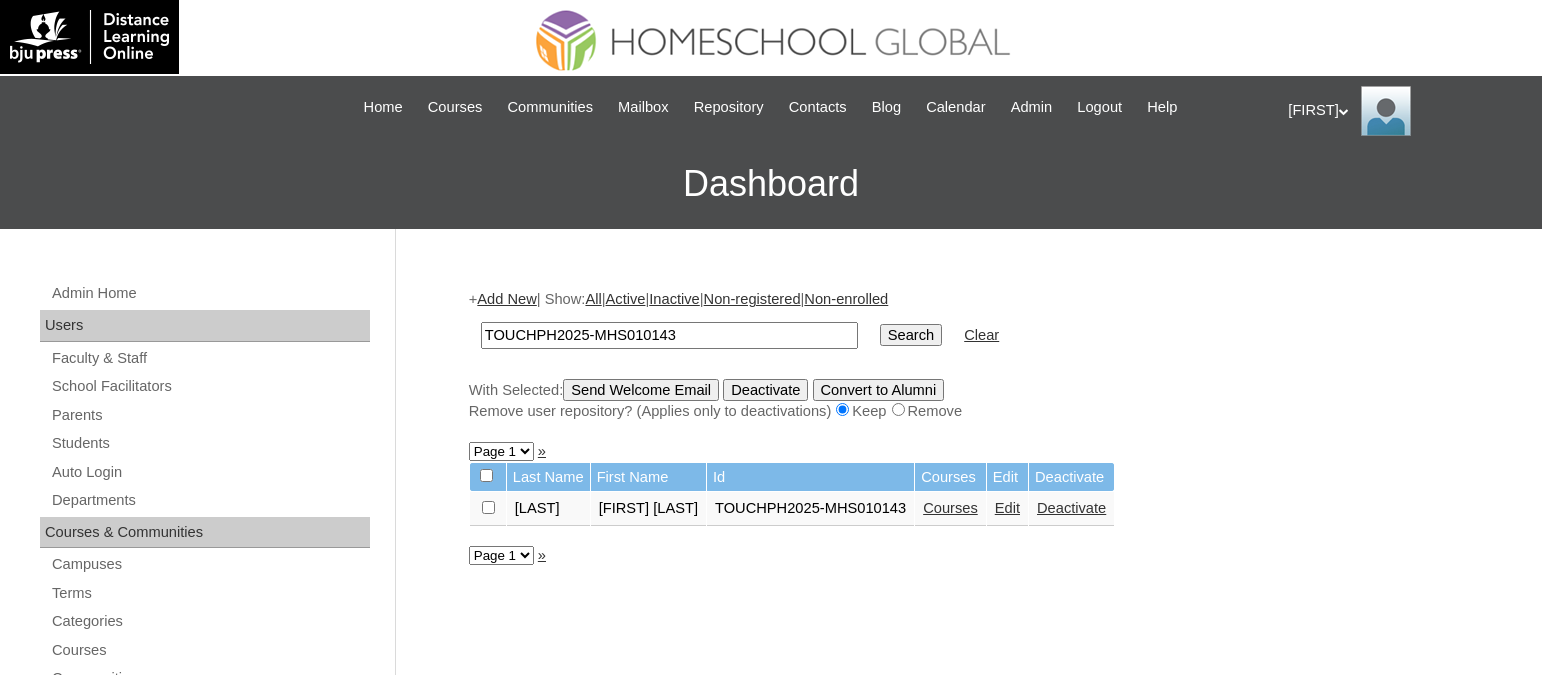 scroll, scrollTop: 0, scrollLeft: 0, axis: both 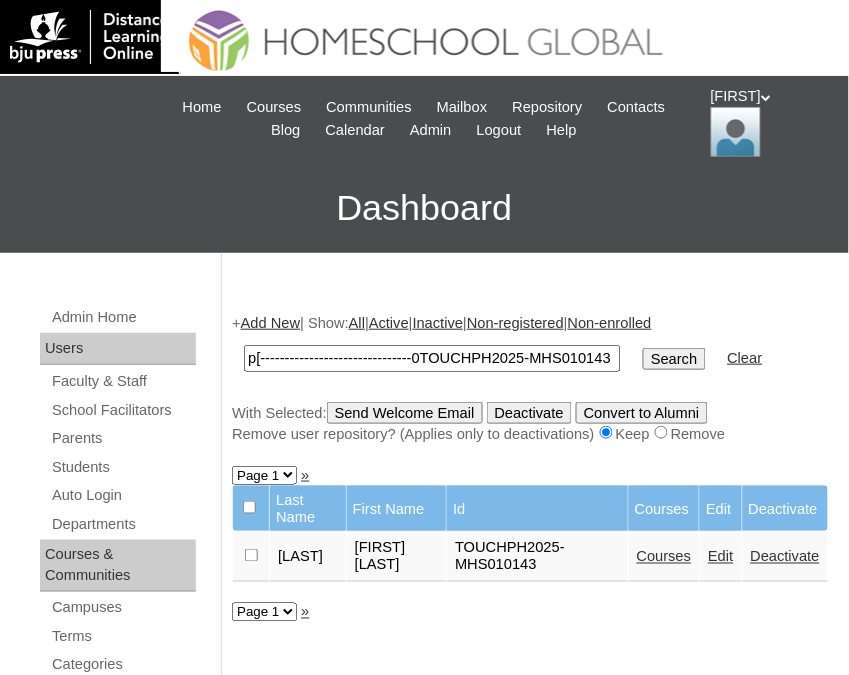 type on "p[-------------------------------0rTOUCHPH2025-MHS010143" 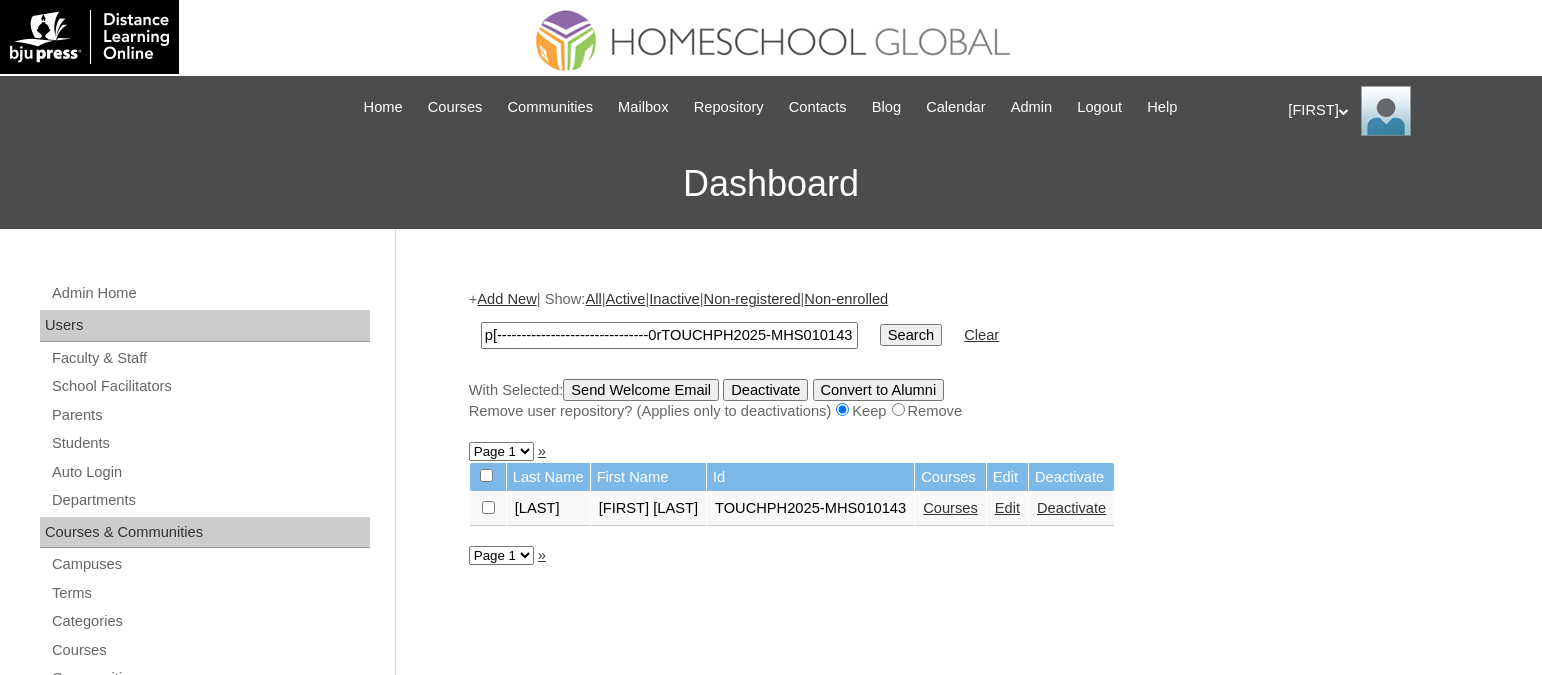 scroll, scrollTop: 0, scrollLeft: 0, axis: both 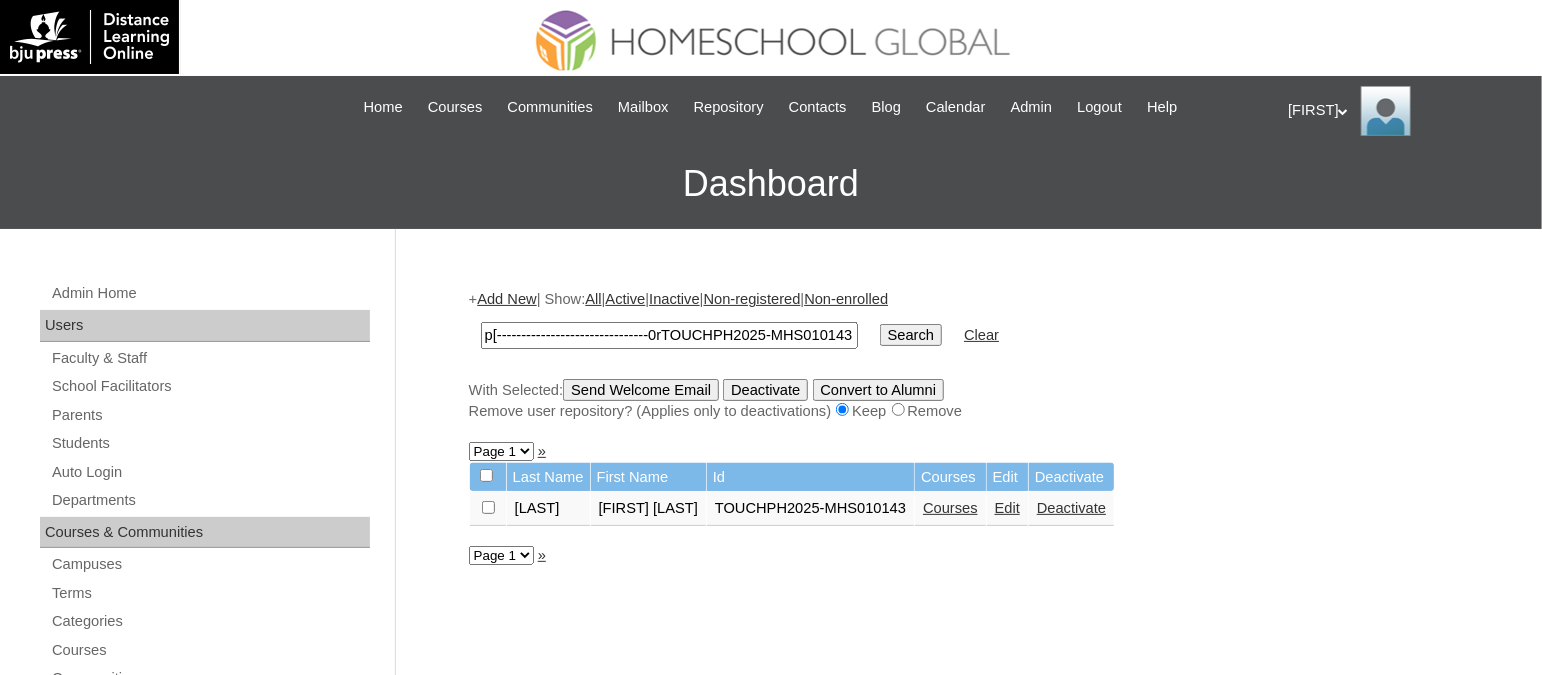 click on "Courses" at bounding box center (950, 508) 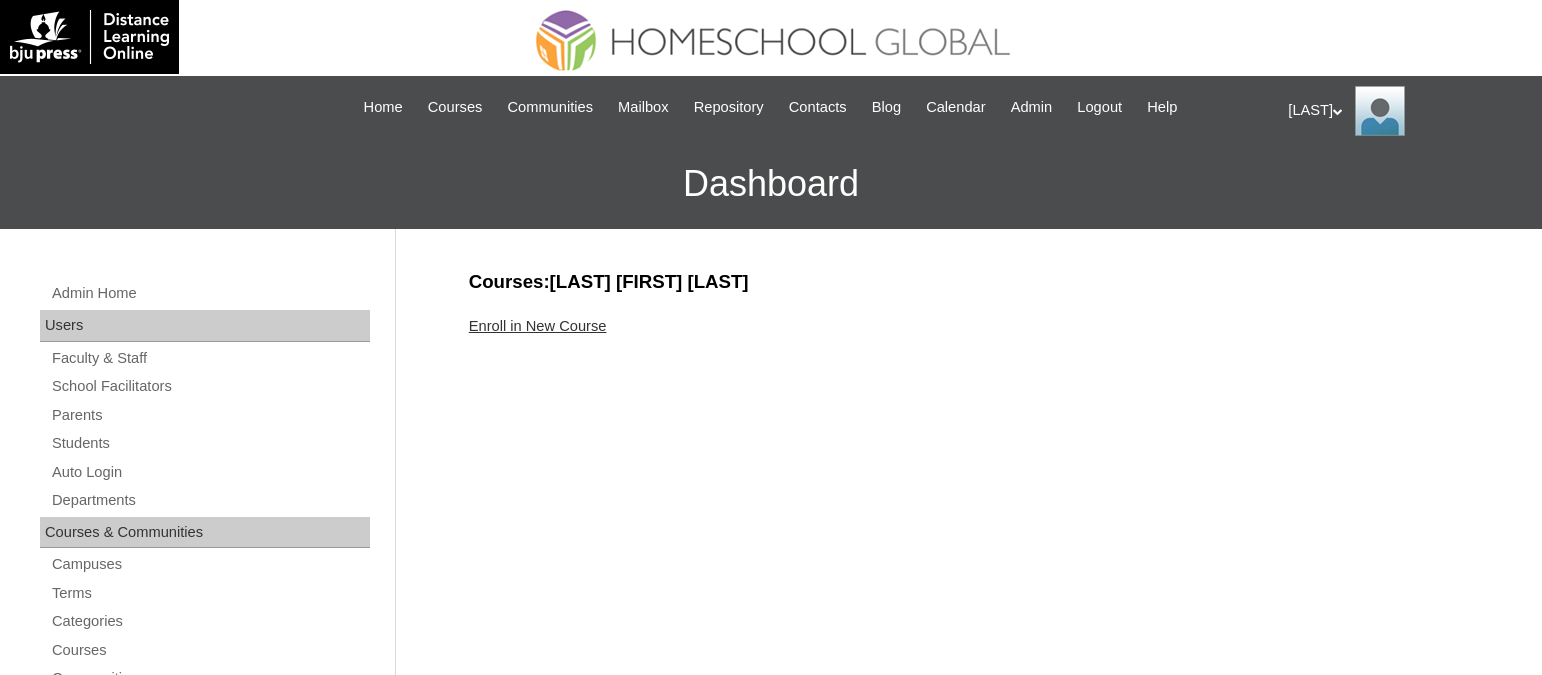 scroll, scrollTop: 0, scrollLeft: 0, axis: both 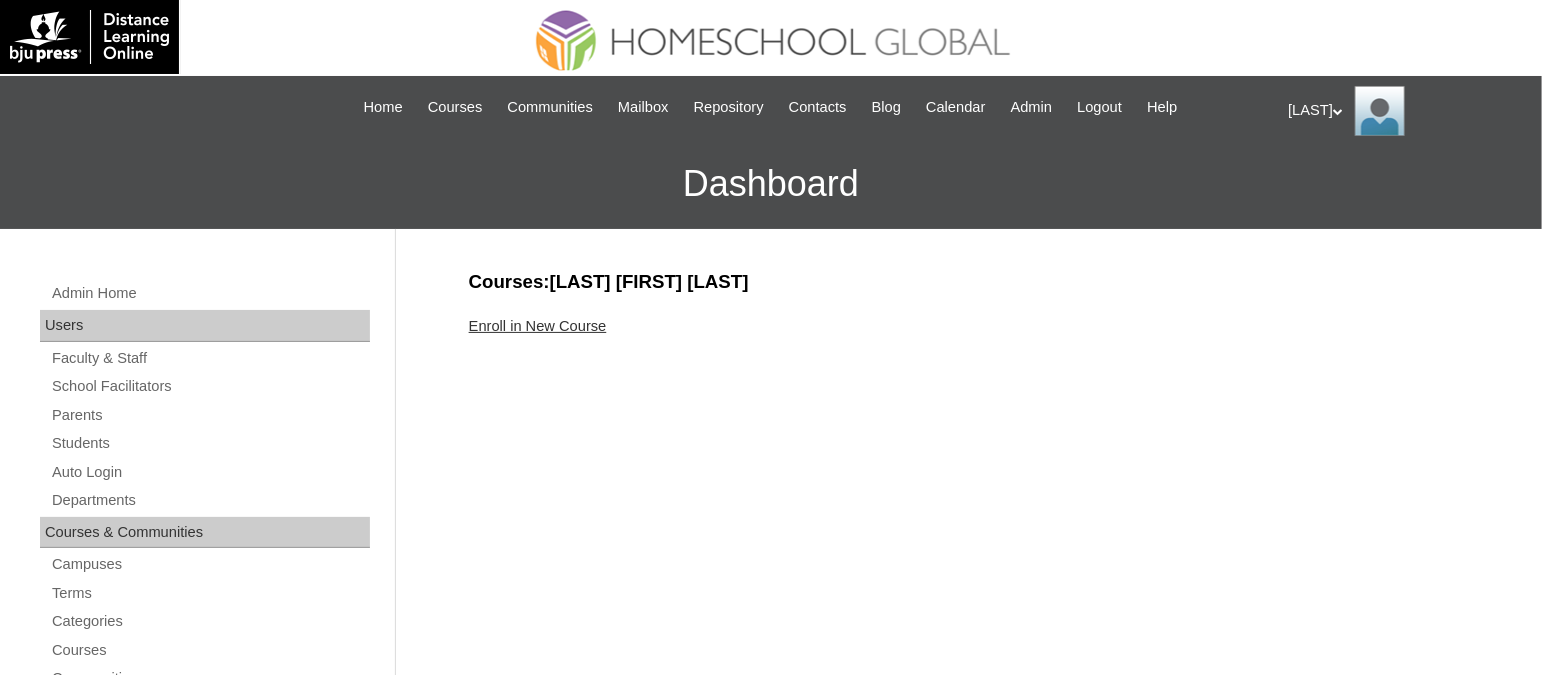 click on "Enroll in New Course" at bounding box center (538, 326) 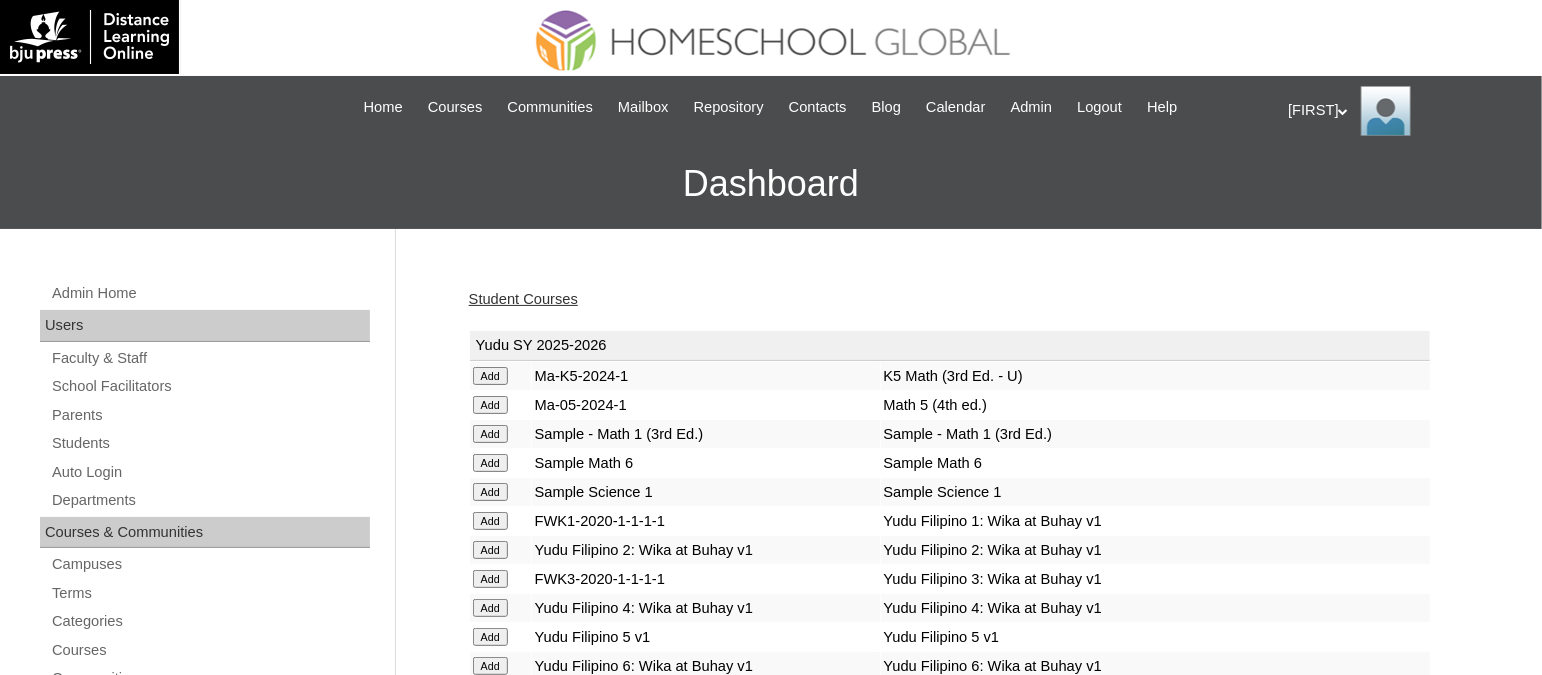 scroll, scrollTop: 4055, scrollLeft: 0, axis: vertical 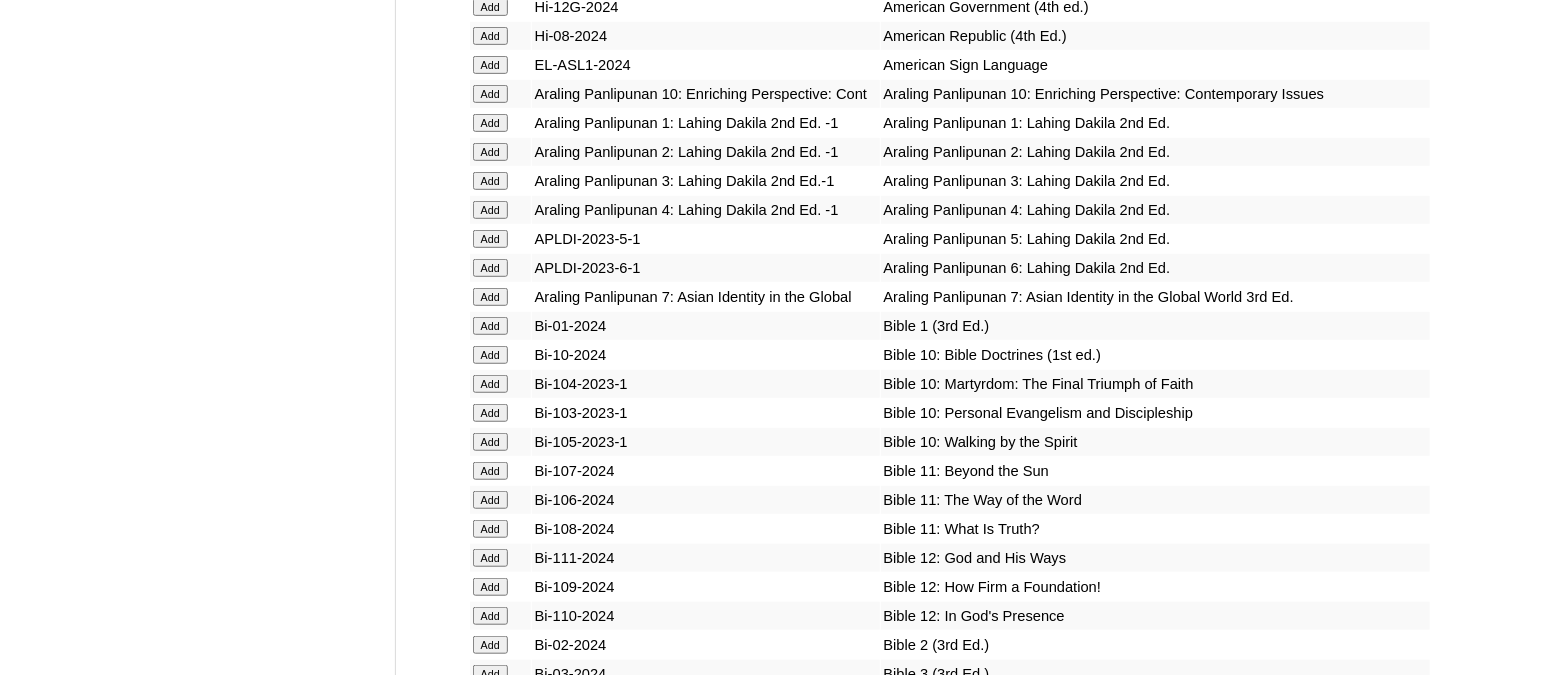 click on "Add" at bounding box center (490, -3679) 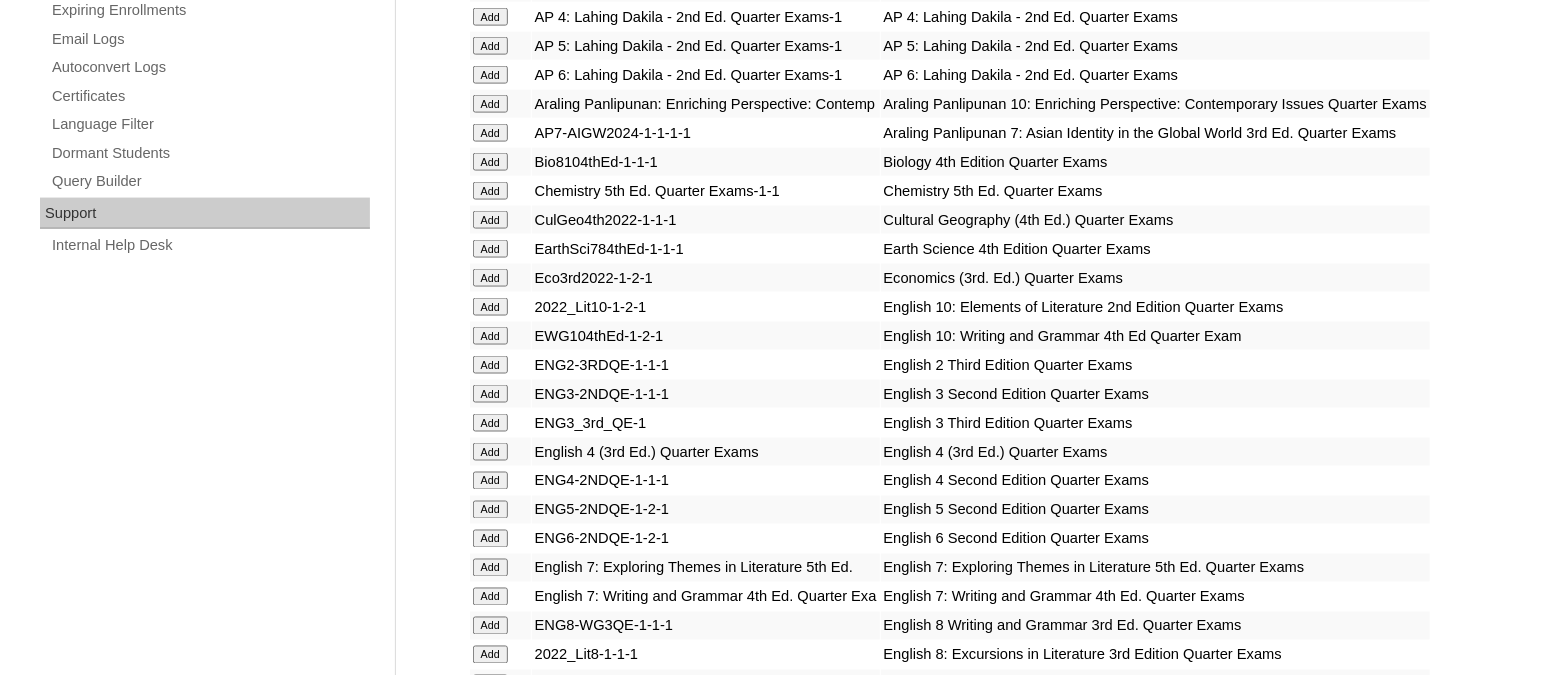 scroll, scrollTop: 4978, scrollLeft: 0, axis: vertical 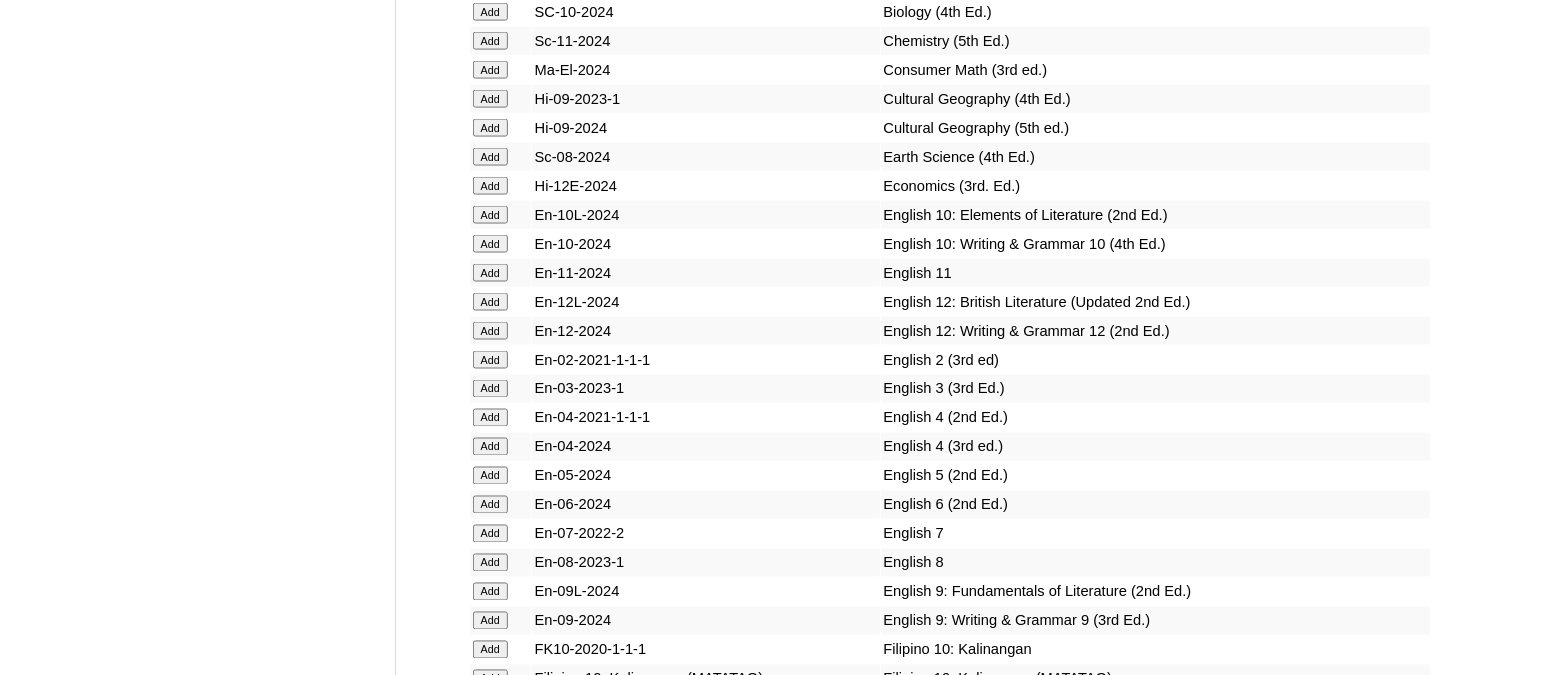click on "Add" at bounding box center [490, -4602] 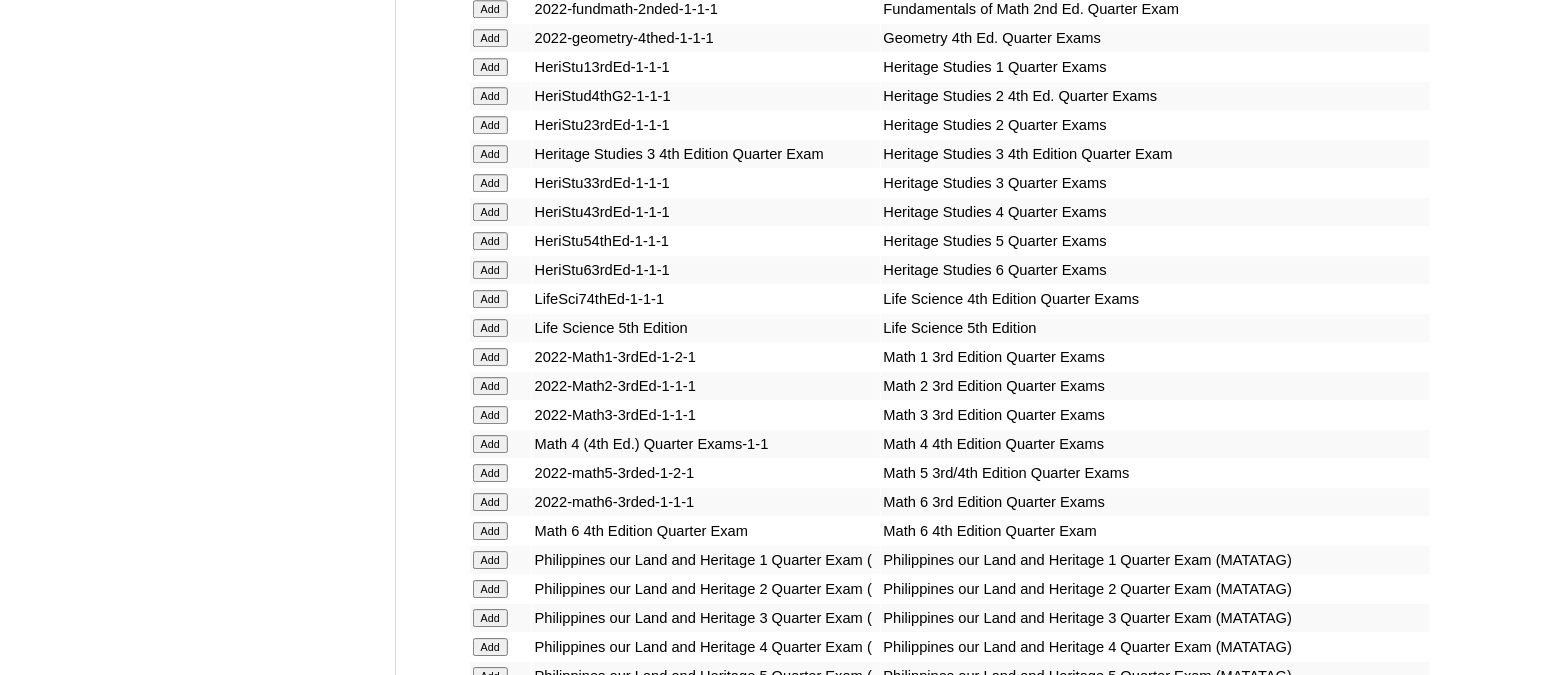 scroll, scrollTop: 6433, scrollLeft: 0, axis: vertical 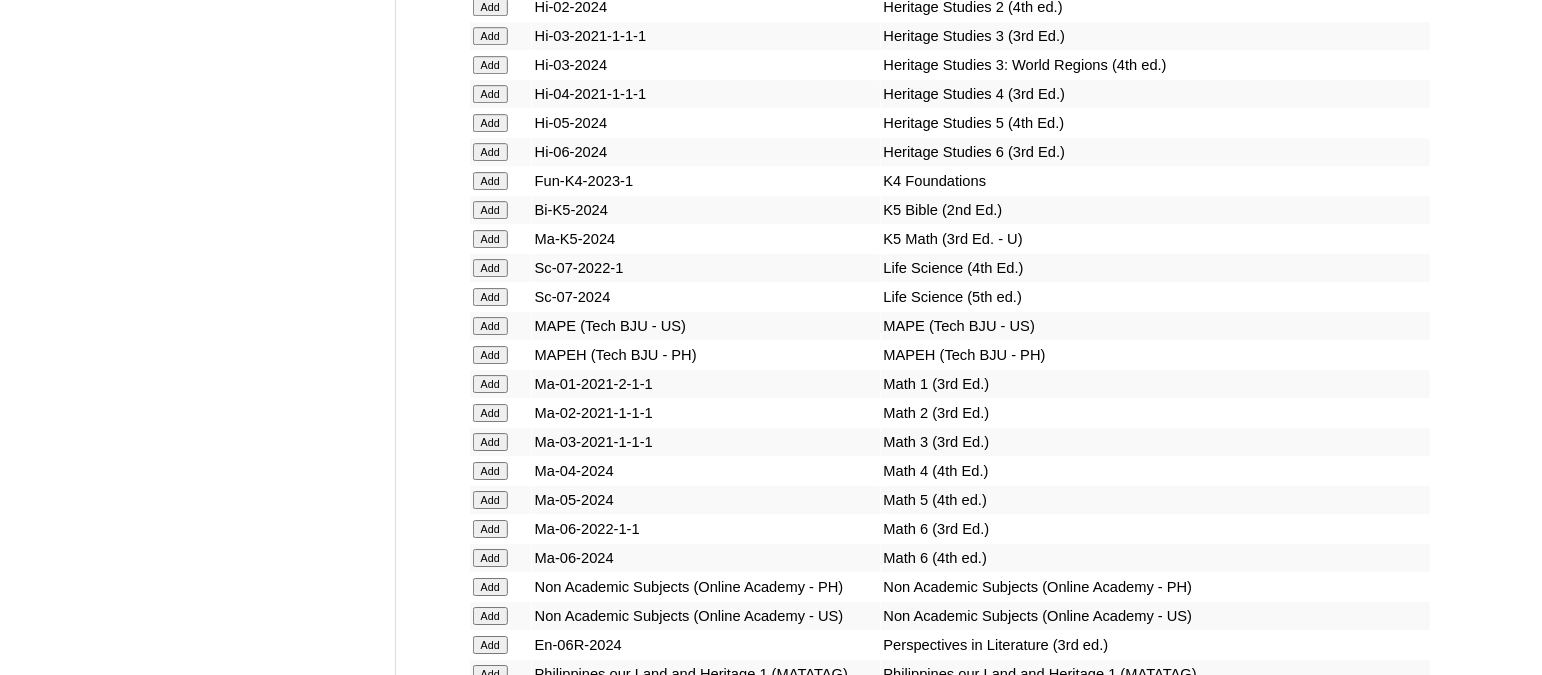 click on "Add" at bounding box center [490, -6057] 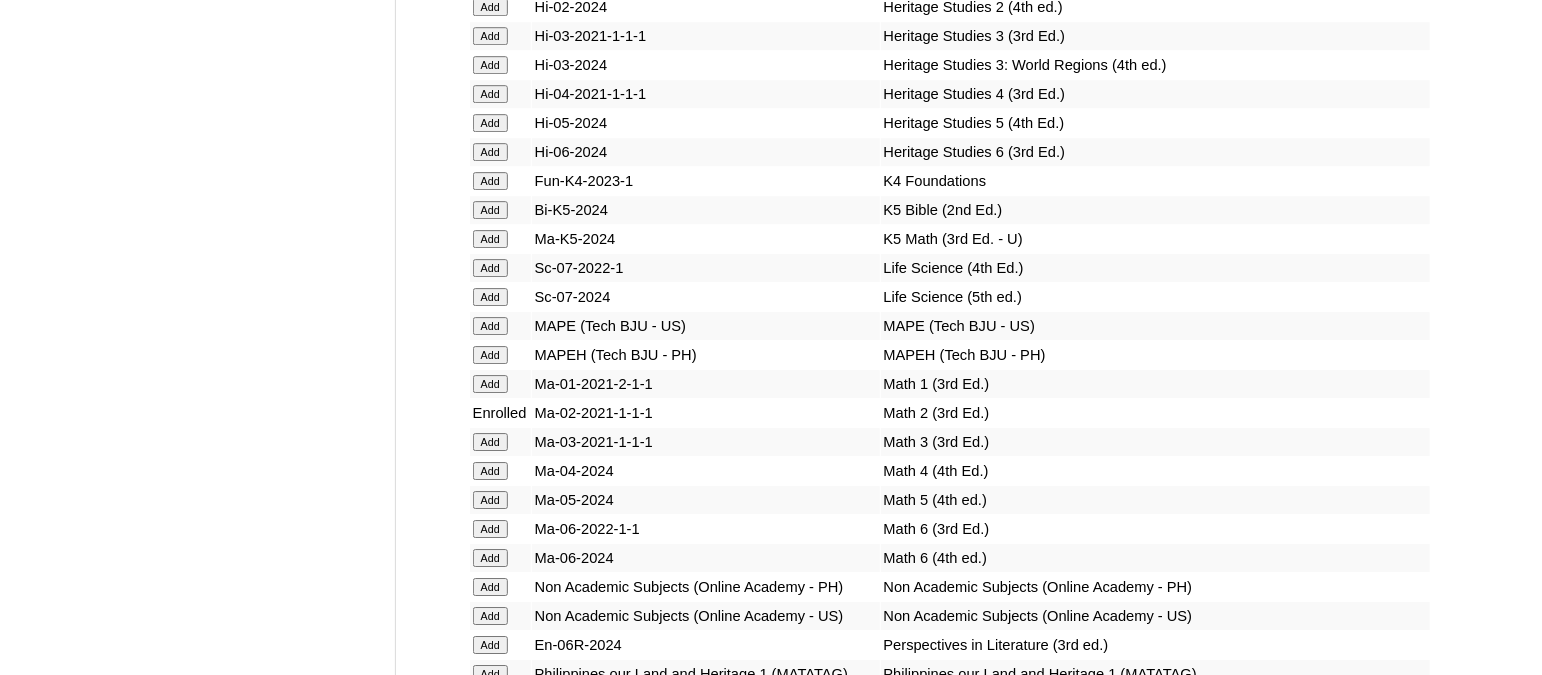 scroll, scrollTop: 6853, scrollLeft: 0, axis: vertical 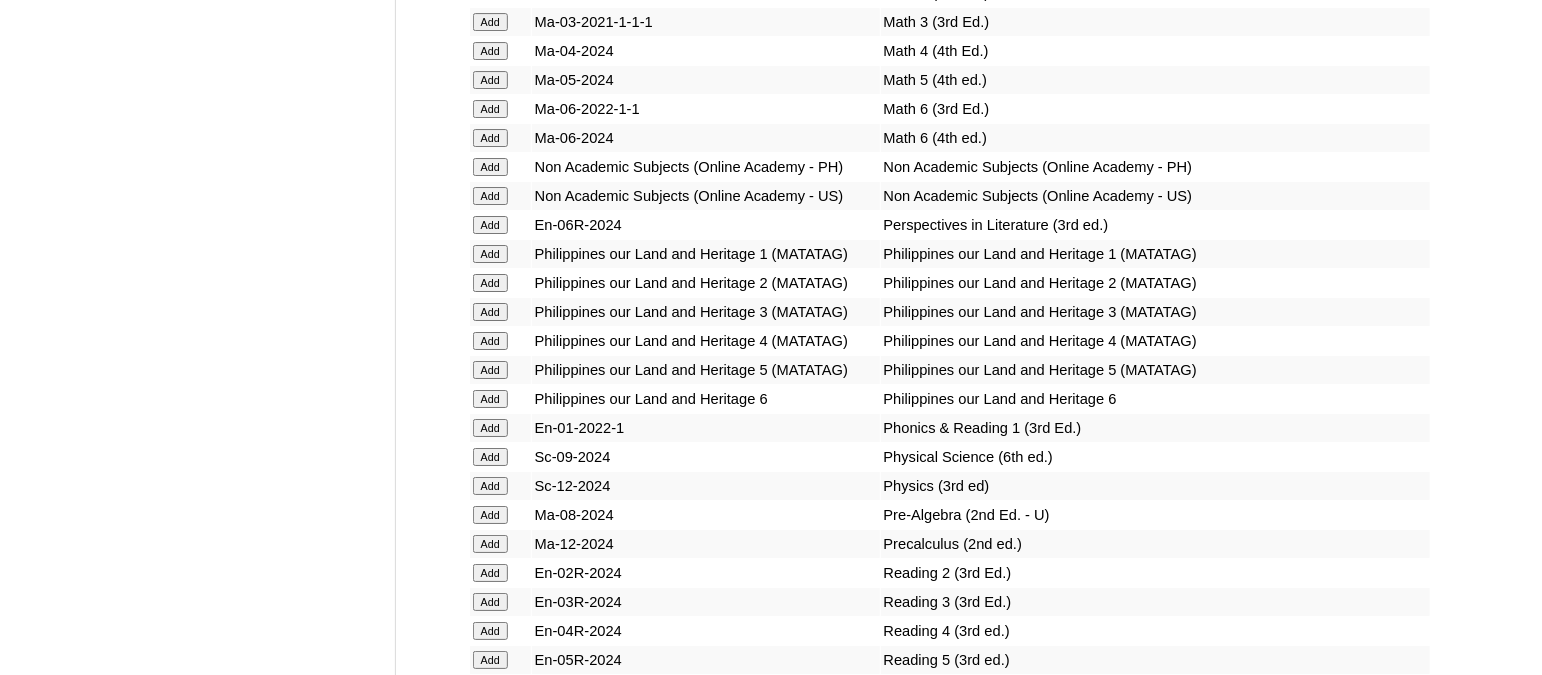 click on "Add" at bounding box center (490, -6477) 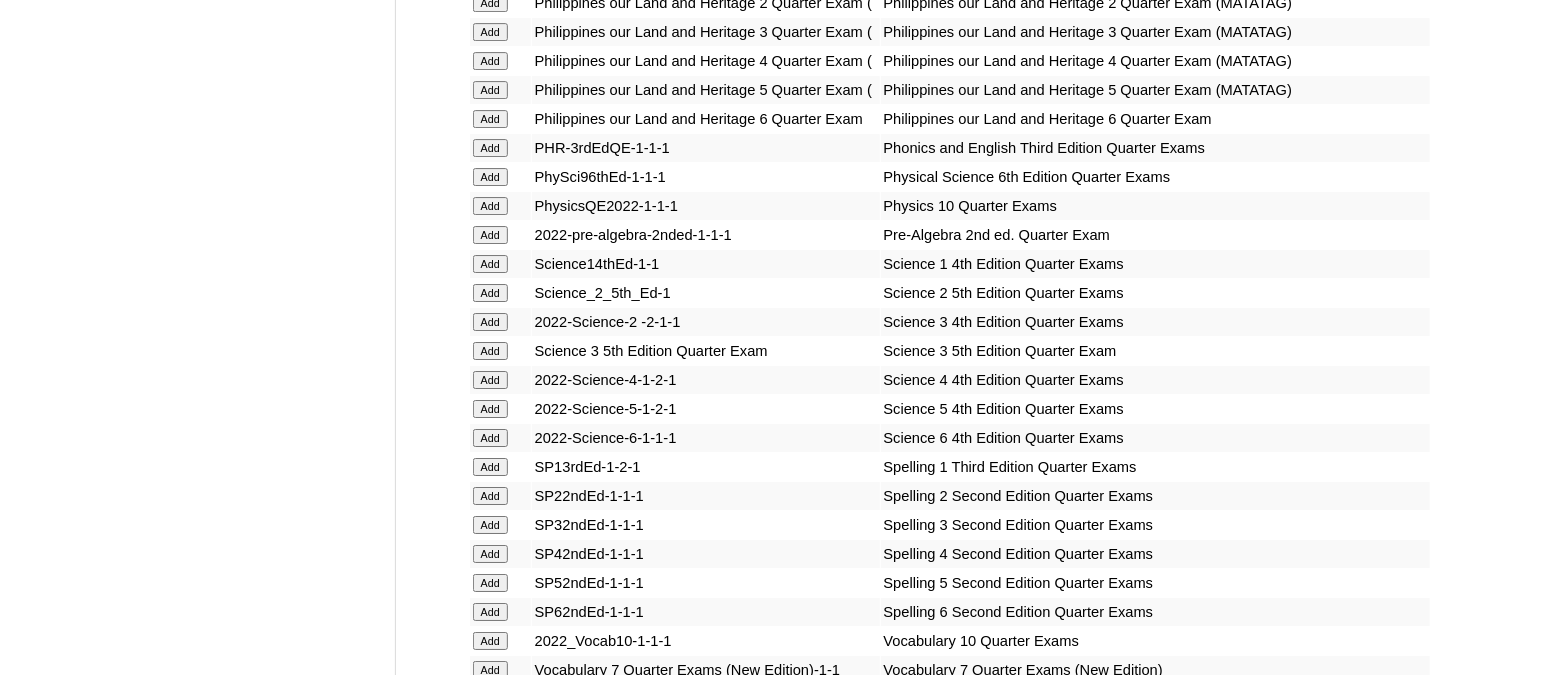 scroll, scrollTop: 7161, scrollLeft: 0, axis: vertical 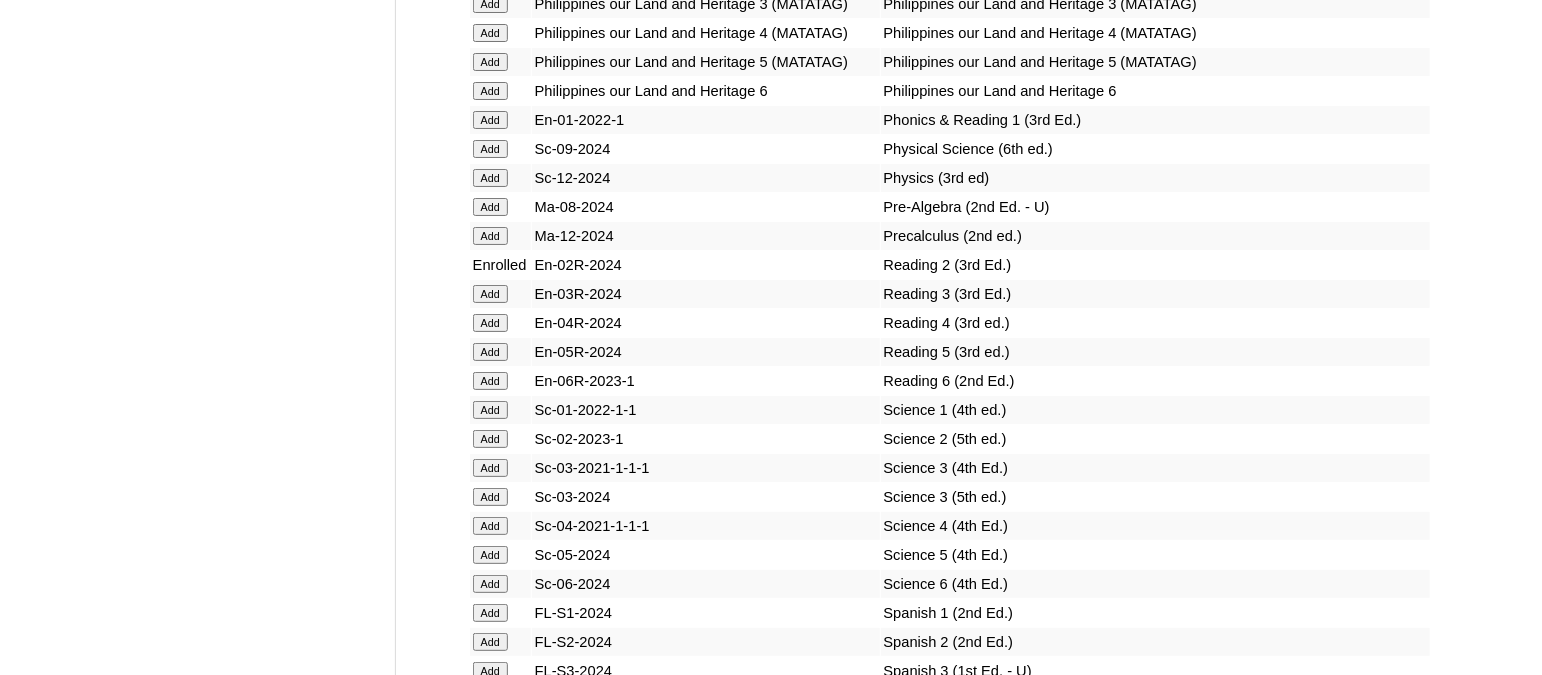 click on "Add" at bounding box center [490, -6785] 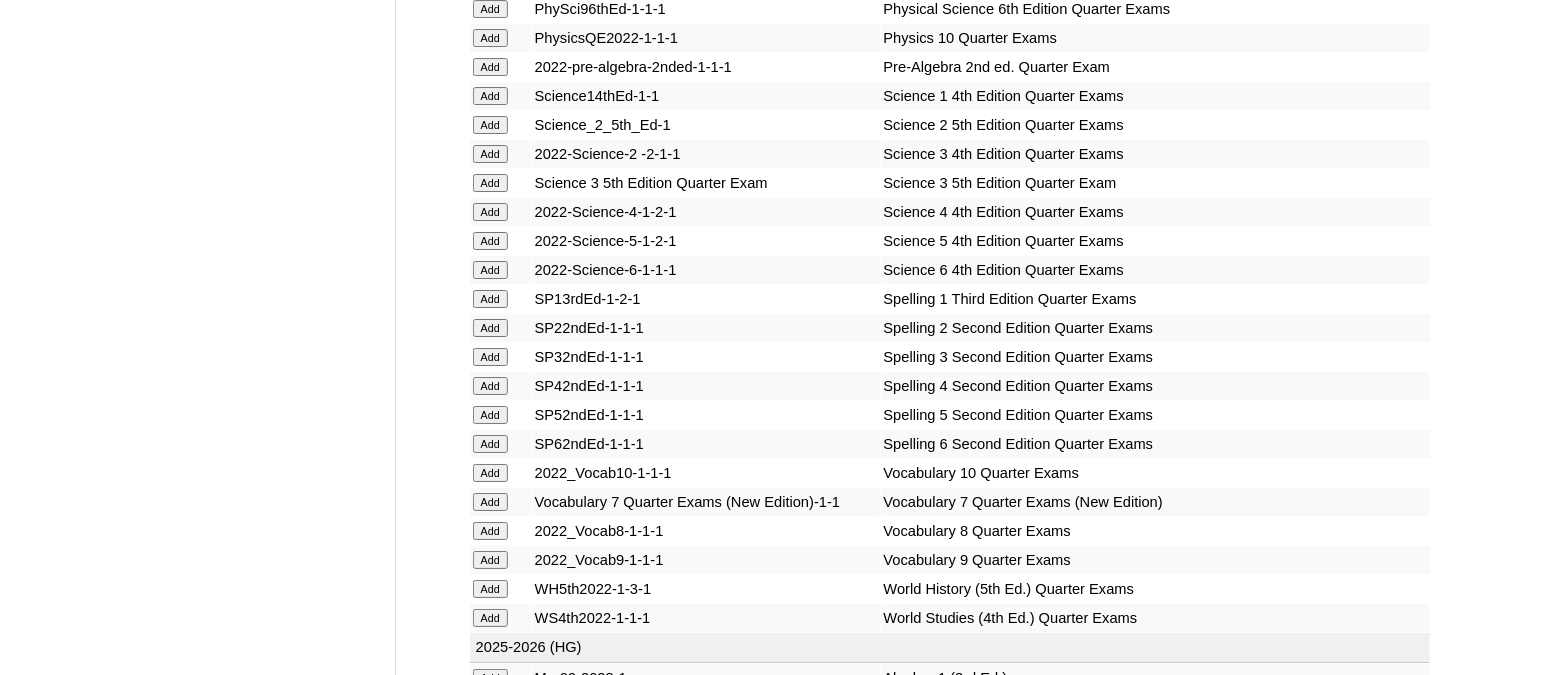 scroll, scrollTop: 7441, scrollLeft: 0, axis: vertical 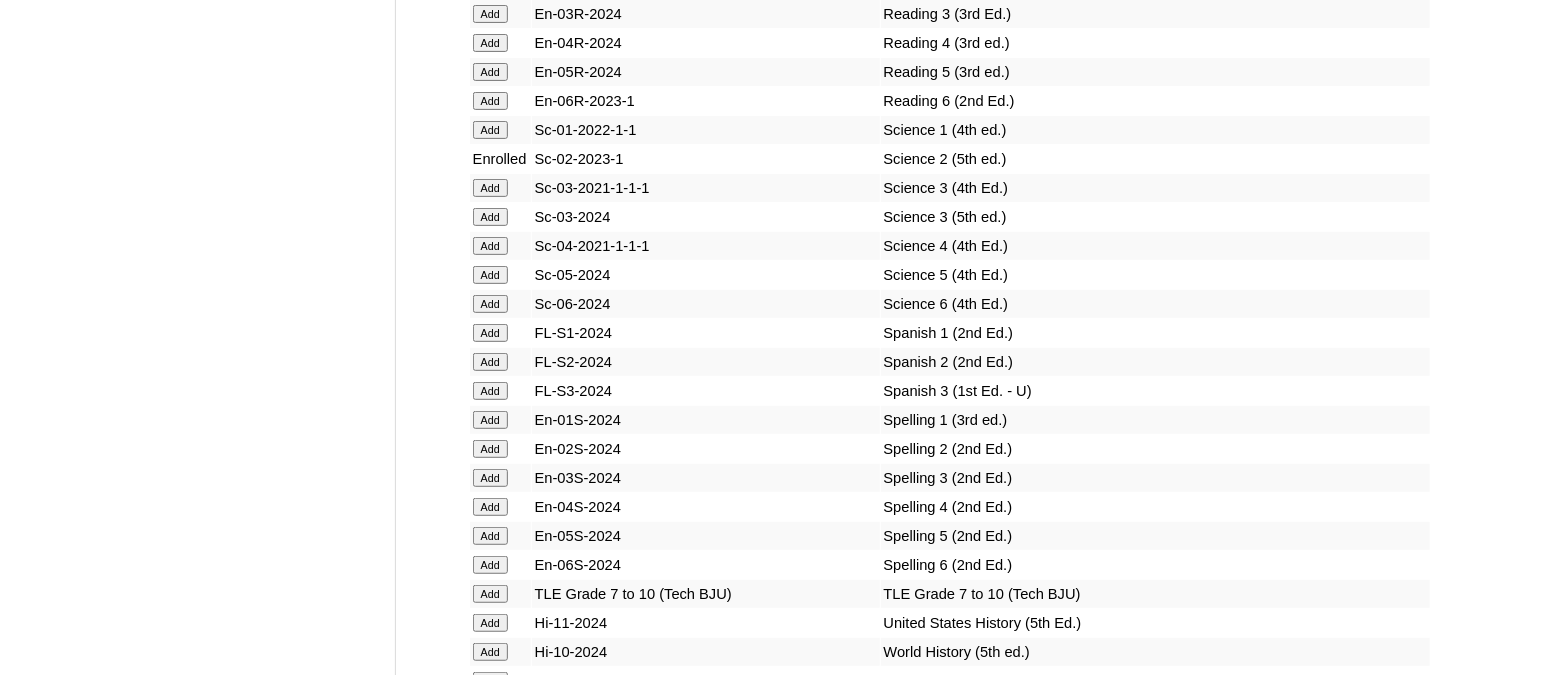 click on "Add" at bounding box center (490, -7065) 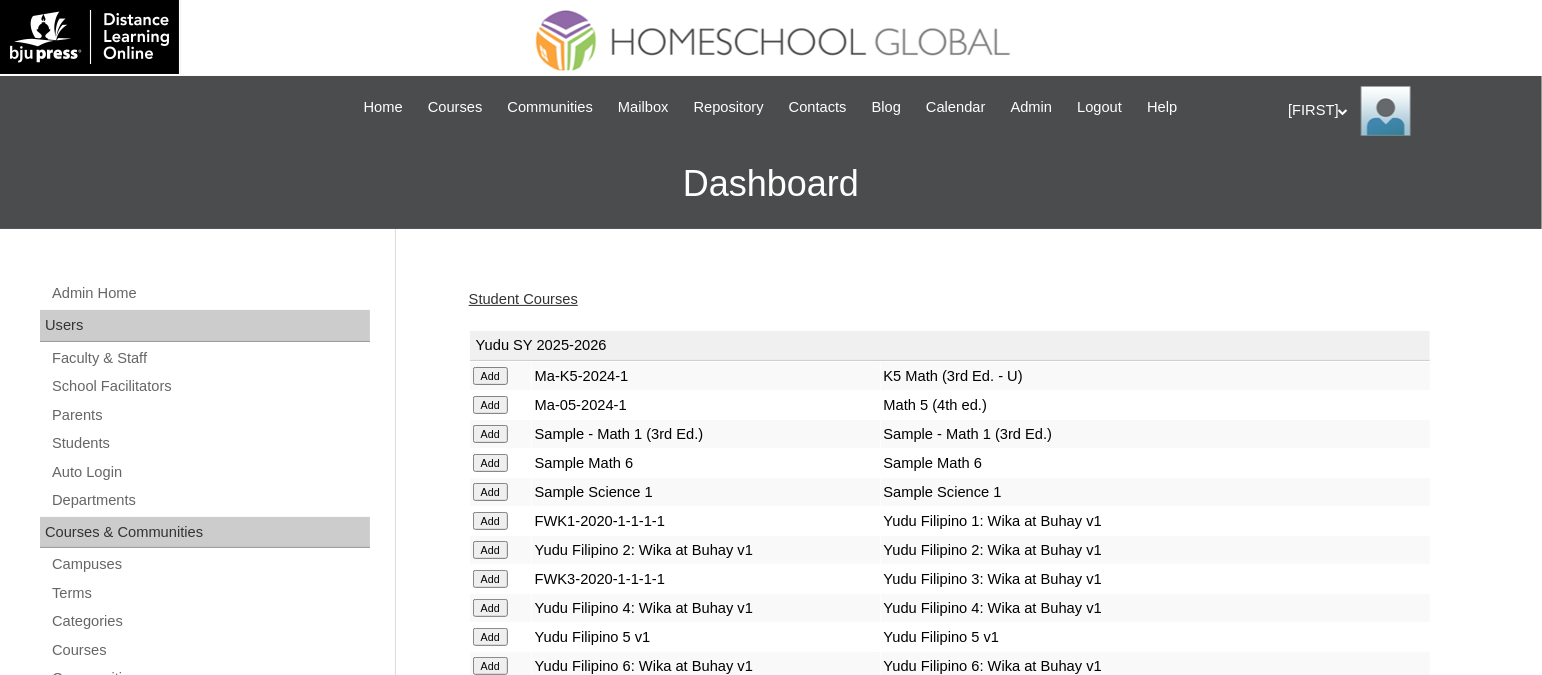 scroll, scrollTop: 5817, scrollLeft: 0, axis: vertical 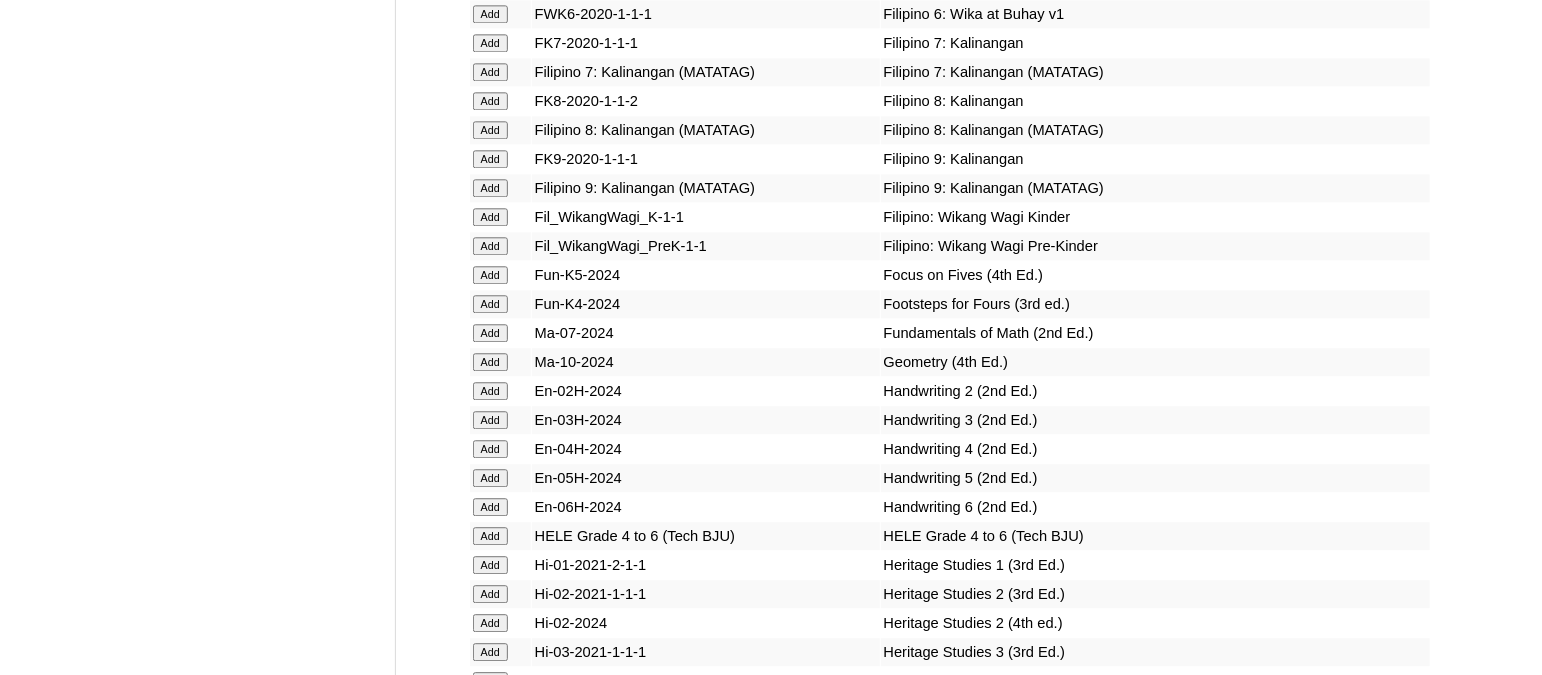 click on "Add" at bounding box center (490, -5441) 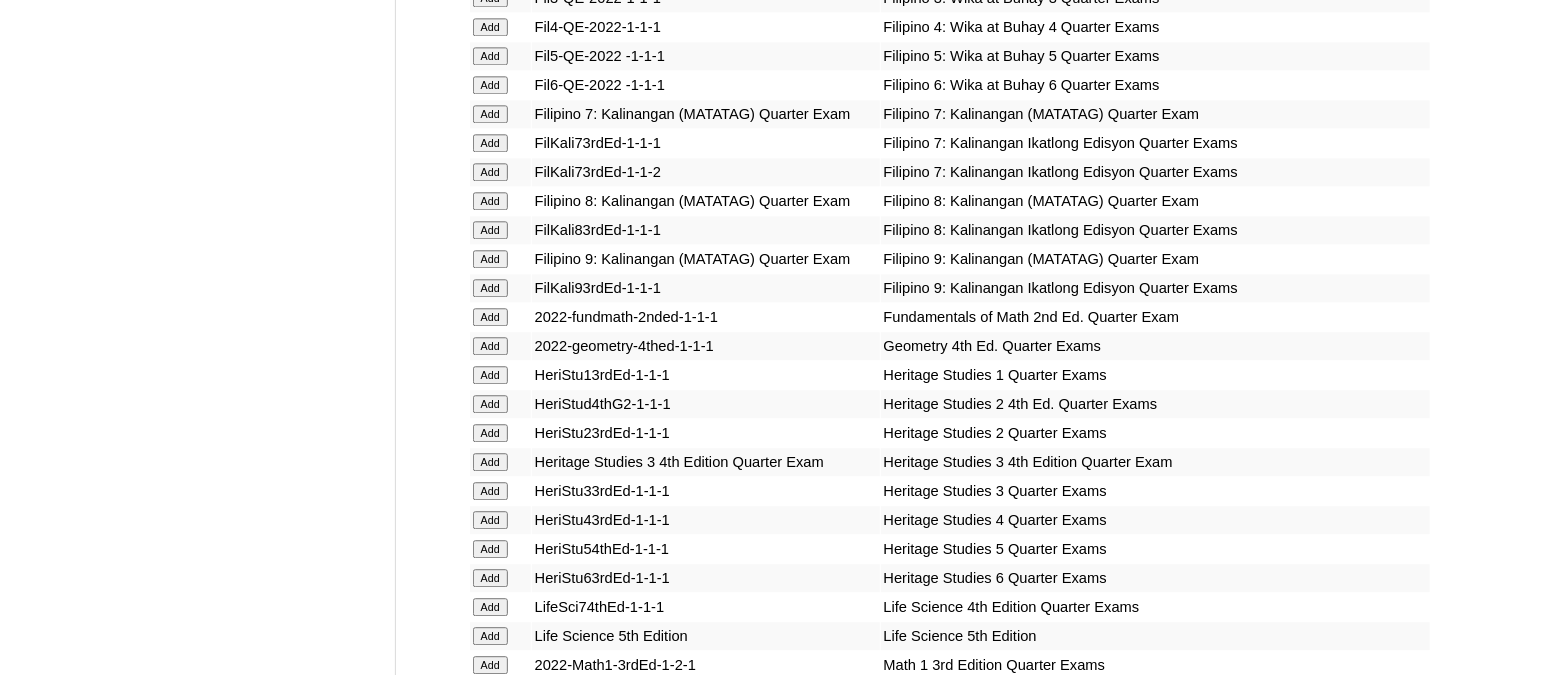 scroll, scrollTop: 5986, scrollLeft: 0, axis: vertical 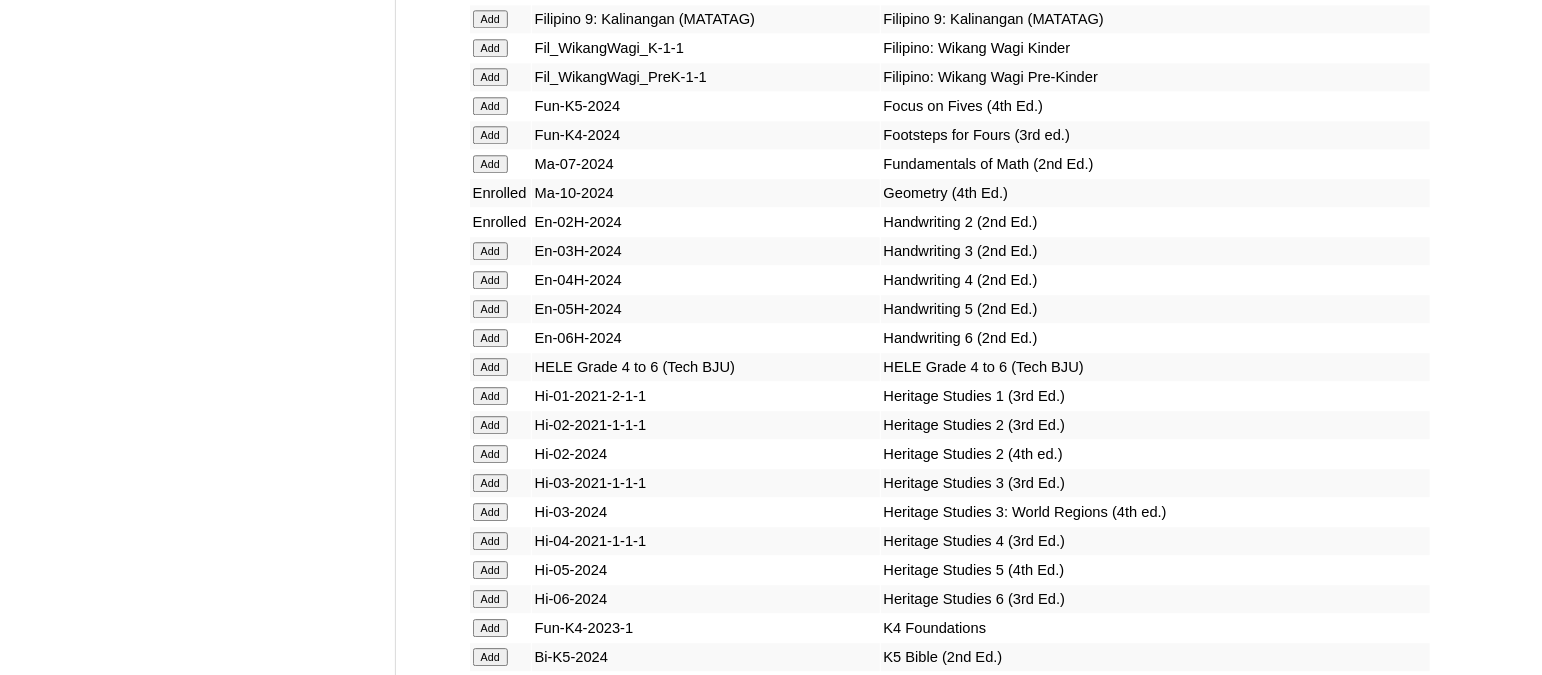 click on "Add" at bounding box center (490, -5610) 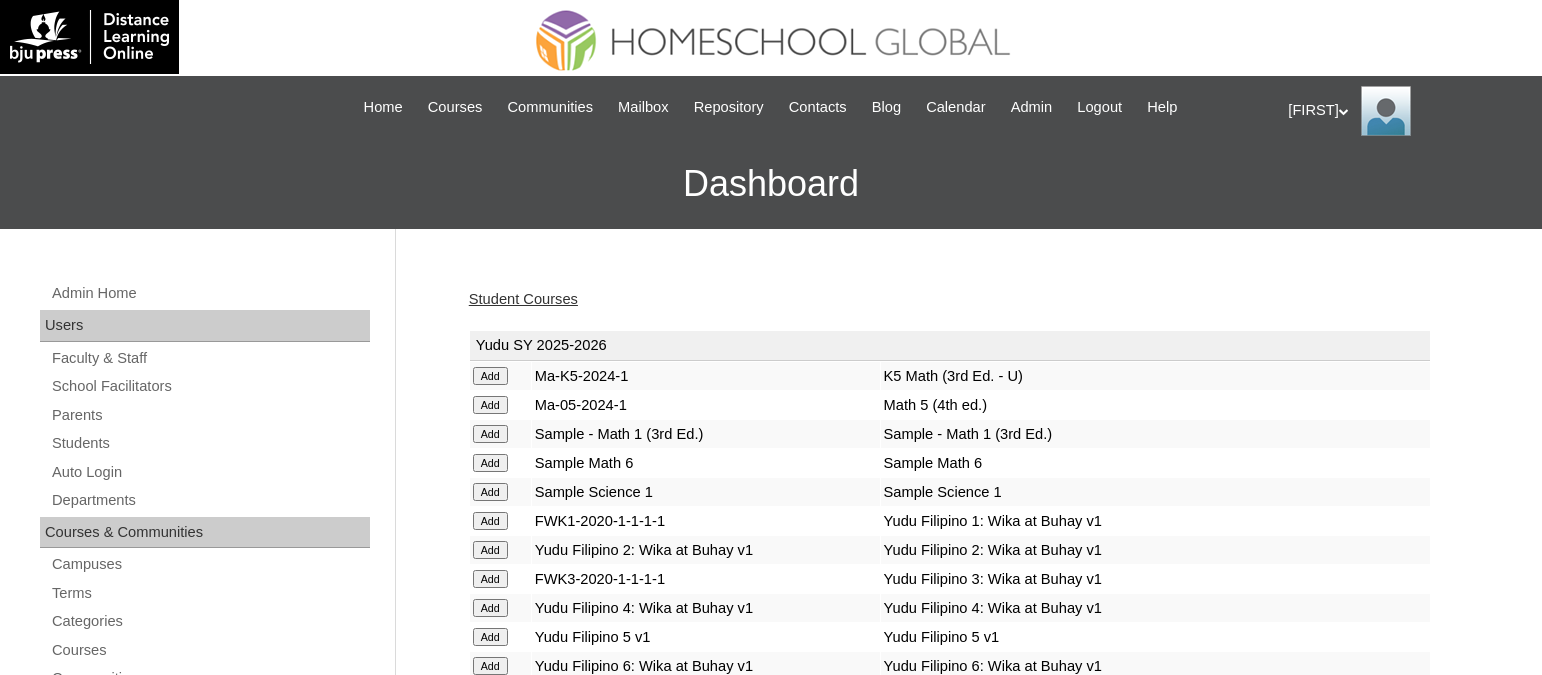 scroll, scrollTop: 0, scrollLeft: 0, axis: both 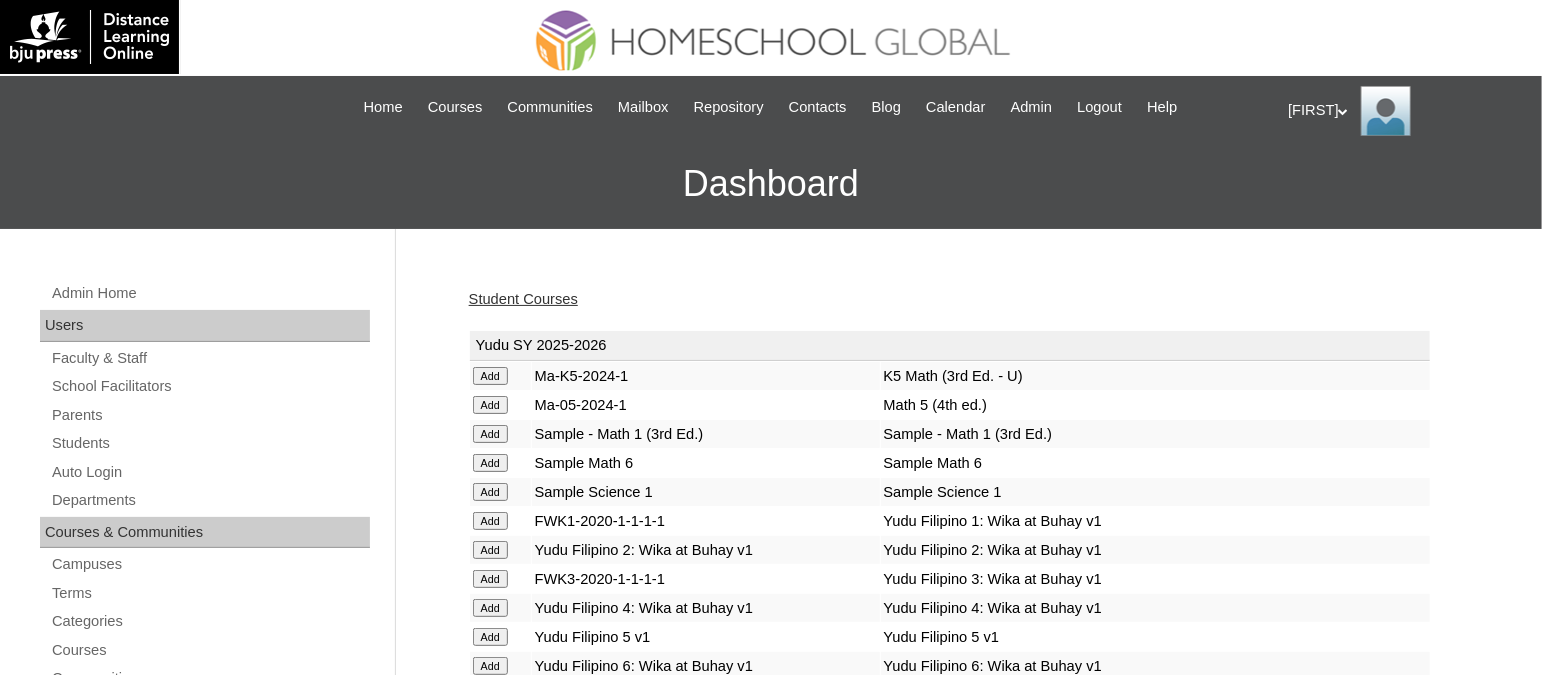 click on "Student Courses" at bounding box center [523, 299] 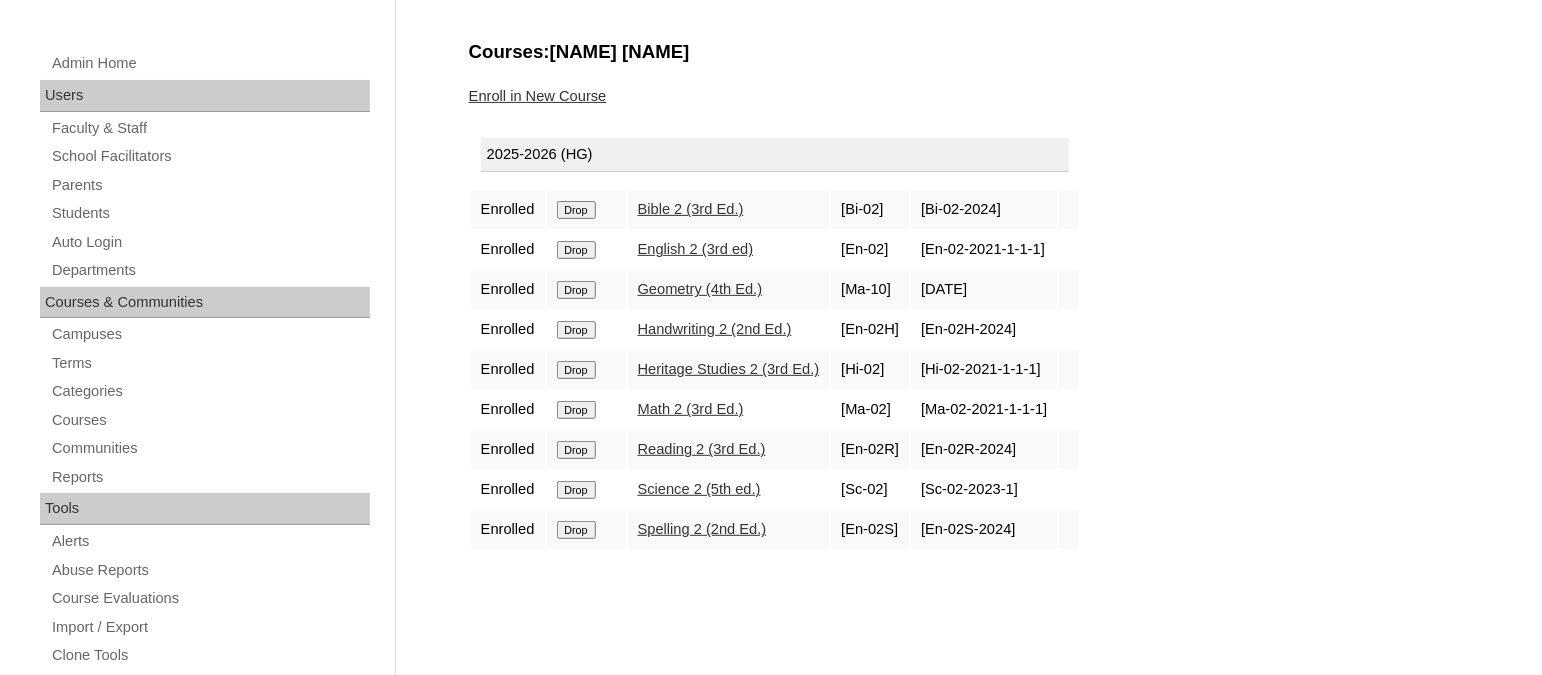 scroll, scrollTop: 249, scrollLeft: 0, axis: vertical 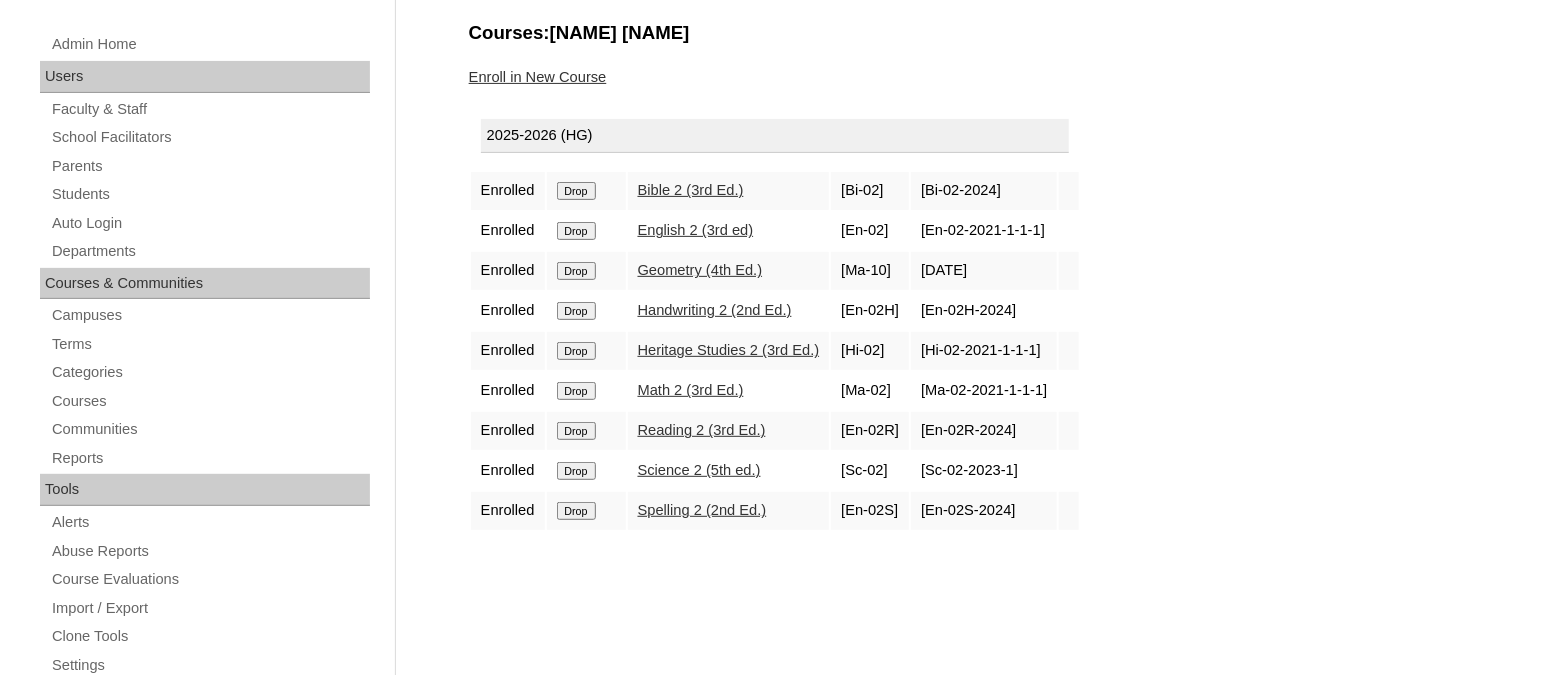 click on "Drop" at bounding box center (576, 191) 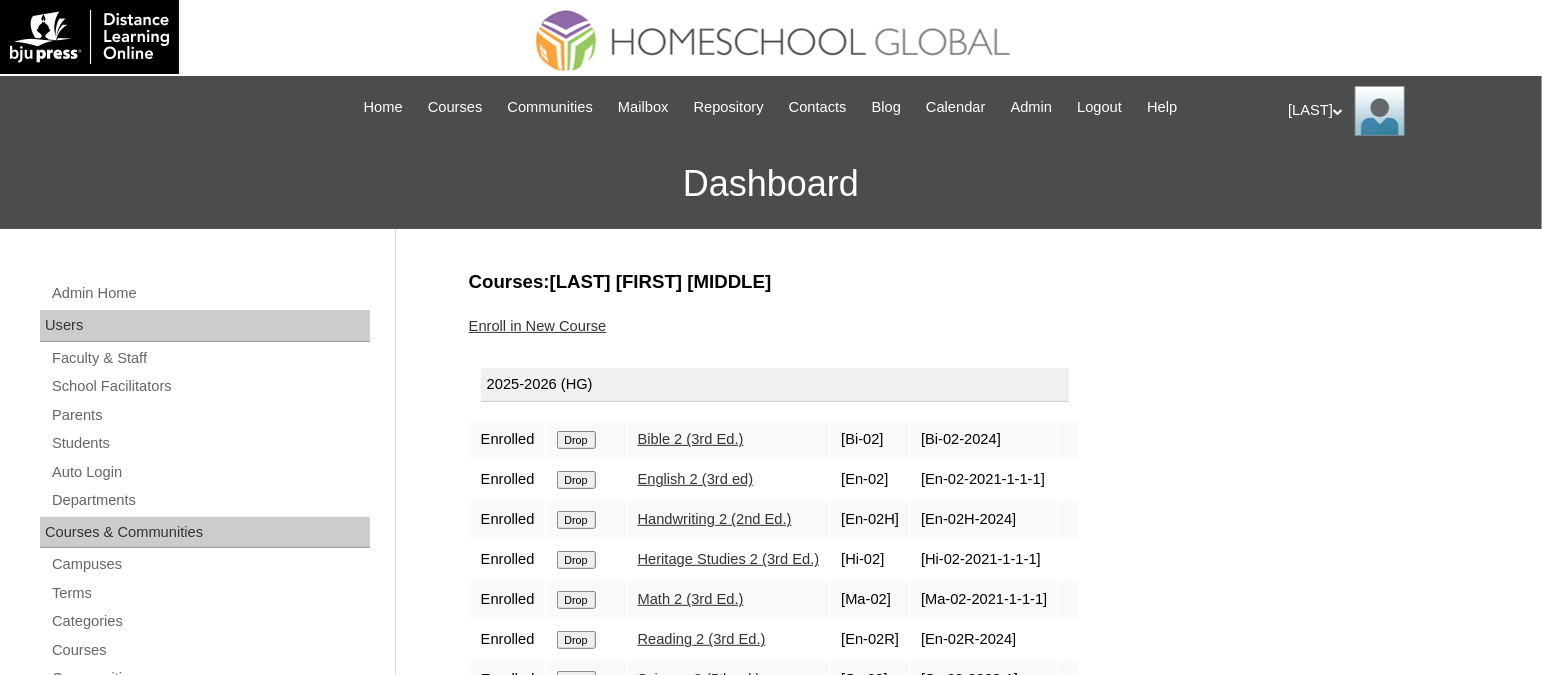 scroll, scrollTop: 249, scrollLeft: 0, axis: vertical 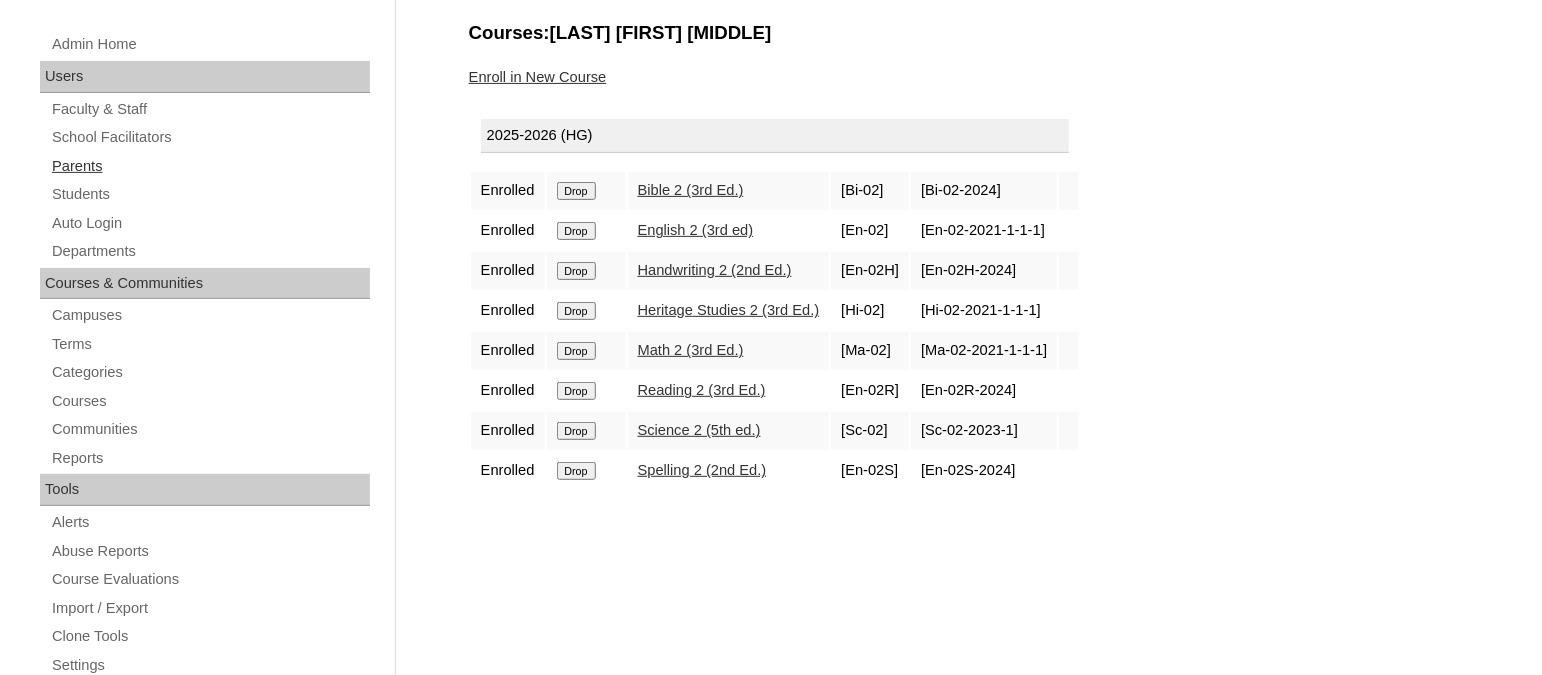 click on "Parents" at bounding box center (210, 166) 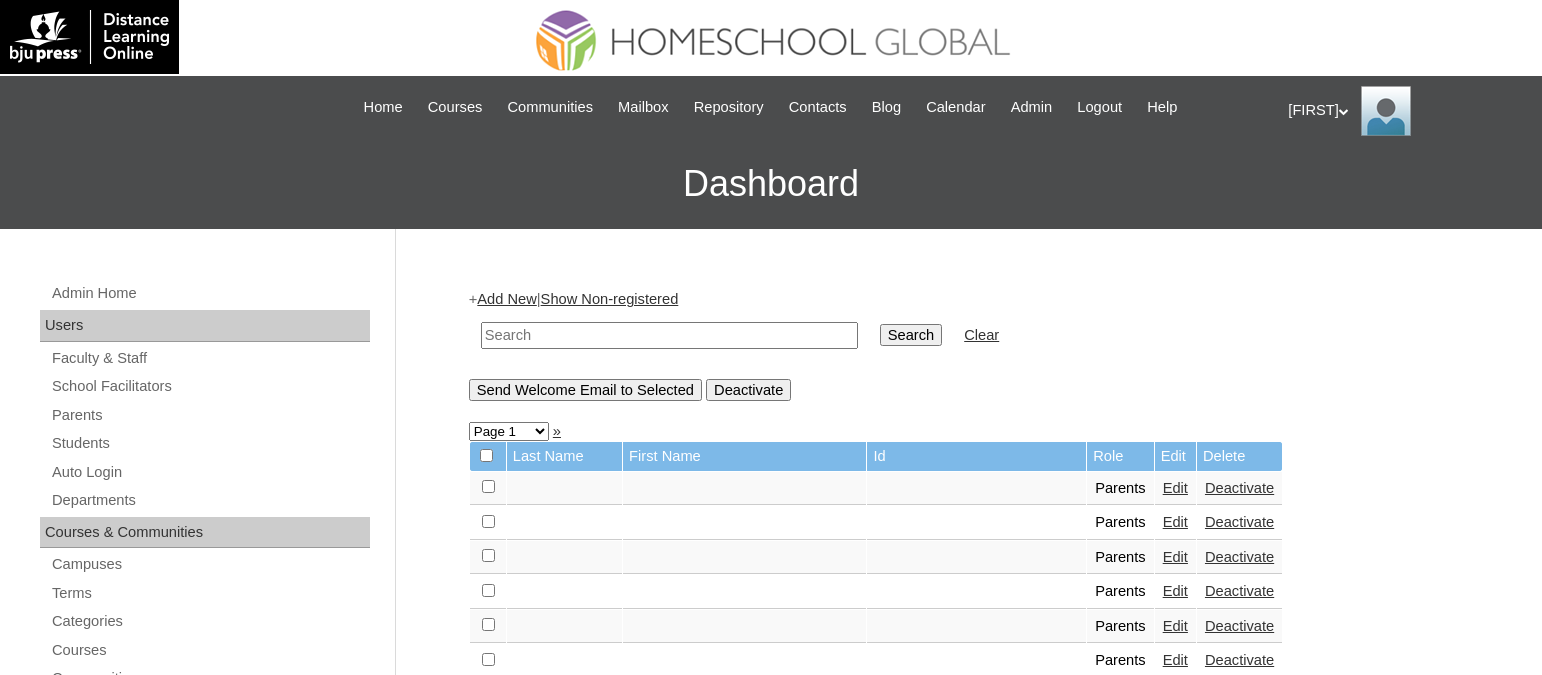 scroll, scrollTop: 0, scrollLeft: 0, axis: both 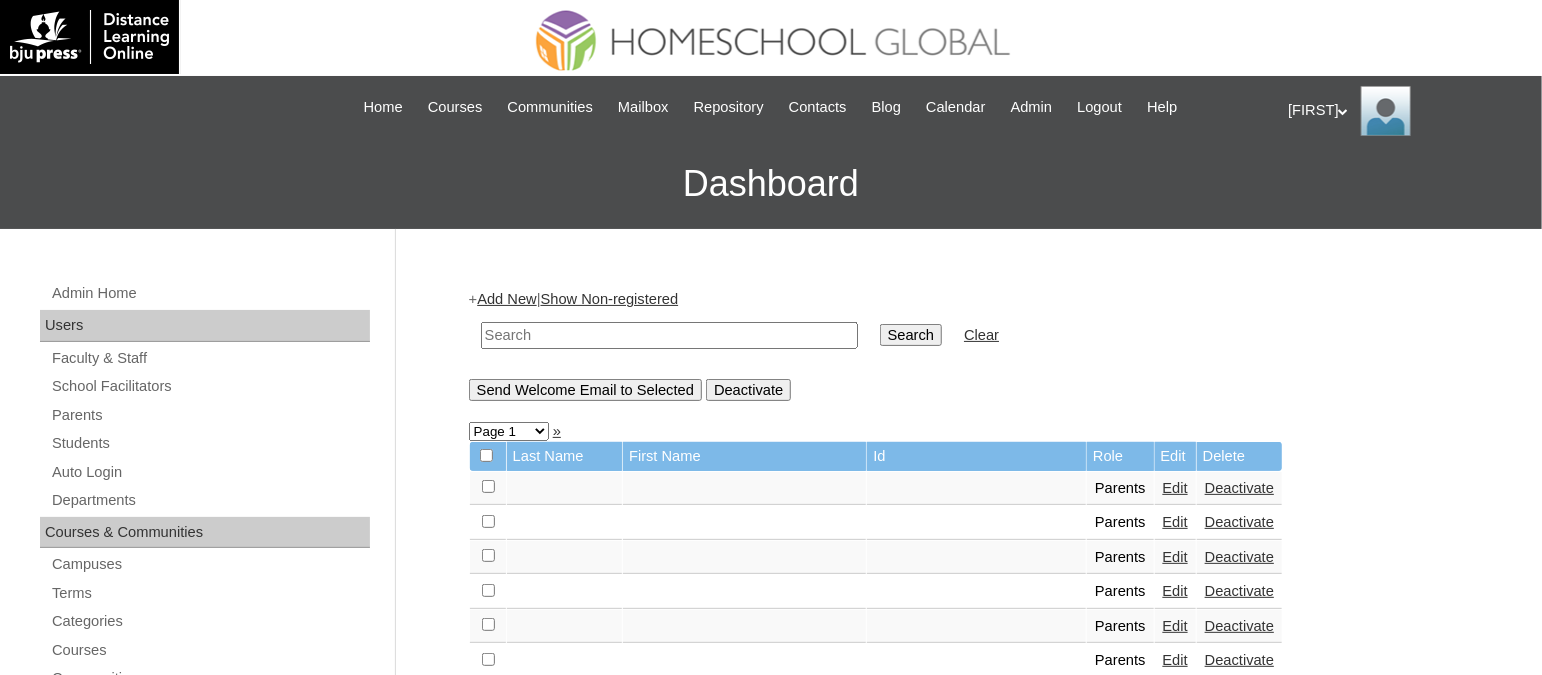 click on "Add New" at bounding box center (506, 299) 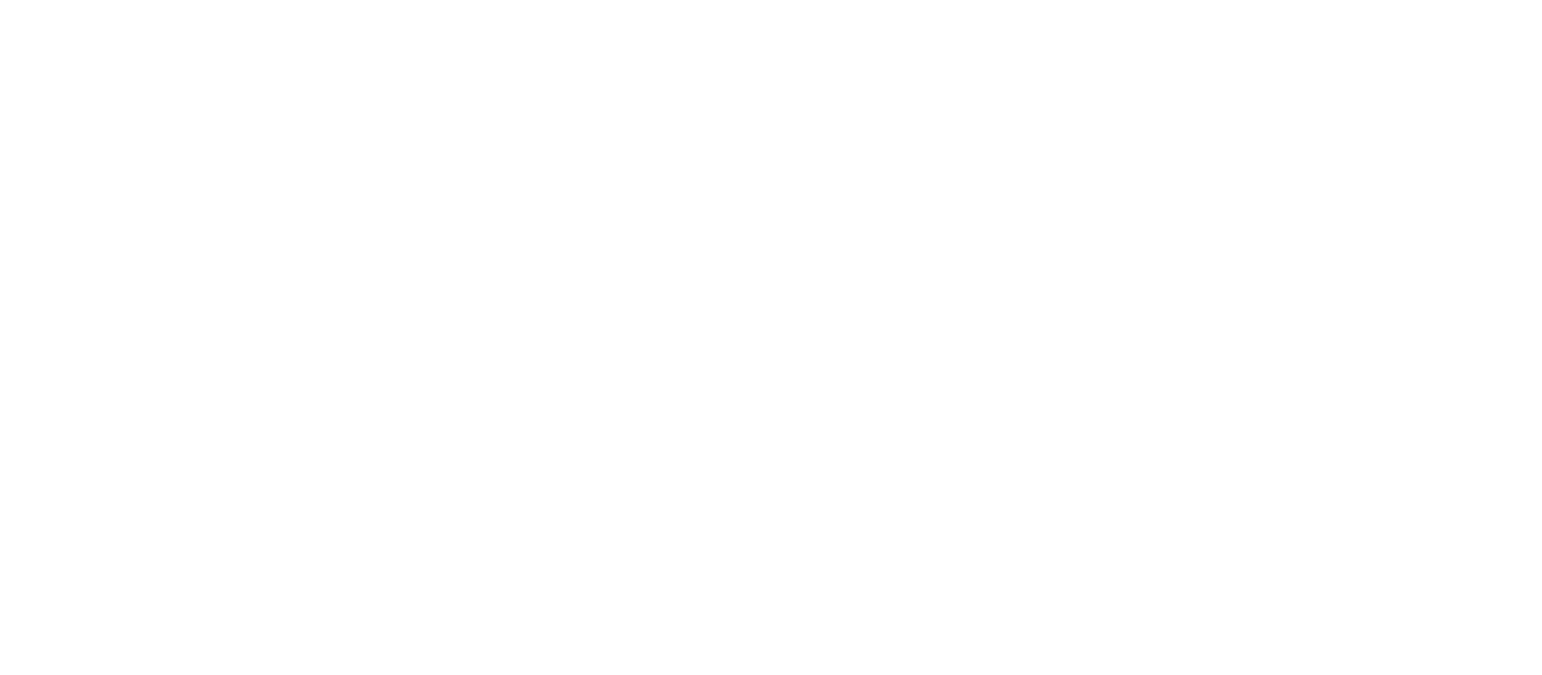 scroll, scrollTop: 0, scrollLeft: 0, axis: both 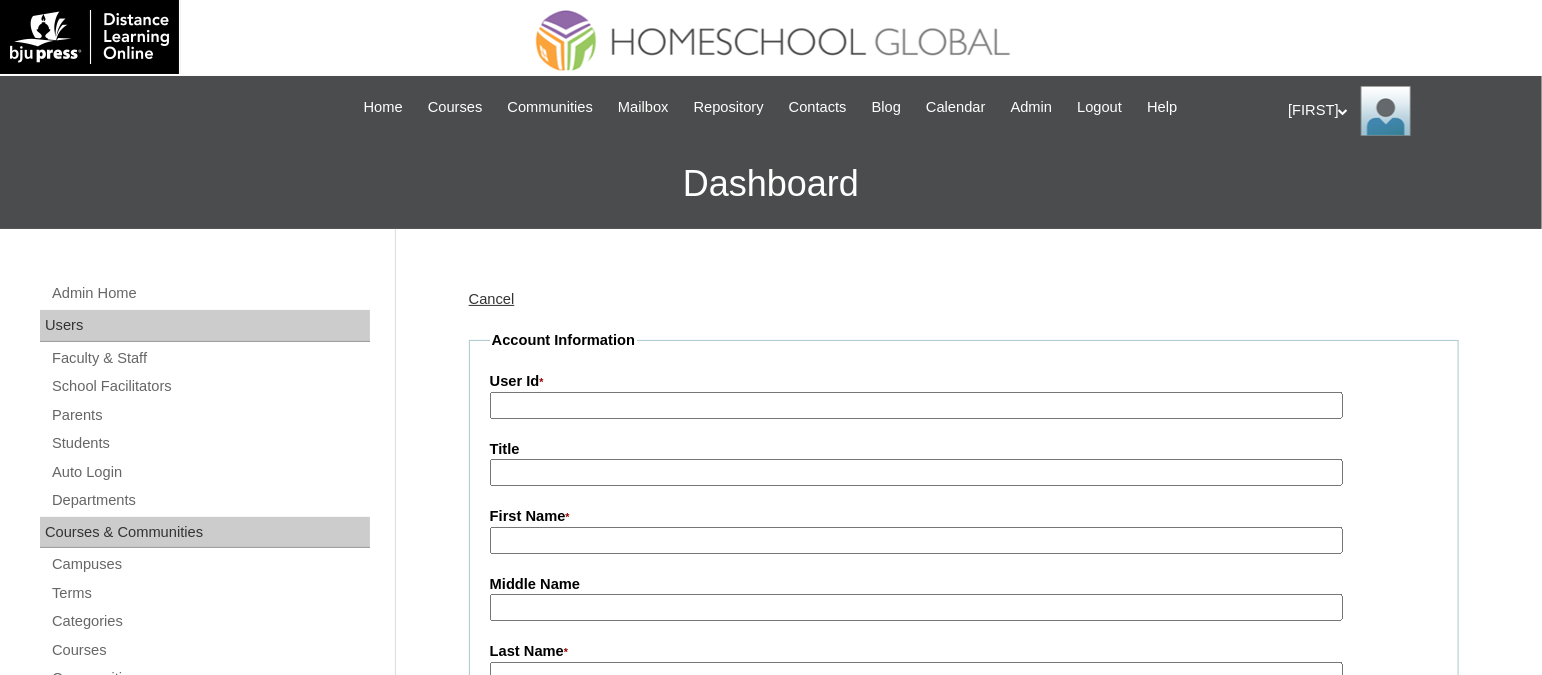 click on "User Id  *" at bounding box center (964, 382) 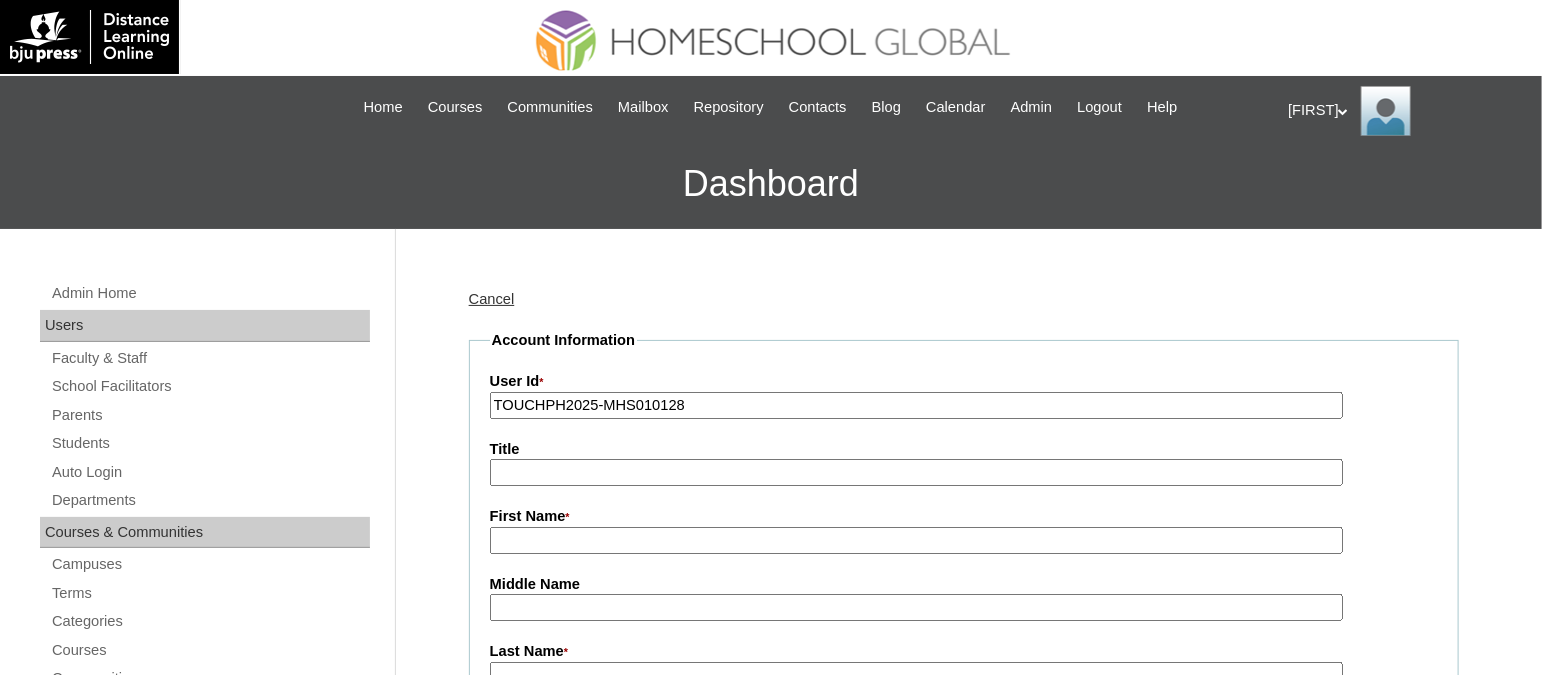 type on "TOUCHPH2025-MHS010128" 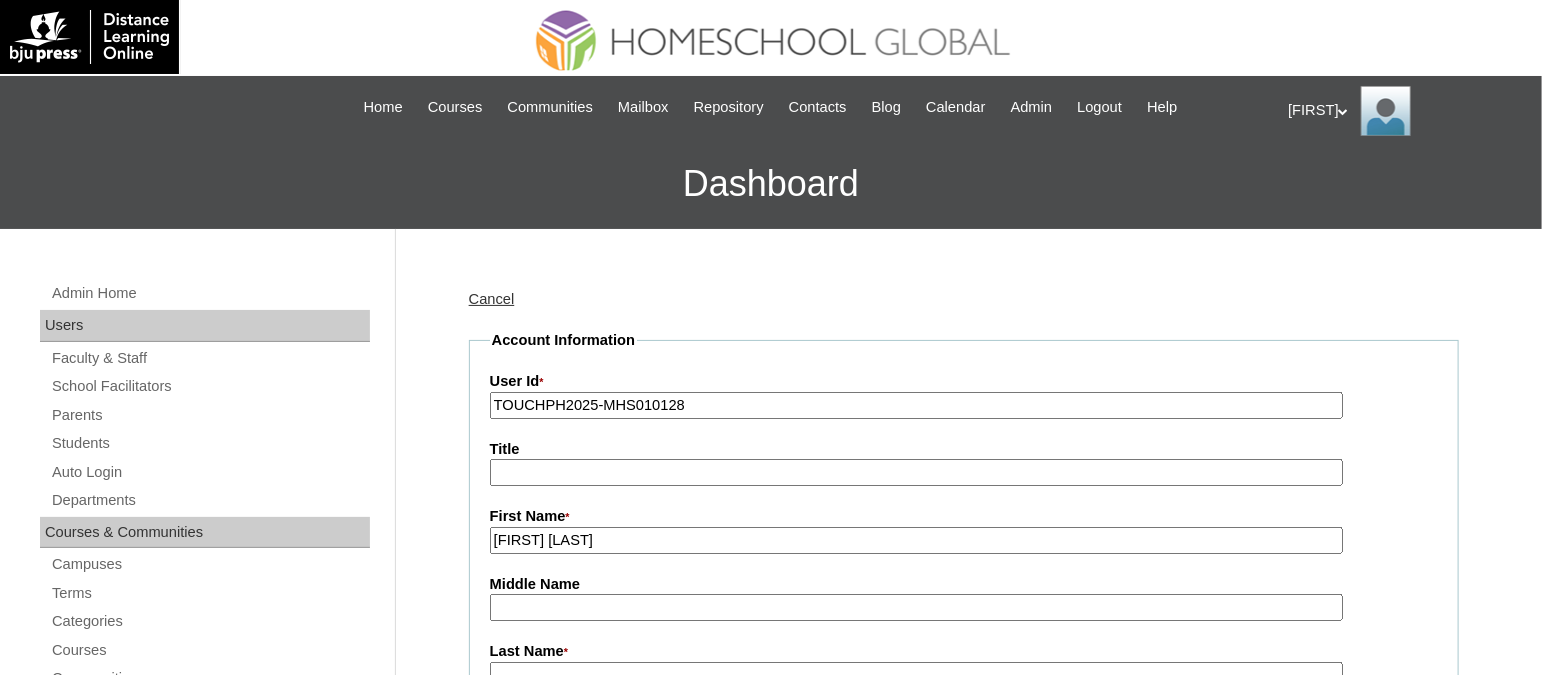 drag, startPoint x: 651, startPoint y: 531, endPoint x: 606, endPoint y: 524, distance: 45.54119 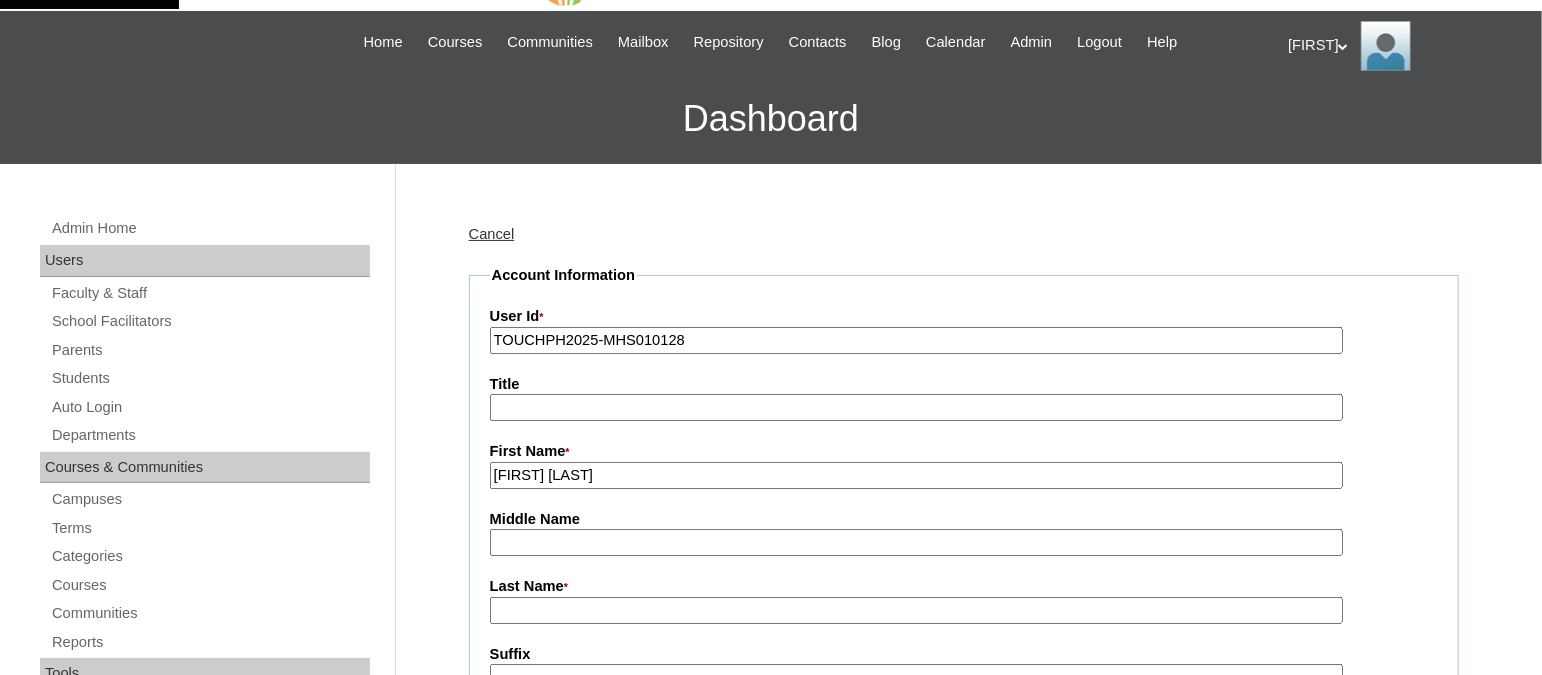 scroll, scrollTop: 124, scrollLeft: 0, axis: vertical 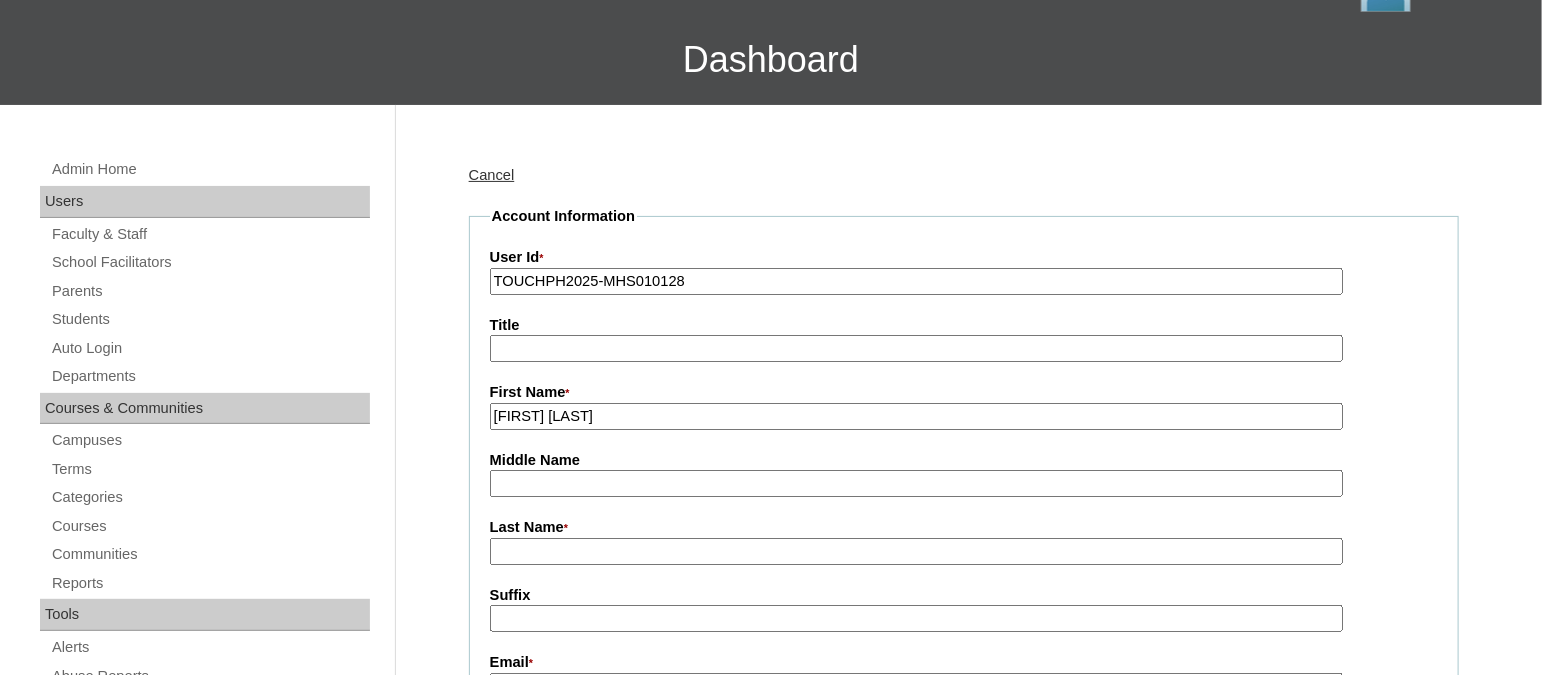 type on "Christine Jane" 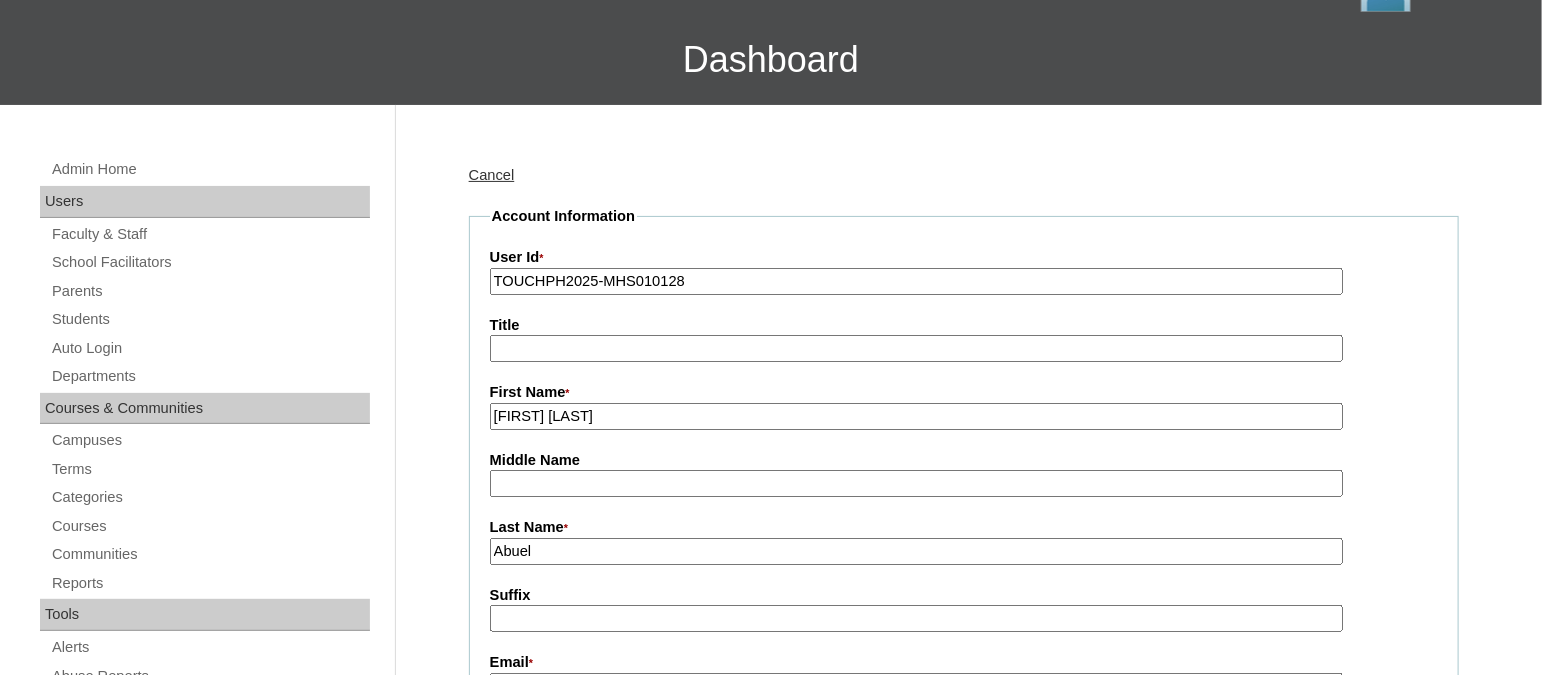 click on "Abuel" at bounding box center [916, 551] 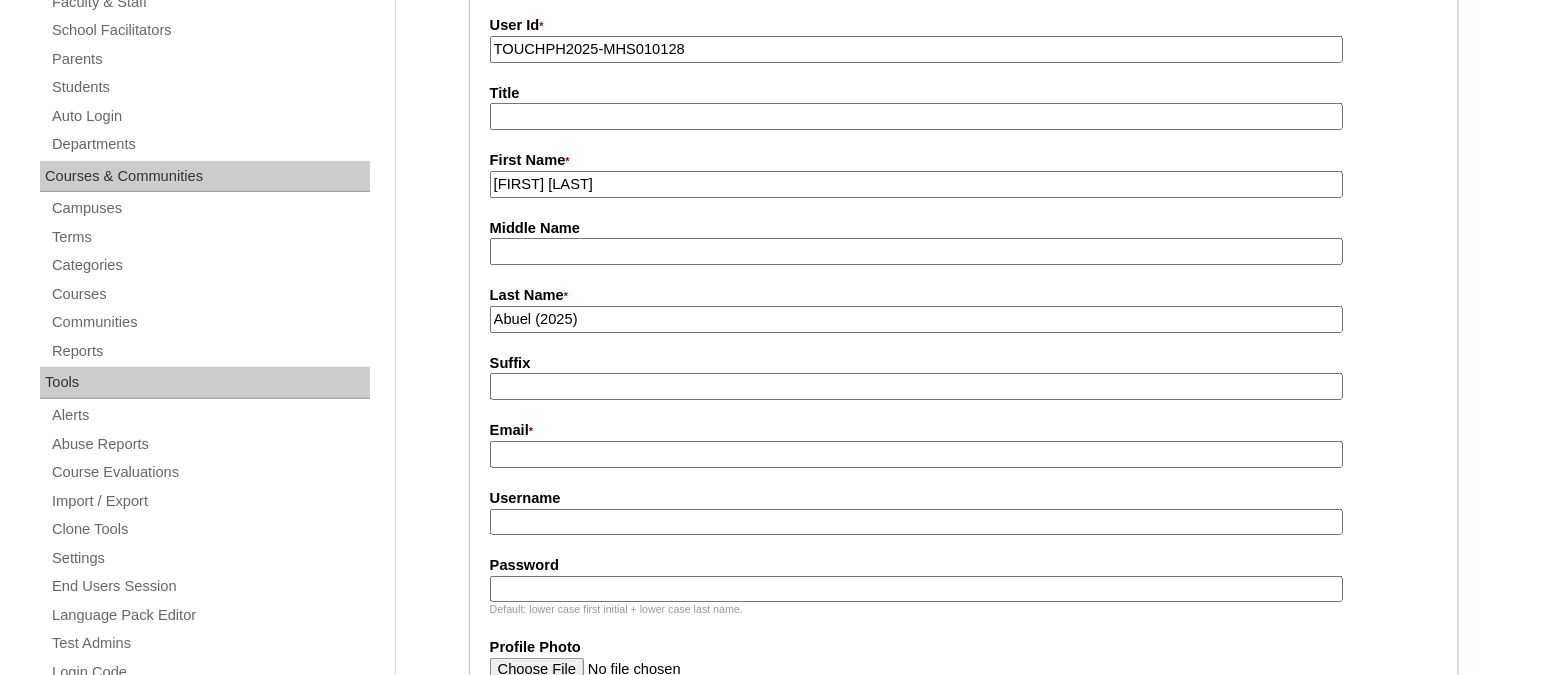 scroll, scrollTop: 374, scrollLeft: 0, axis: vertical 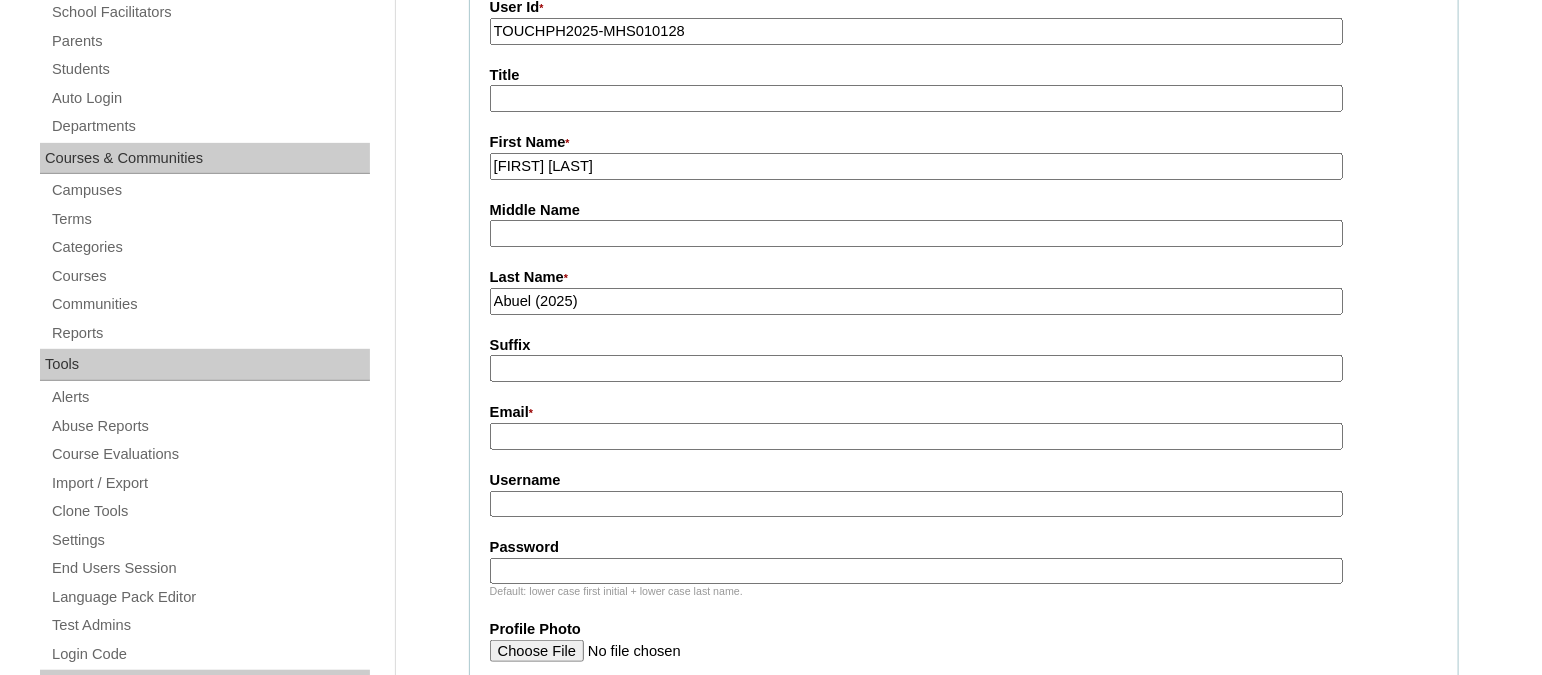 type on "Abuel (2025)" 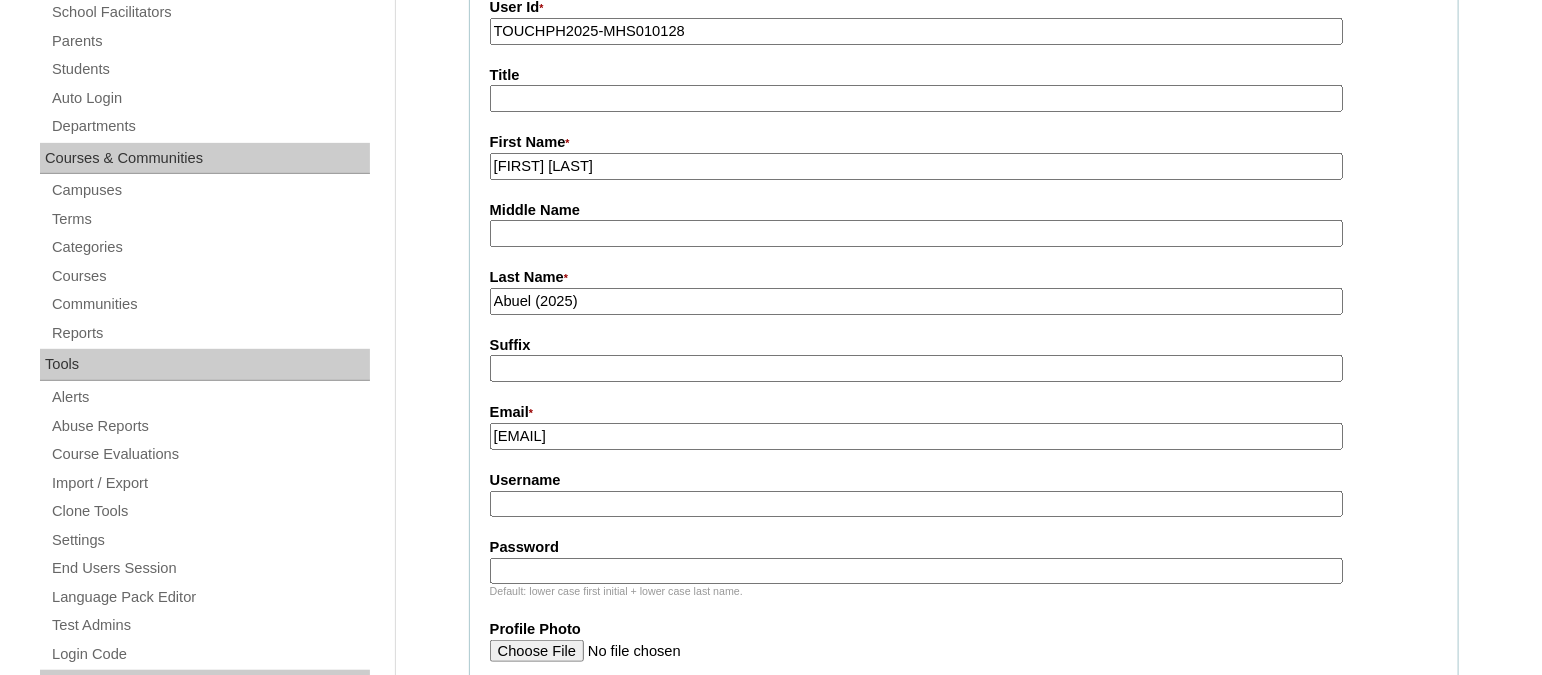 type on "cjcabuel@yahoo.com" 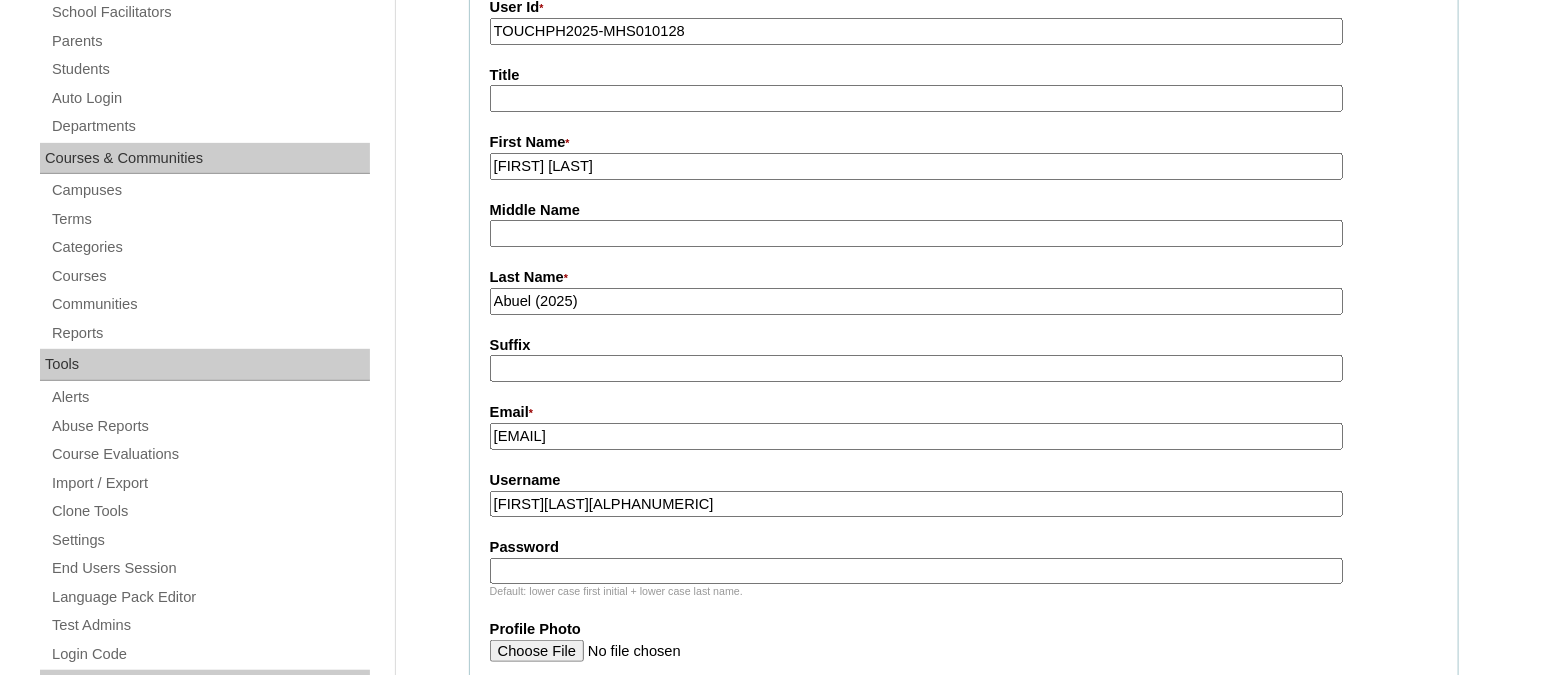 type on "christinejaneabuelTQ325" 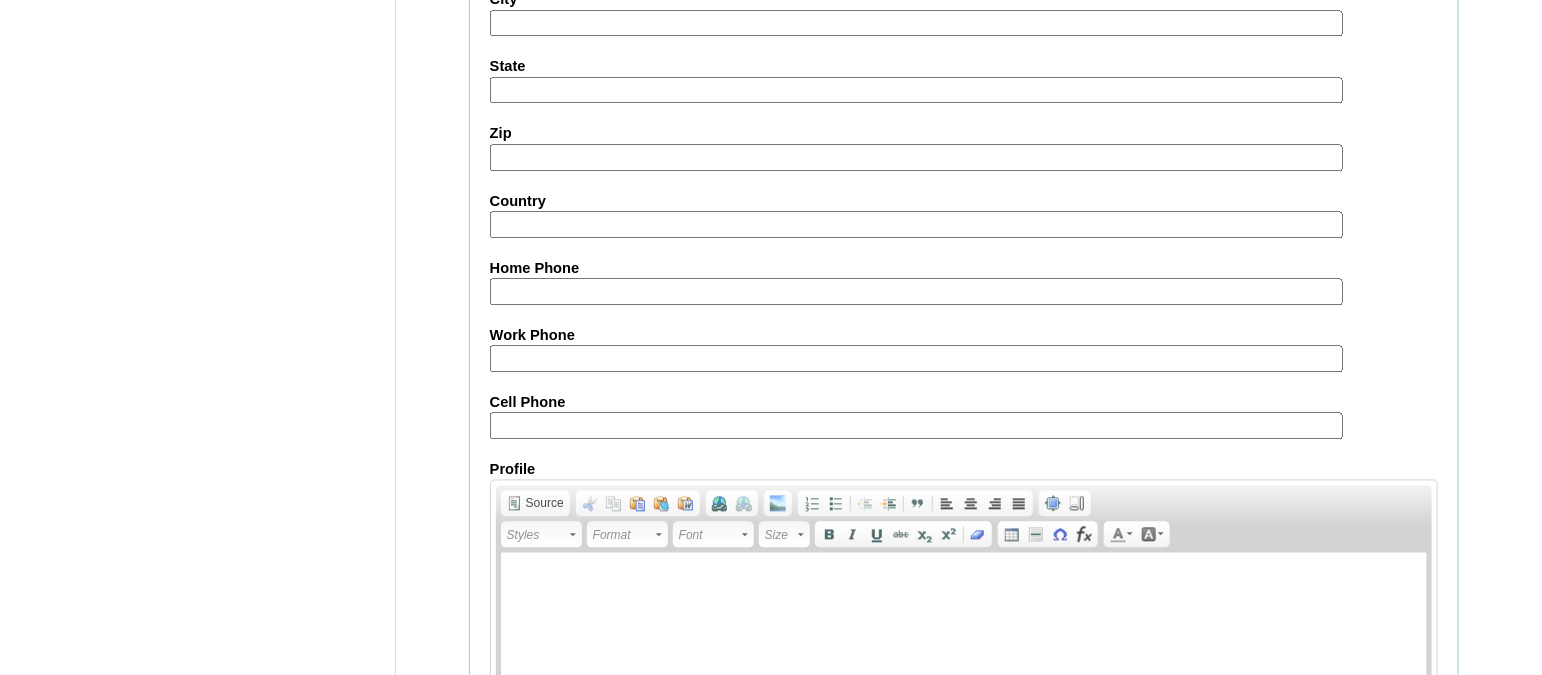 scroll, scrollTop: 1994, scrollLeft: 0, axis: vertical 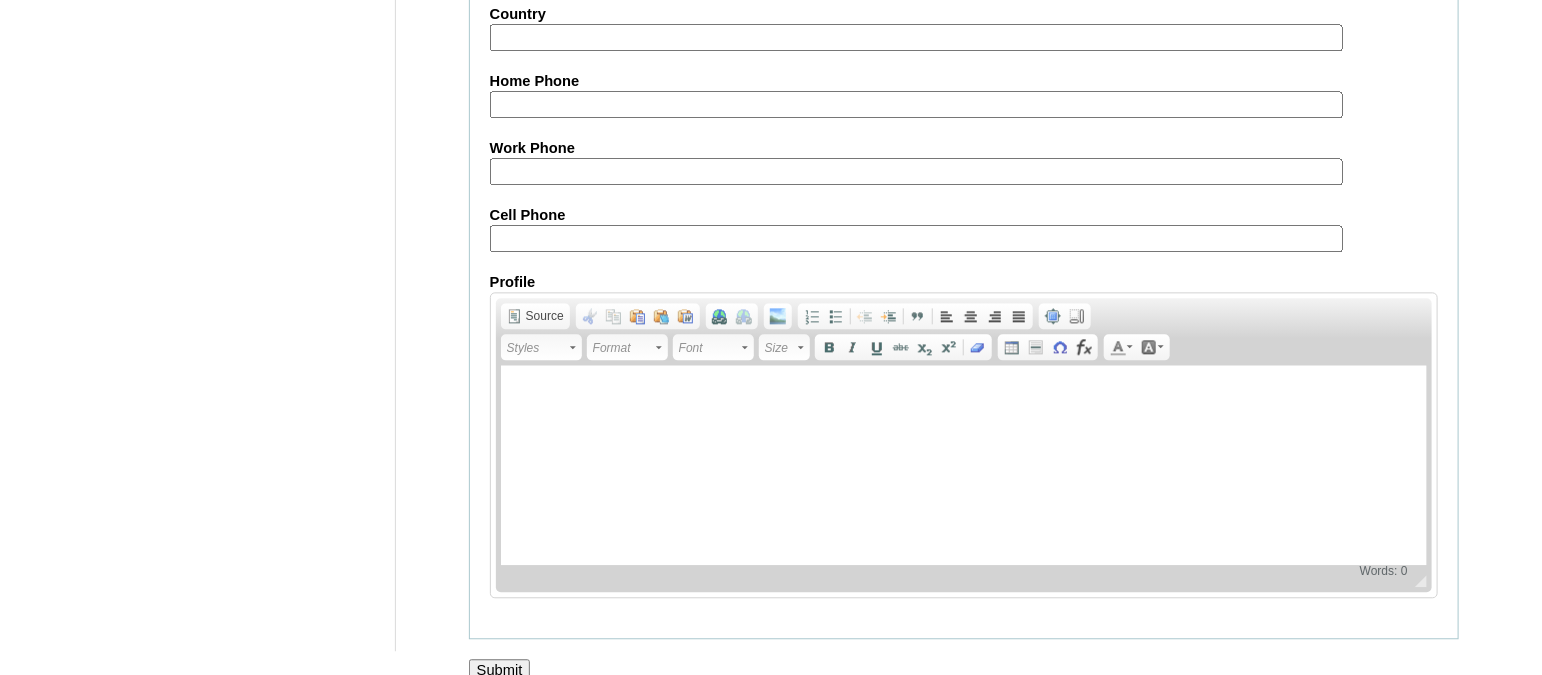 type on "HG123456p" 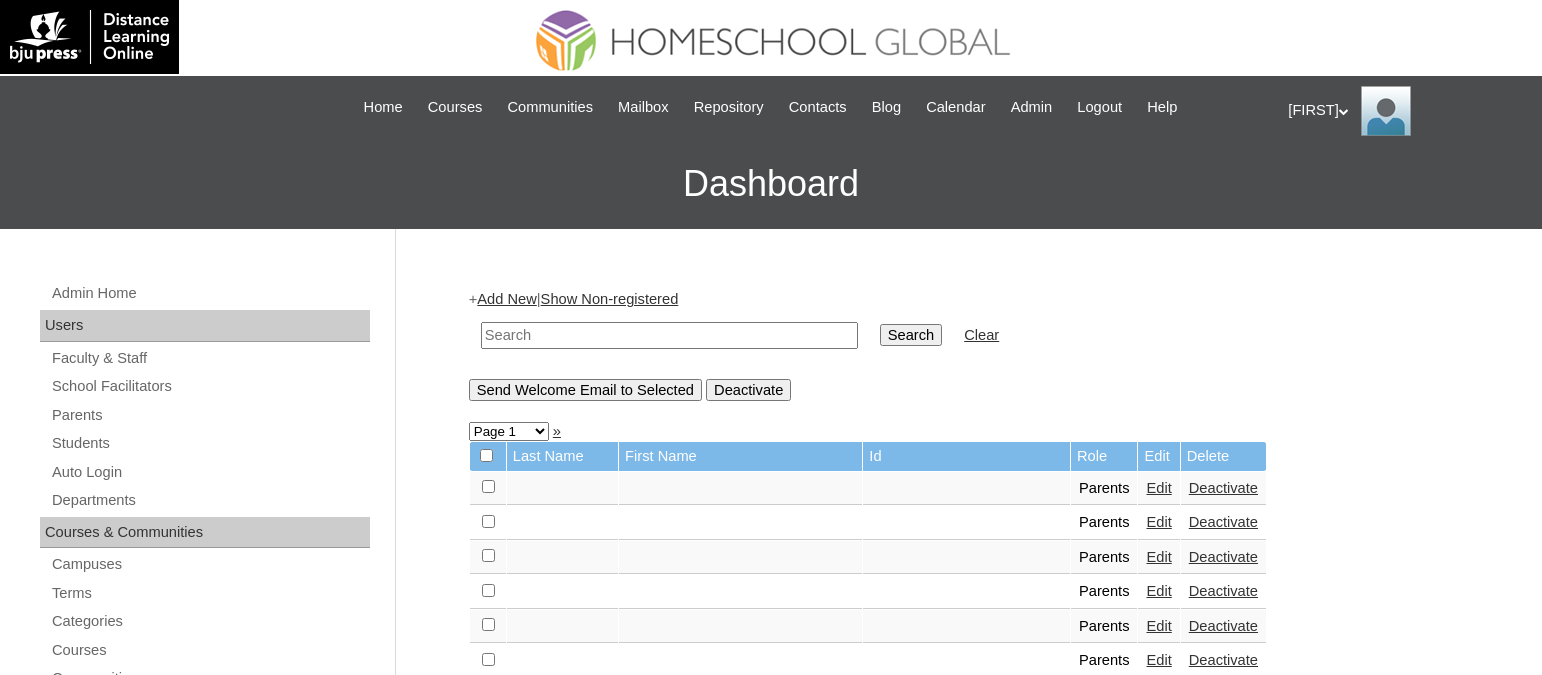 scroll, scrollTop: 0, scrollLeft: 0, axis: both 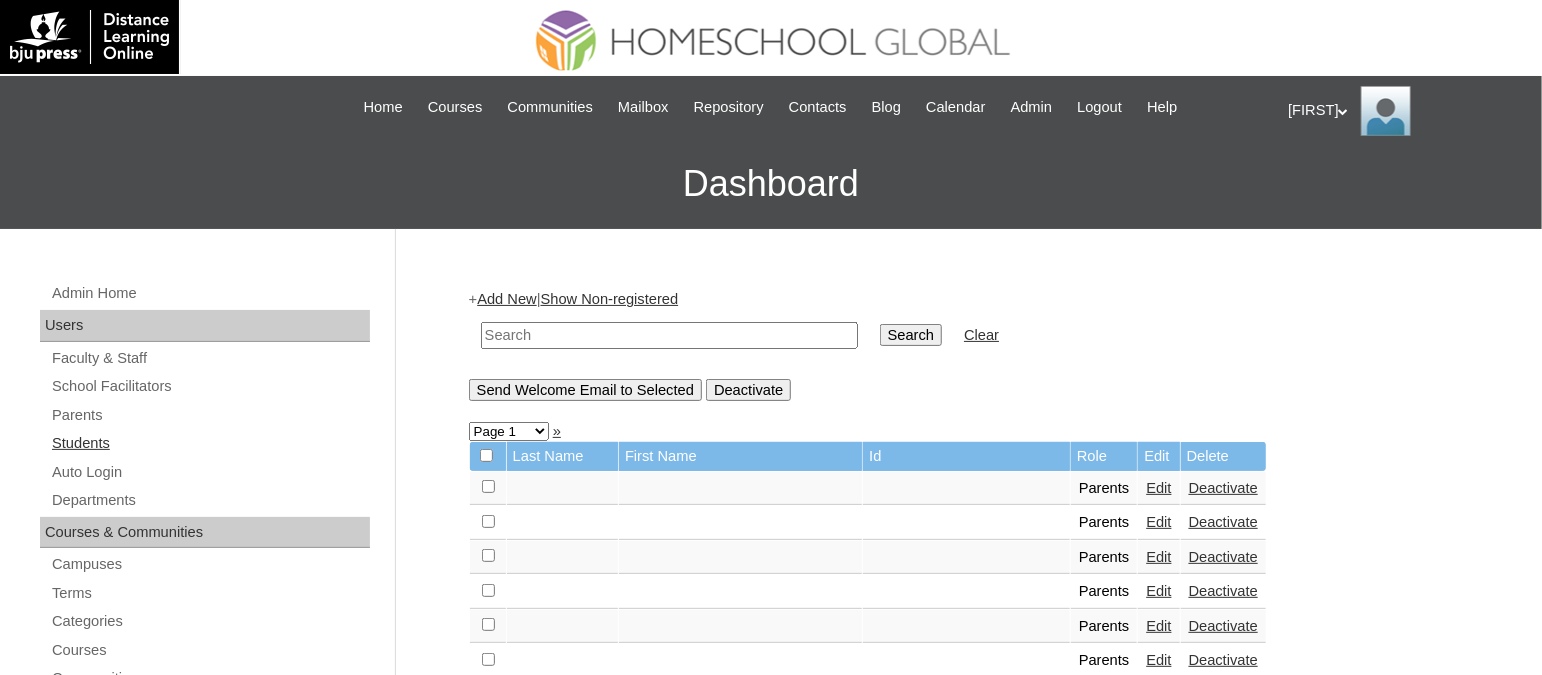 click on "Students" at bounding box center [210, 443] 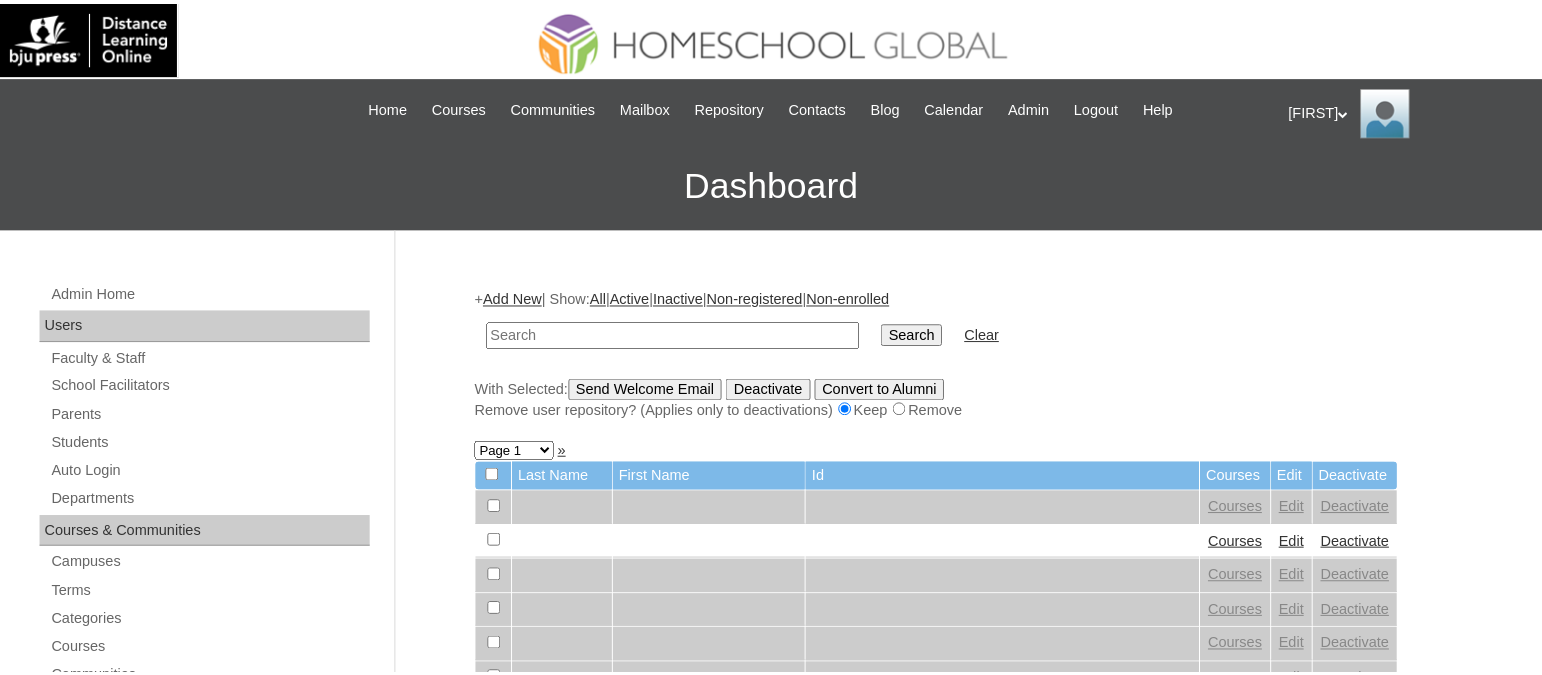 scroll, scrollTop: 0, scrollLeft: 0, axis: both 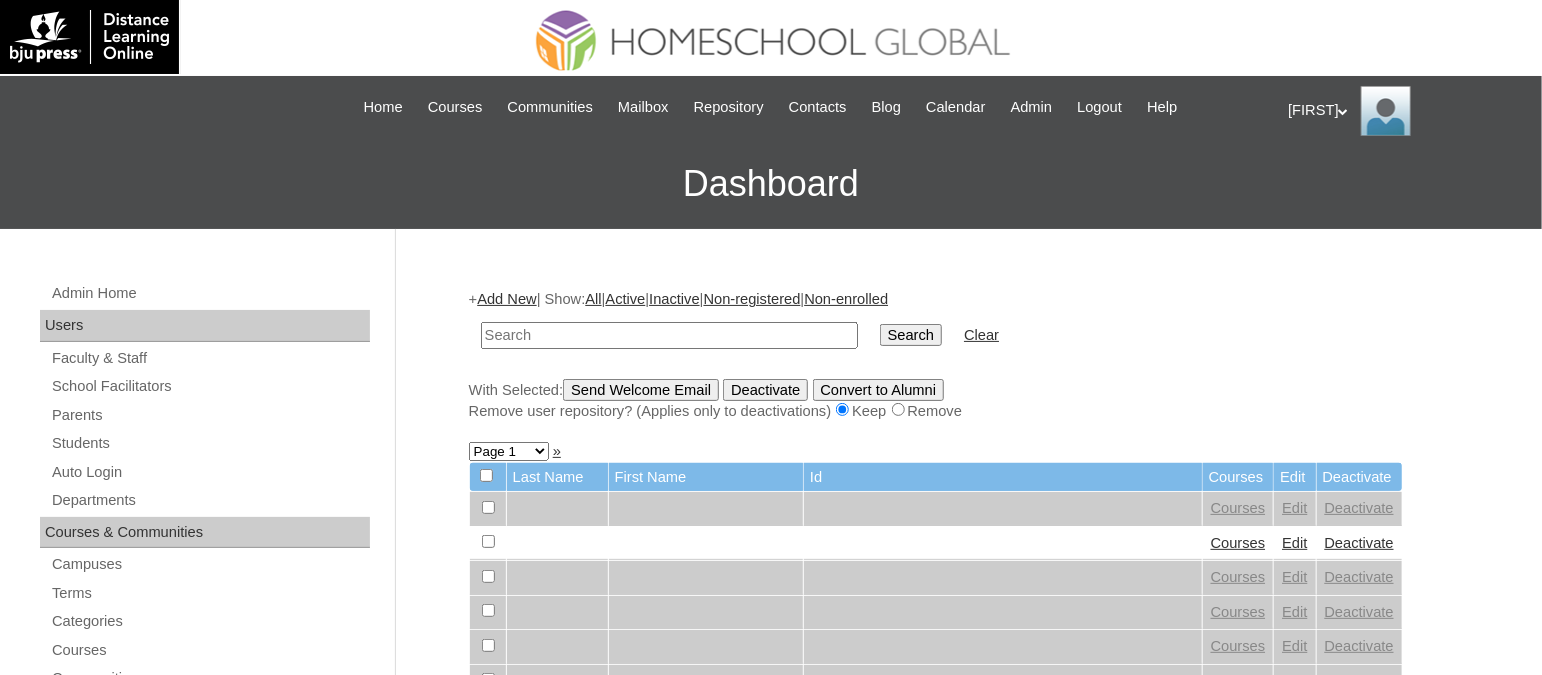click on "Add New" at bounding box center [506, 299] 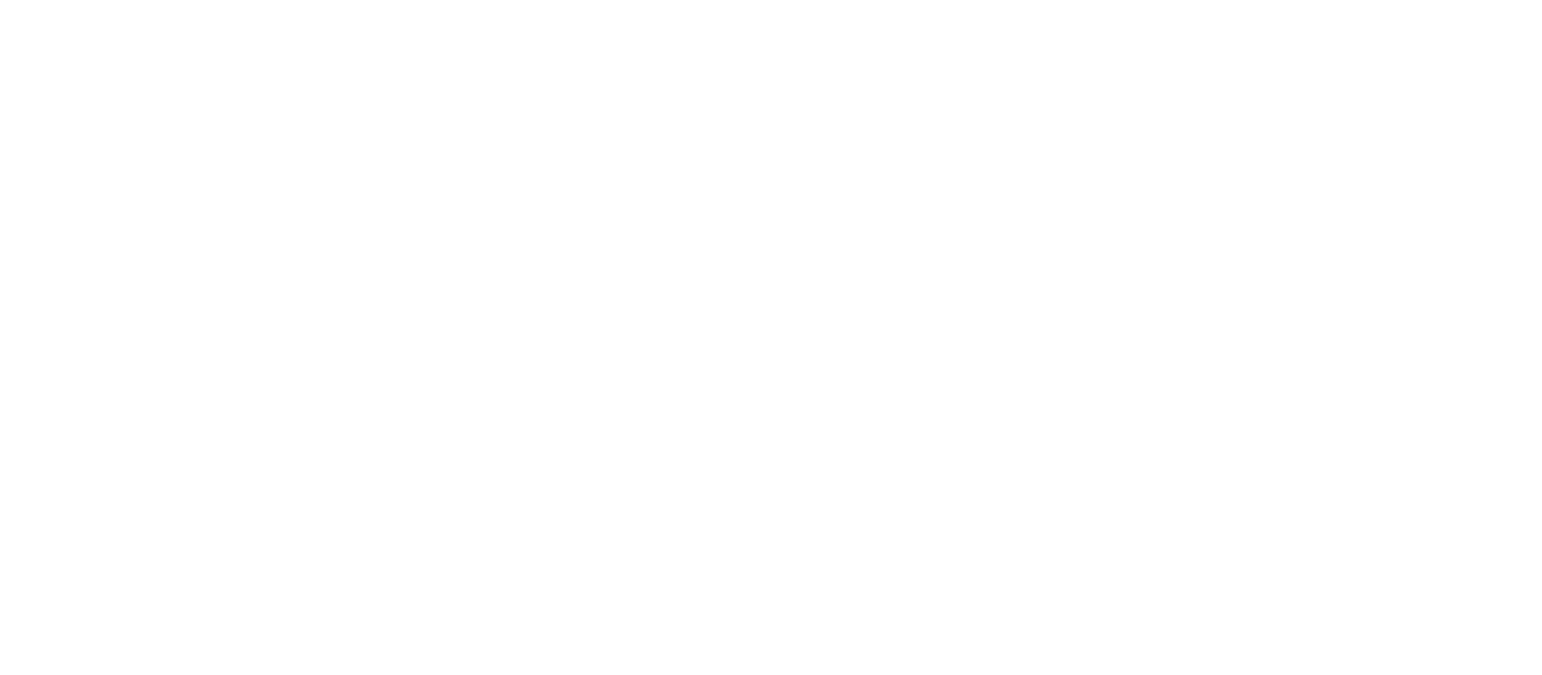 scroll, scrollTop: 0, scrollLeft: 0, axis: both 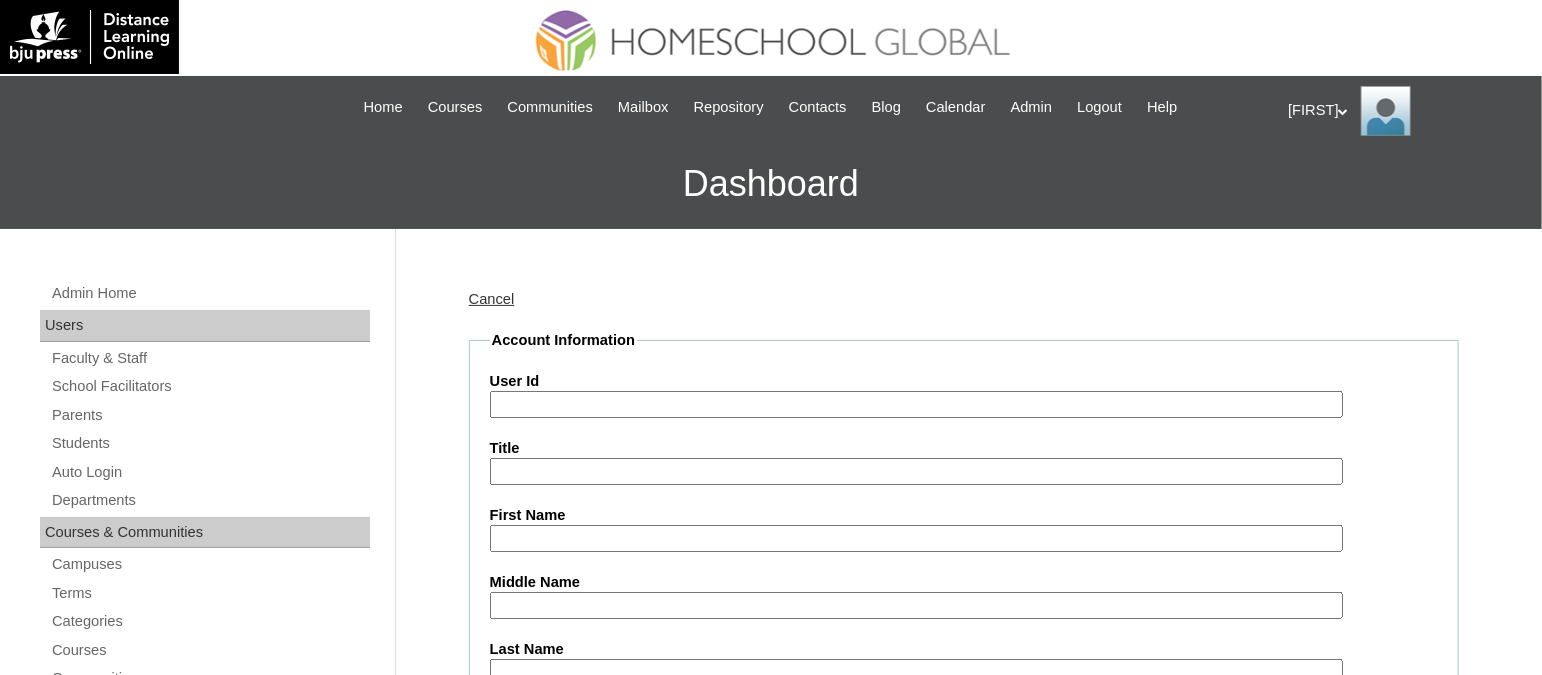 click on "User Id" at bounding box center (916, 404) 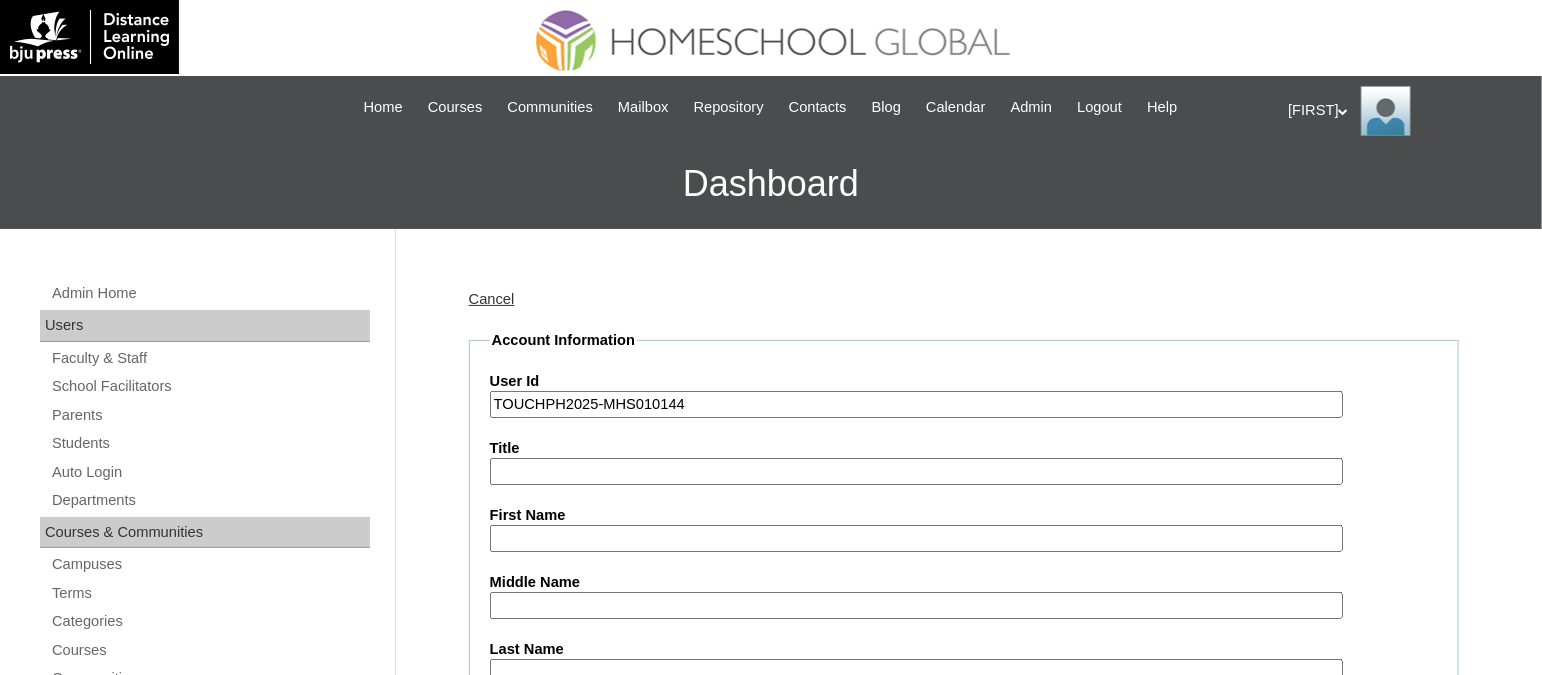 type on "TOUCHPH2025-MHS010144" 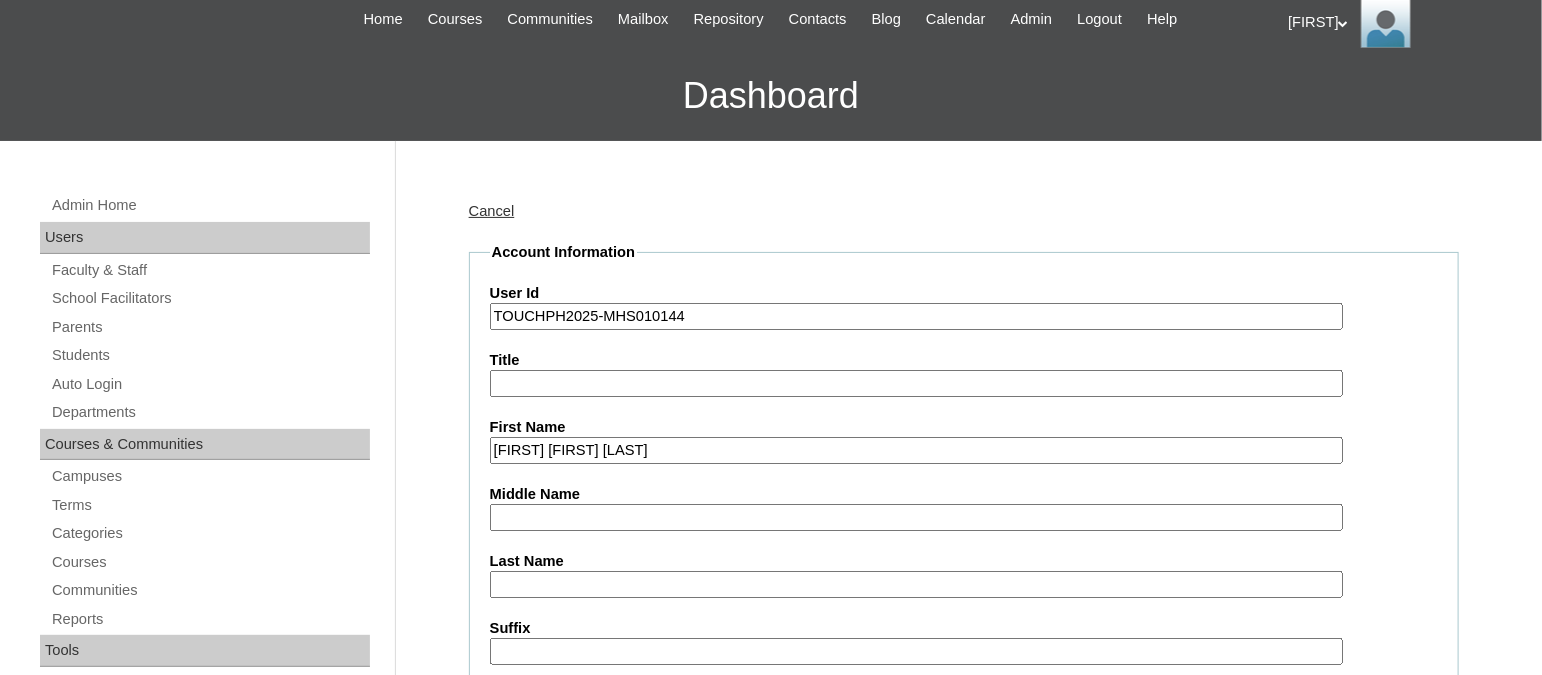 scroll, scrollTop: 124, scrollLeft: 0, axis: vertical 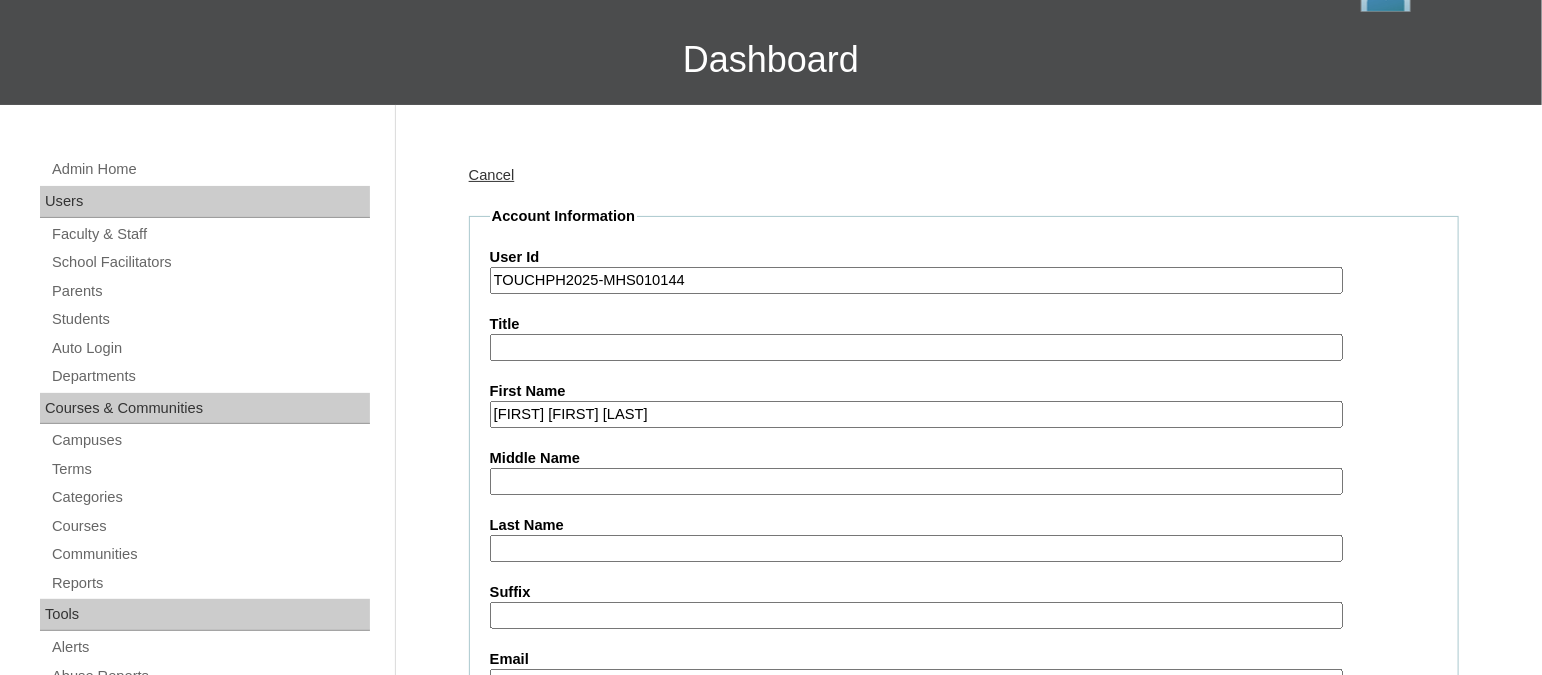 drag, startPoint x: 669, startPoint y: 408, endPoint x: 610, endPoint y: 406, distance: 59.03389 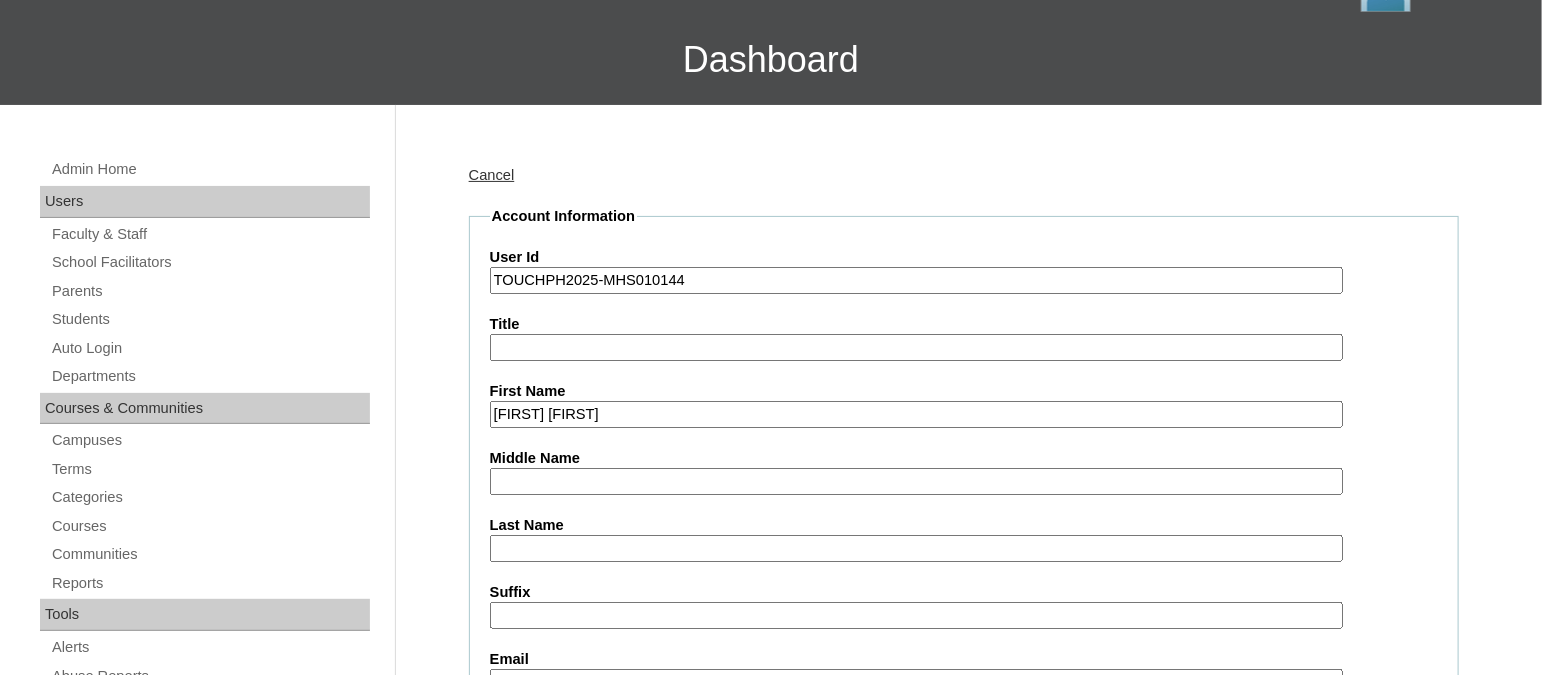 type on "[FIRST] [FIRST]" 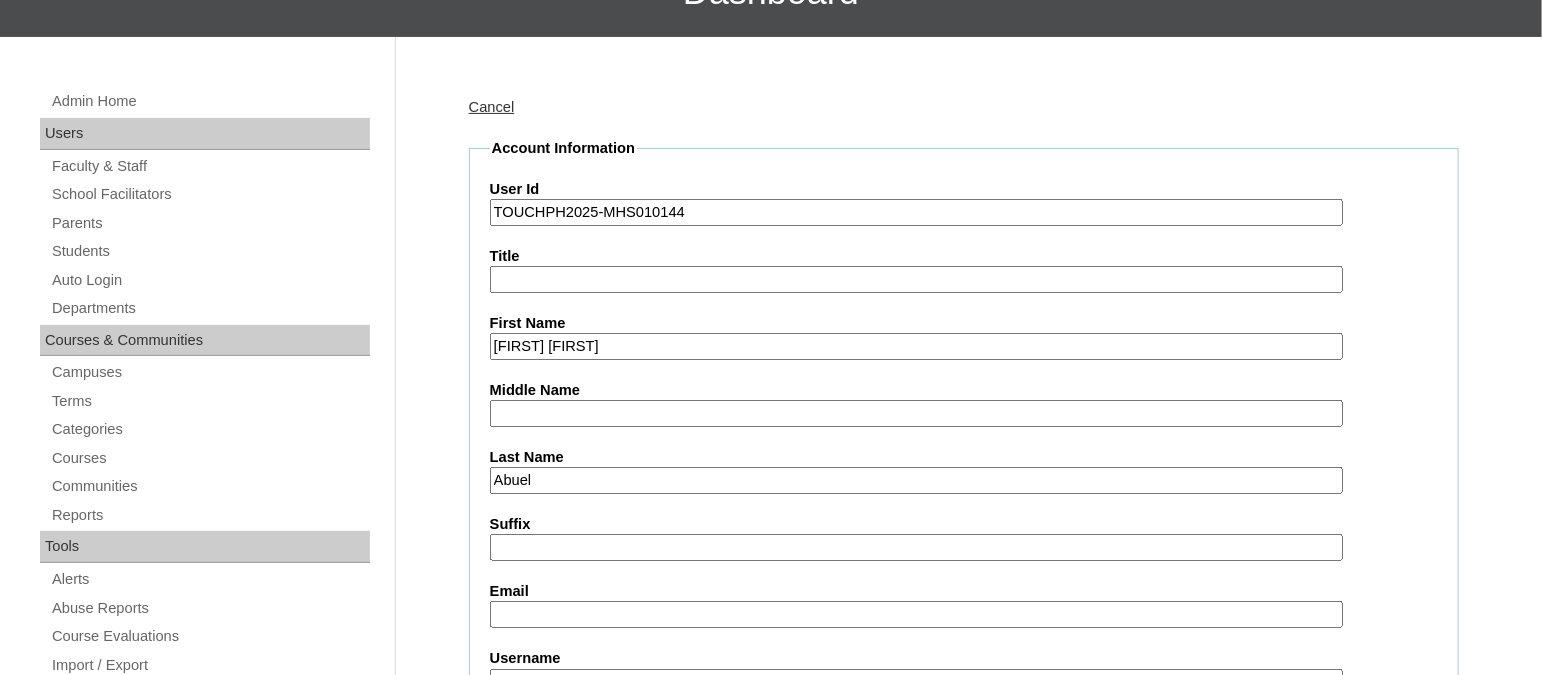scroll, scrollTop: 249, scrollLeft: 0, axis: vertical 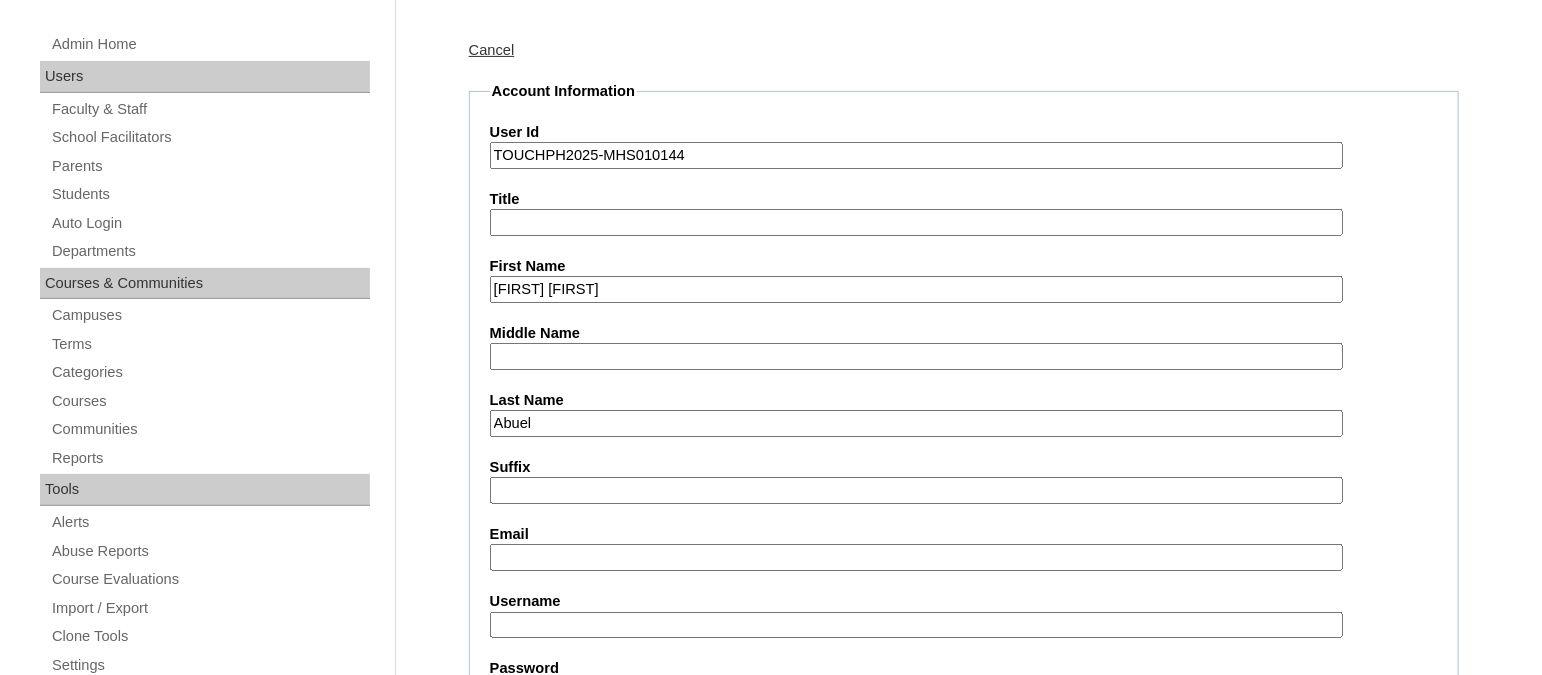 type on "Abuel" 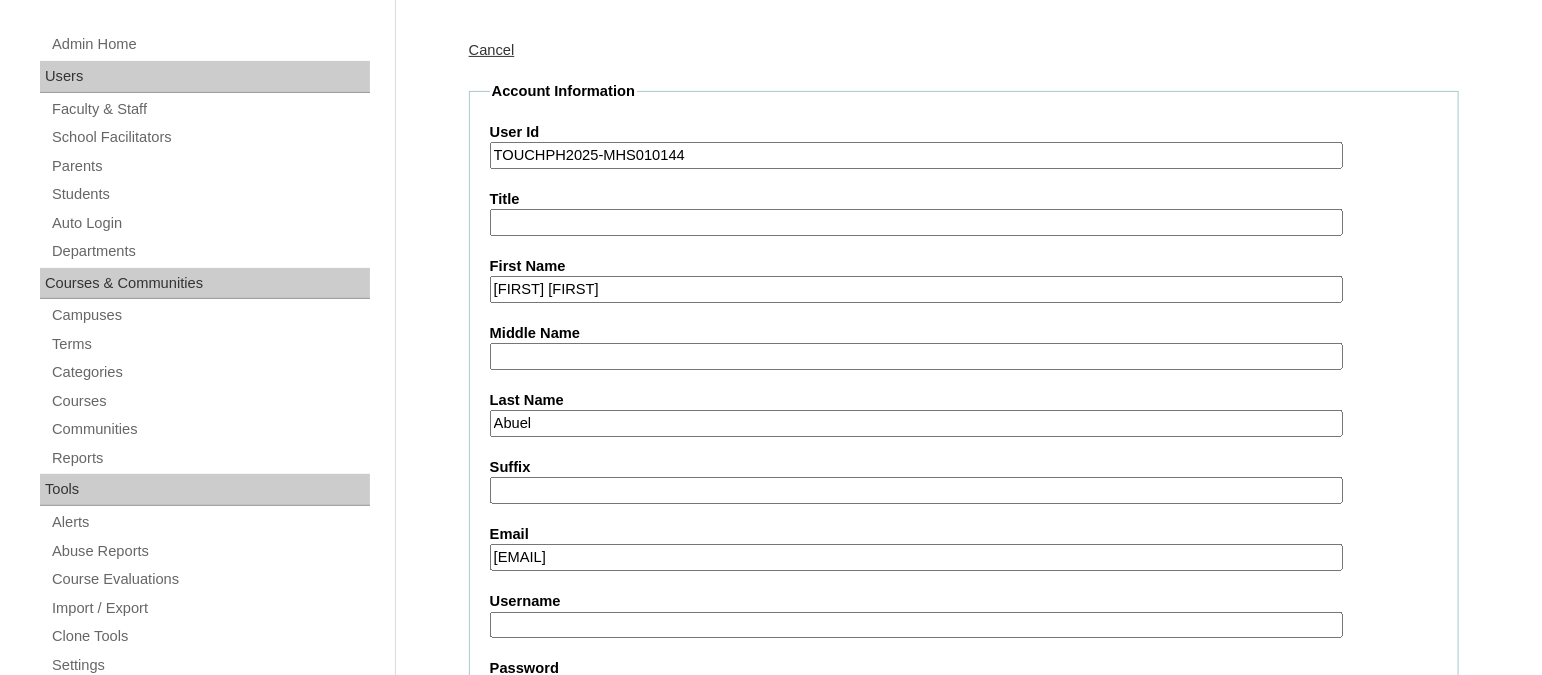 type on "[EMAIL]" 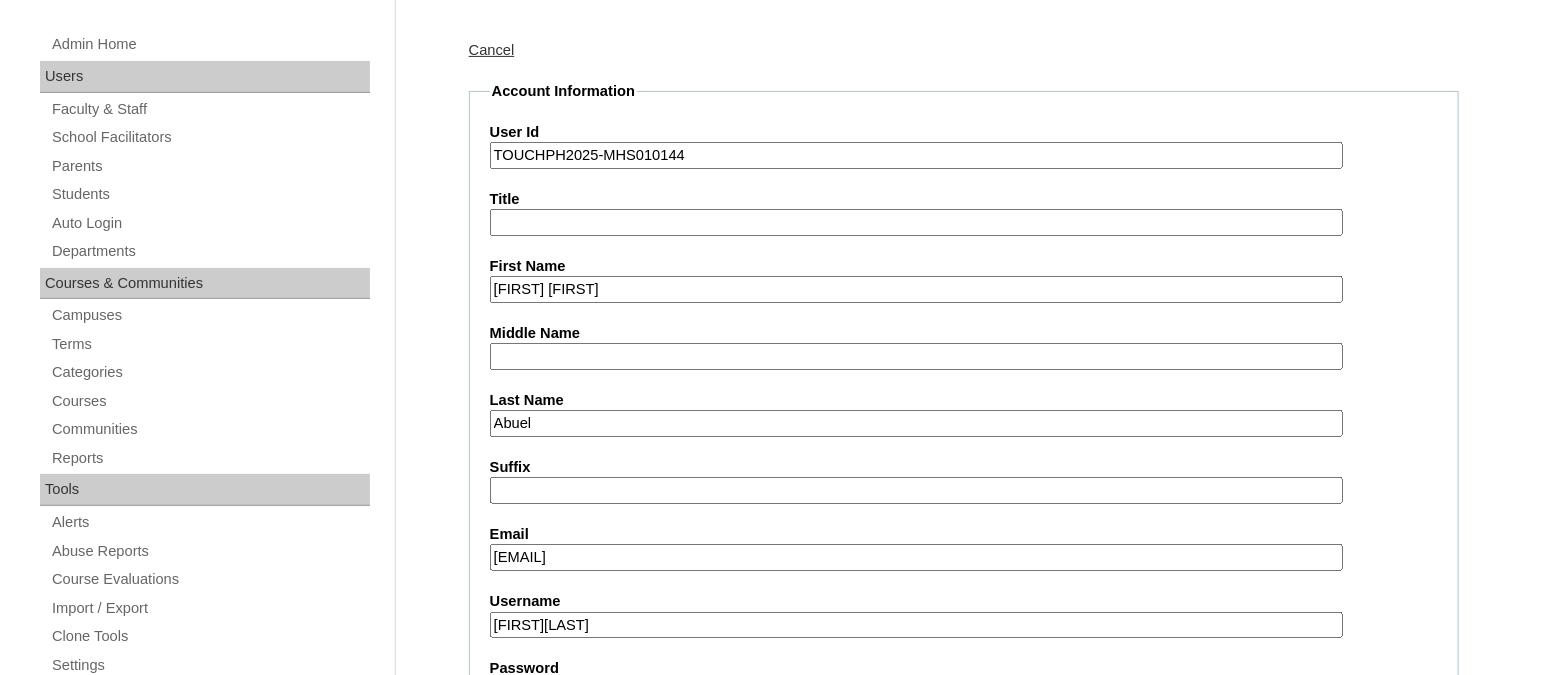 scroll, scrollTop: 499, scrollLeft: 0, axis: vertical 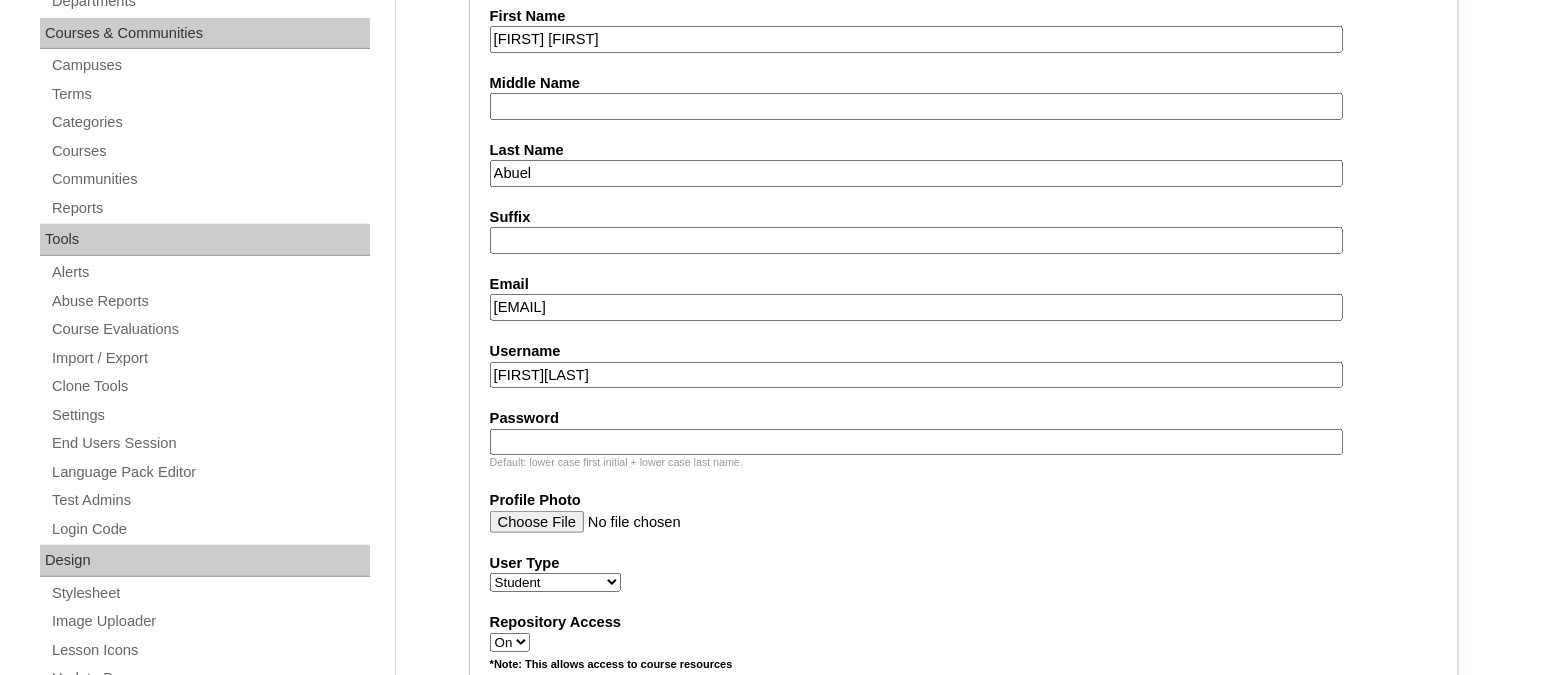 type on "[FIRST][LAST]" 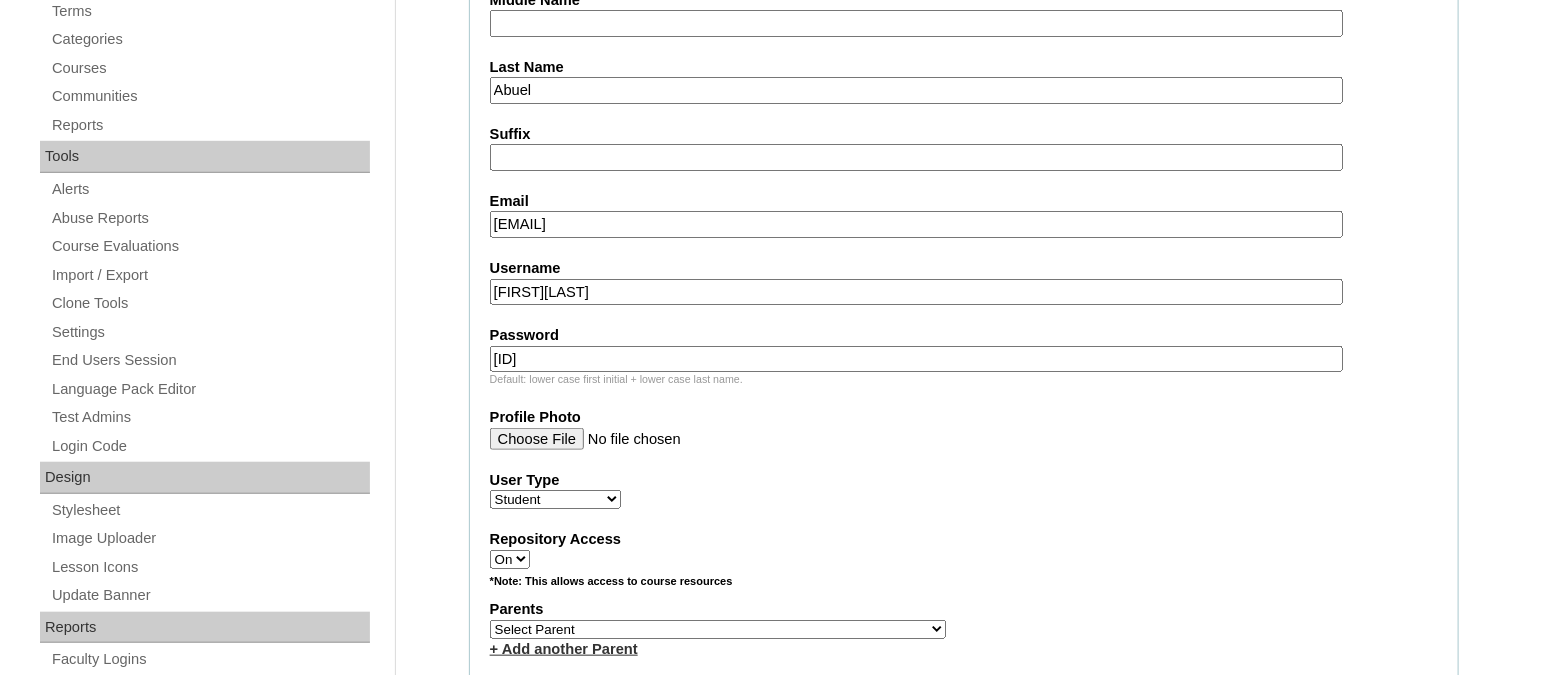scroll, scrollTop: 749, scrollLeft: 0, axis: vertical 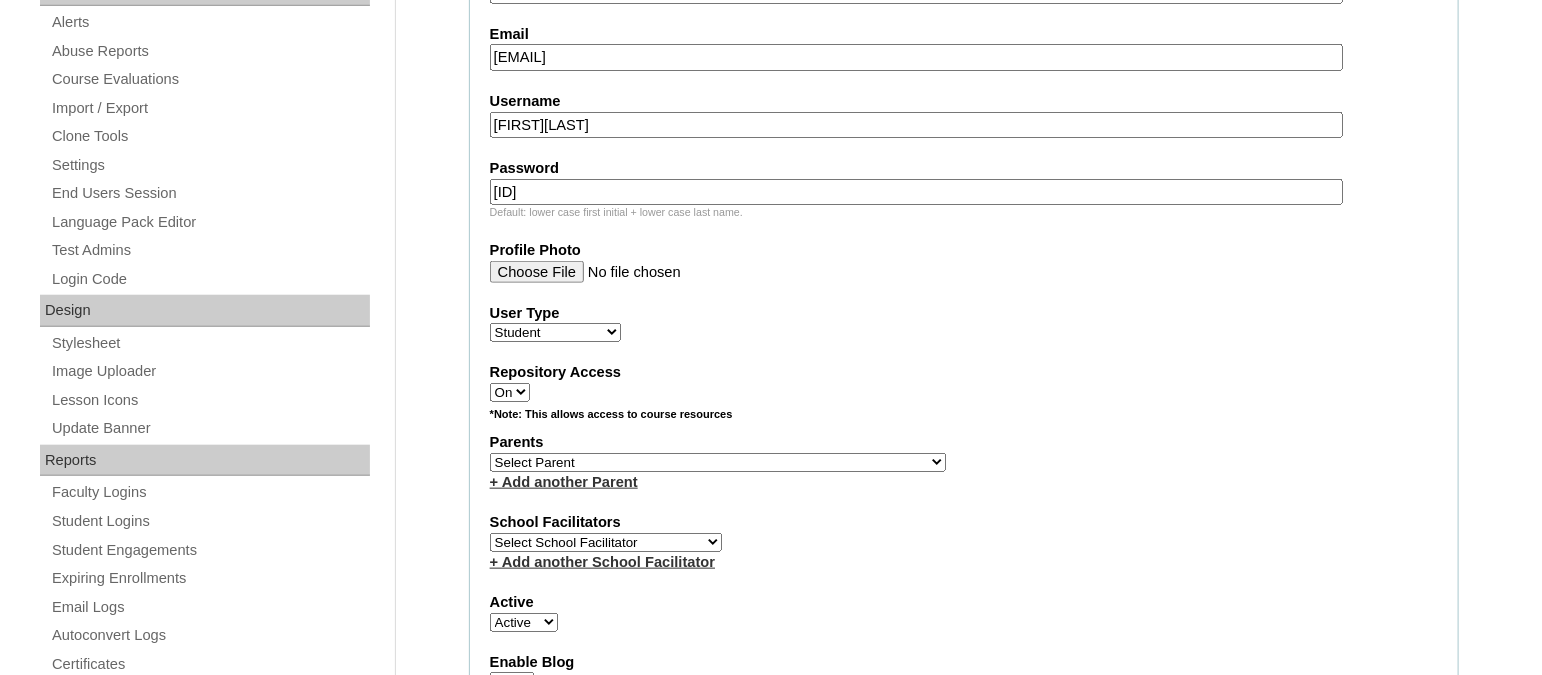 type on "[ID]" 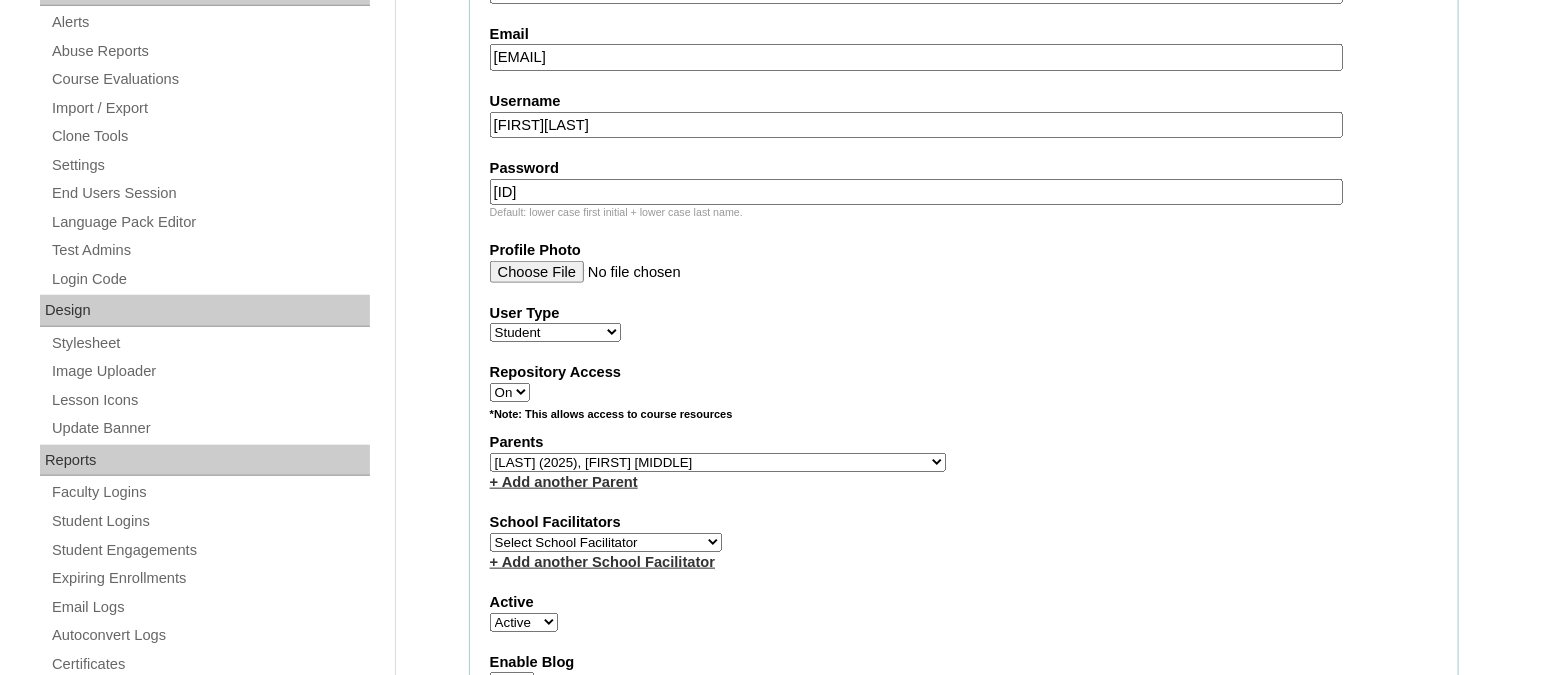 click on "Select Parent
,
,
,
,
,
,
,
,
,
,
,
,
,
,
,
,
,
,
,
,
,
,
,
,
,
,
,
,
,
,
,
,
,
,
,
,
,
,
,
, Earl
, Leona Mae
, Mark and Rem Facilitators Account
Abastillas, Ruby Anne
Adelantar, Christine
AGUILAR, PAULA BIANCA DE GUIA
AGUTO ABAD, MARIA KIMBERLY
Allego, (OLD) Jacqueline V.
Apostol (2025), Ma. Angelique
Arabia, Joy Pauline
Arca, Marinela
ARINGAY, Rona
AUSTRIA	, GENIE (2023)
Bahtiyorovic Mahkamov, Umid
Bajarias 2025, Ma. Luz
Balay , Jennie Rose
Balingit, 2025, Jennith
BALISBIS (2025), CHAREEN
Balubayan , Bleszl Grace
Banez, Mary Karmilita
Bayudan., Charo
Benitez, Maria Christina
Boosten, April Aro
Braga, Pilita Castro
Braga (new), Pilita
Briones, Keziah
Buncio, Sophia Ellen
Caalim, Kathleen Grace
Calangian (2025), Dexter
Cani (2025), Michelle Anne
Canlas, Maria Criselda
Carino (OLD), Catherina" at bounding box center (718, 462) 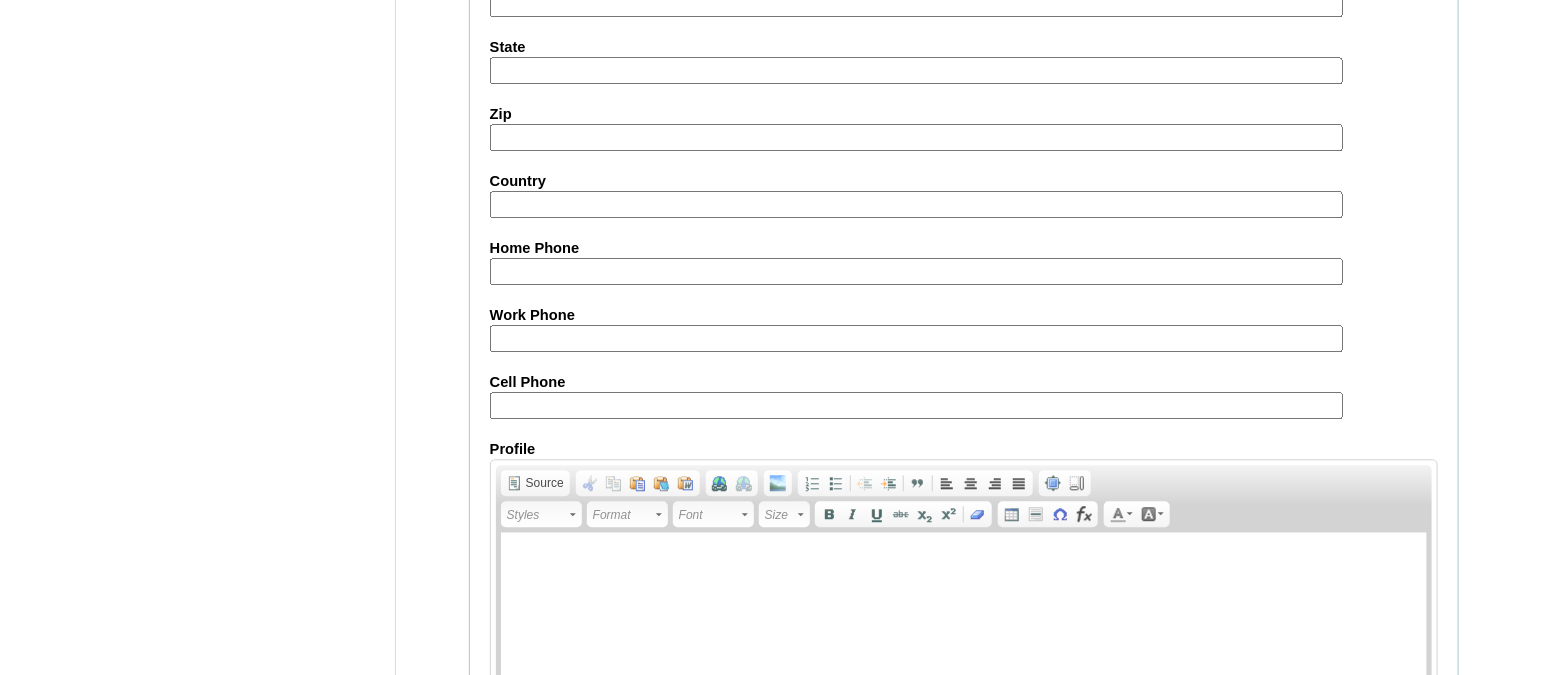 scroll, scrollTop: 2353, scrollLeft: 0, axis: vertical 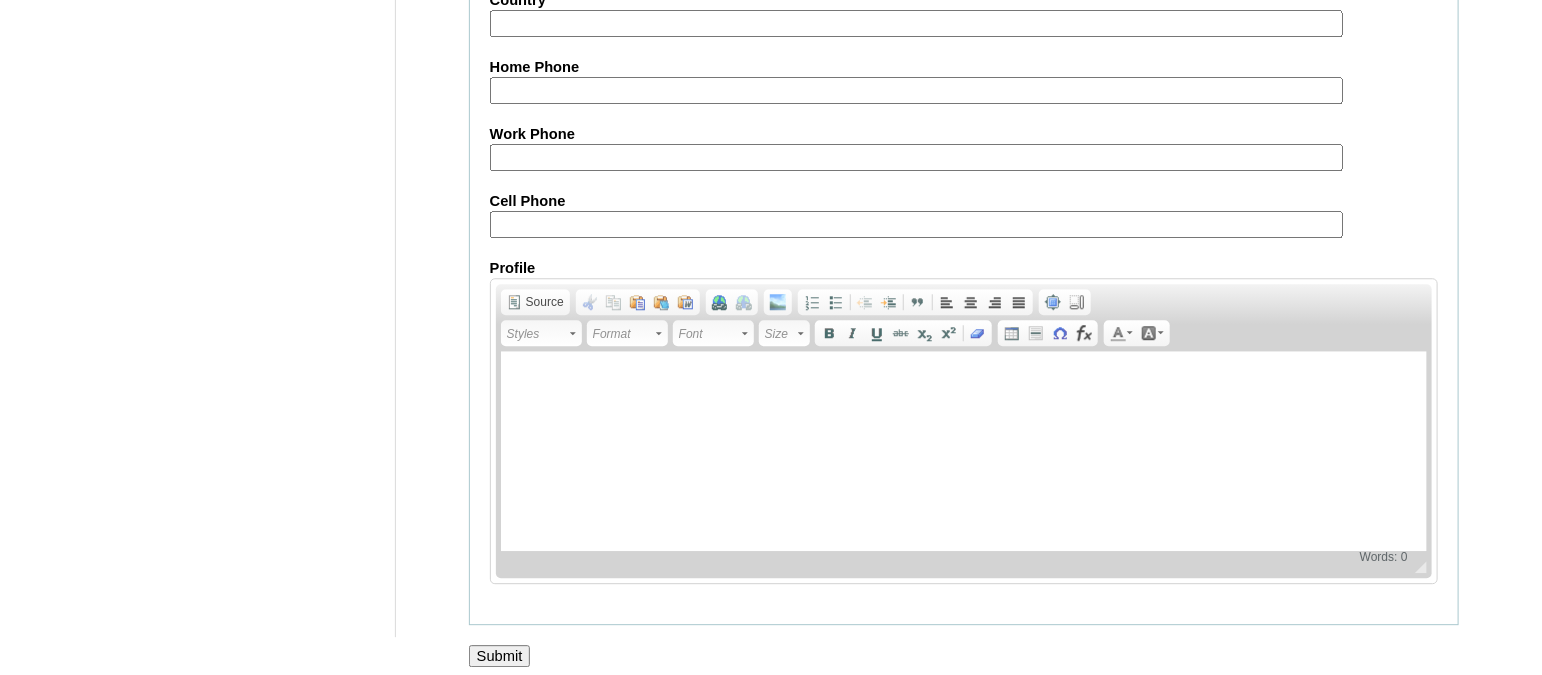 click on "Submit" at bounding box center (500, 656) 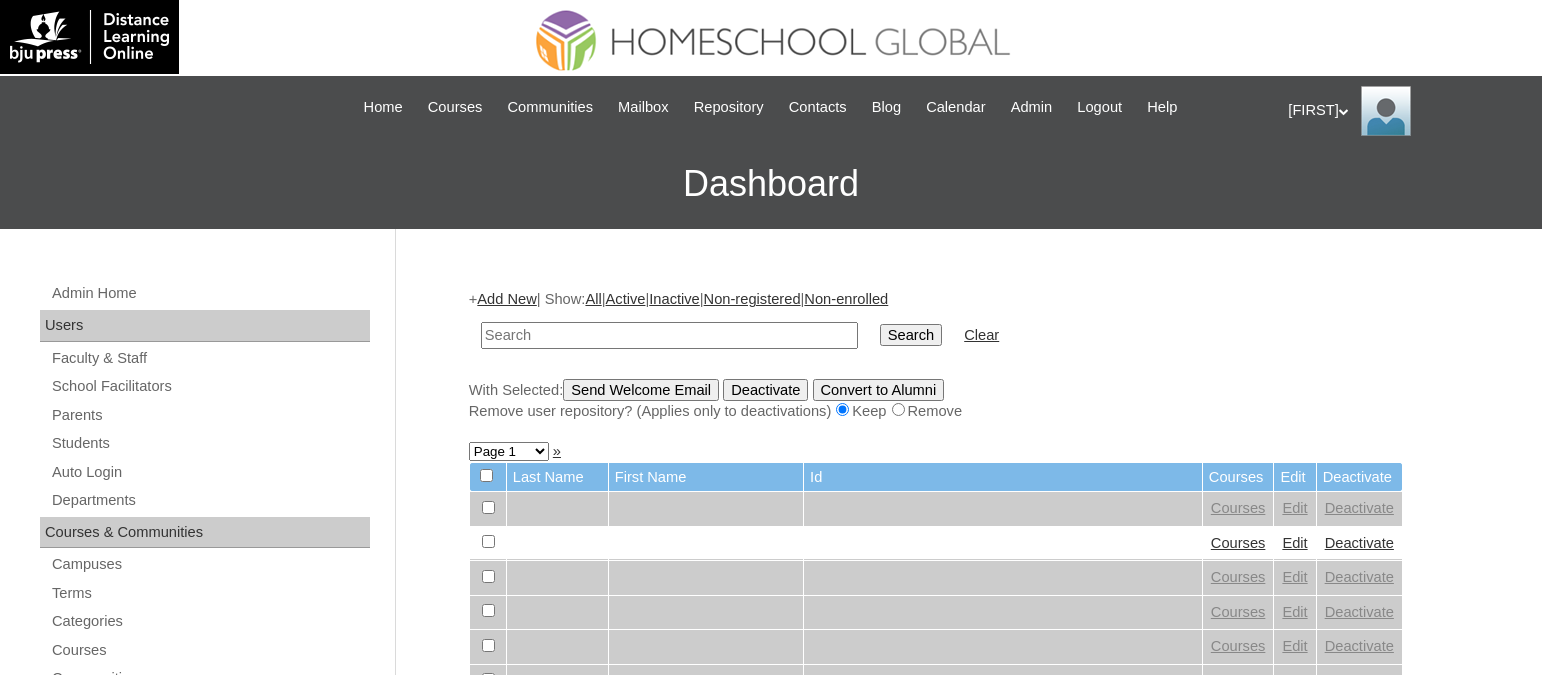 scroll, scrollTop: 0, scrollLeft: 0, axis: both 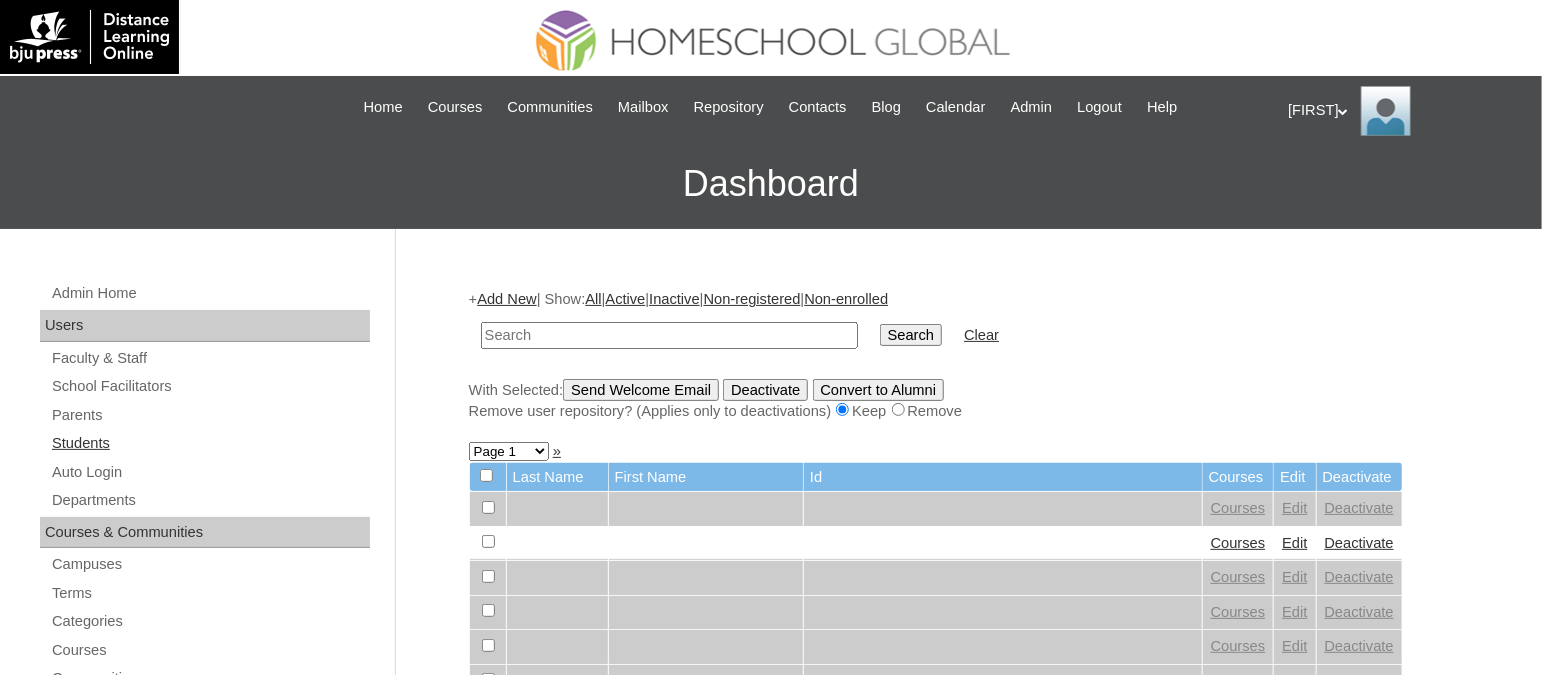 click on "Students" at bounding box center [210, 443] 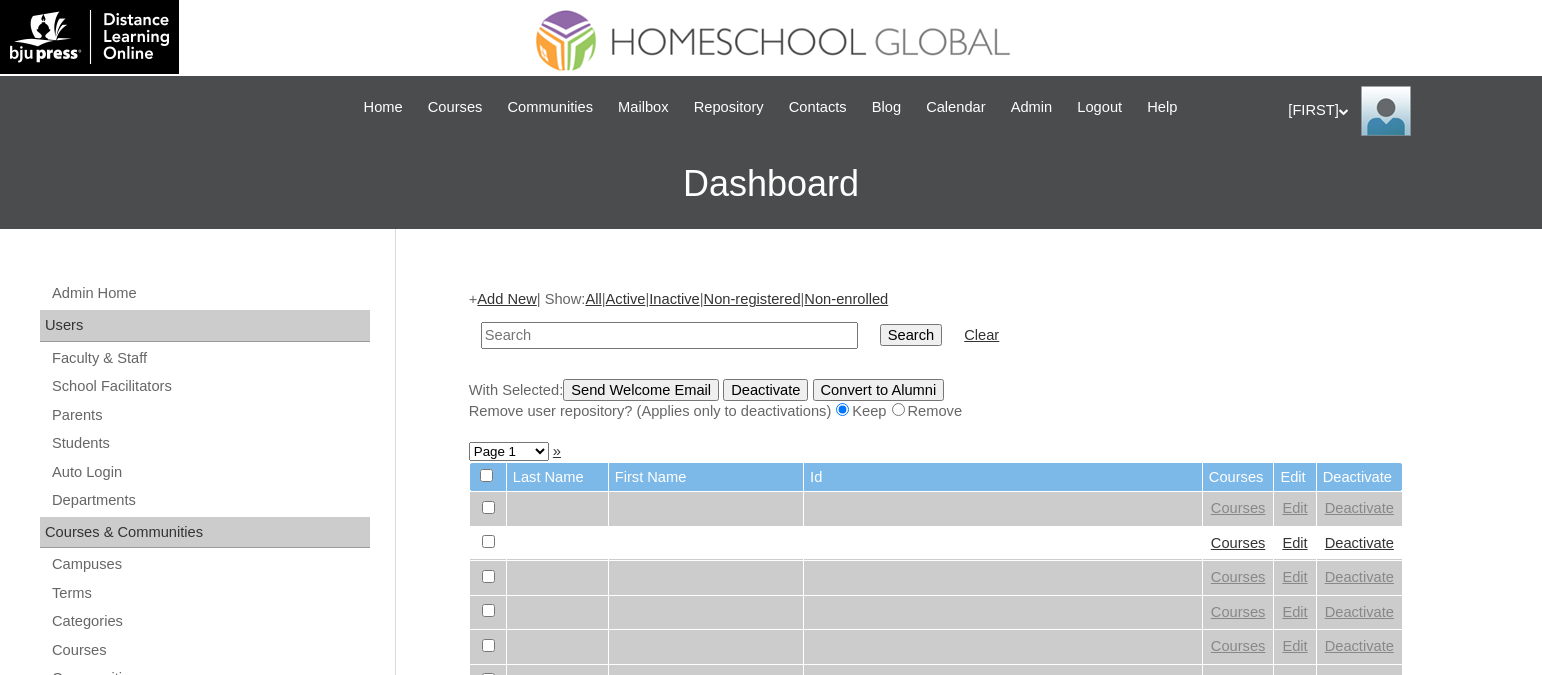 scroll, scrollTop: 0, scrollLeft: 0, axis: both 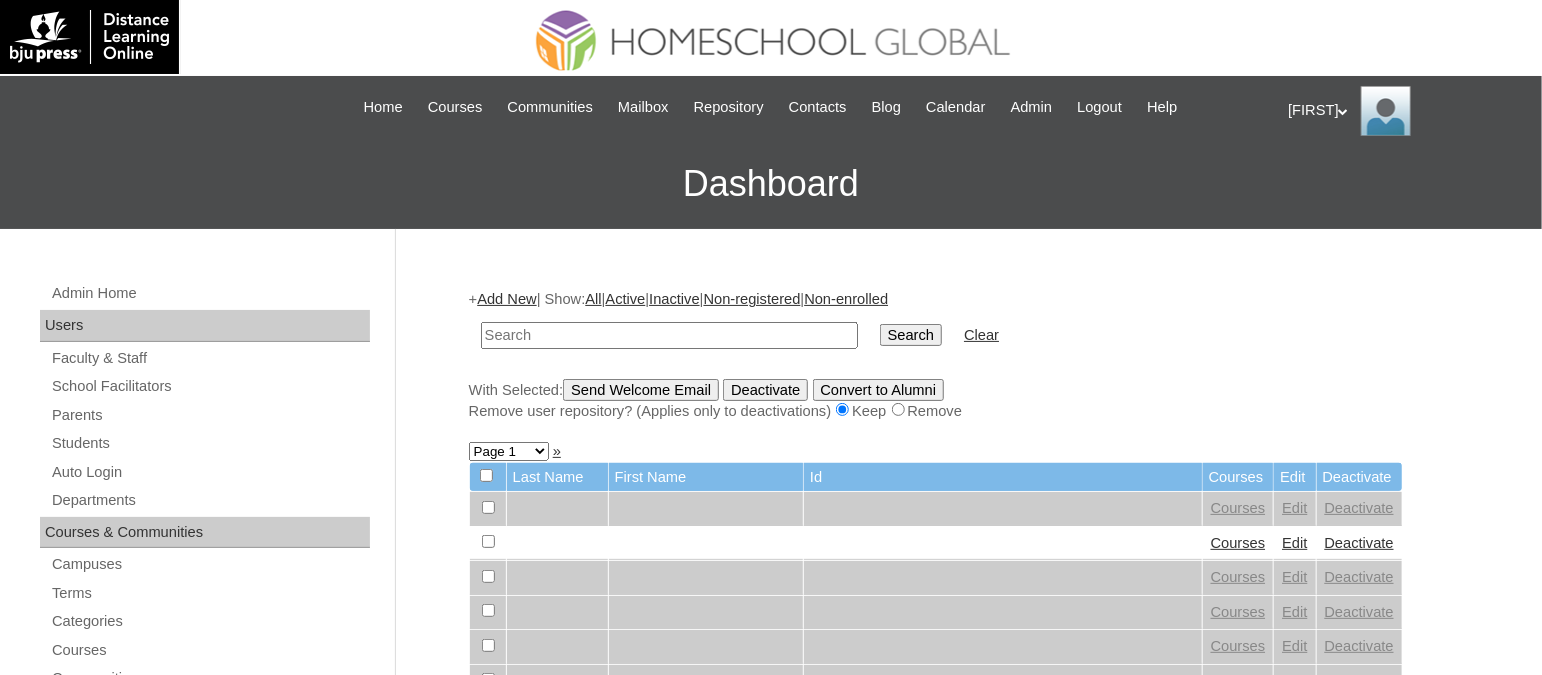 paste on "TOUCHPH2025-MHS010144" 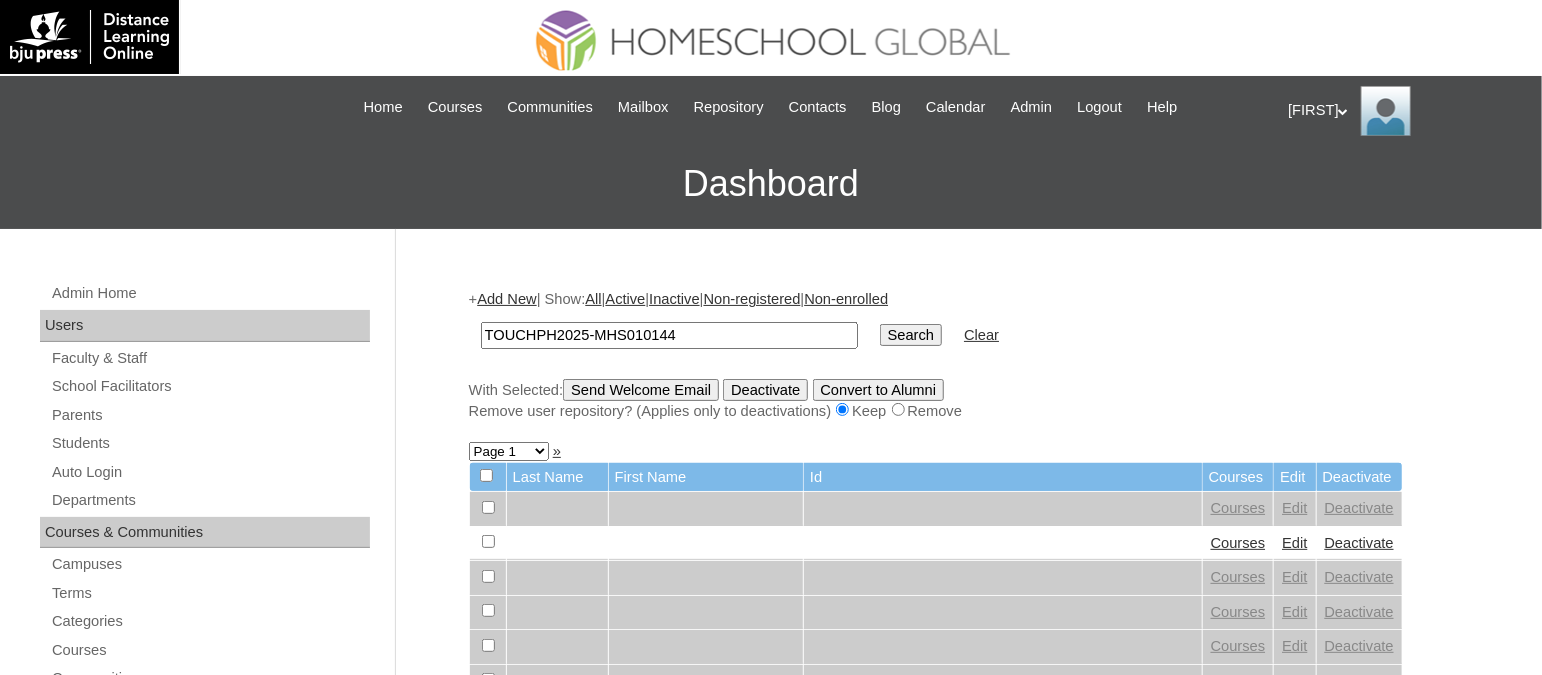 type on "TOUCHPH2025-MHS010144" 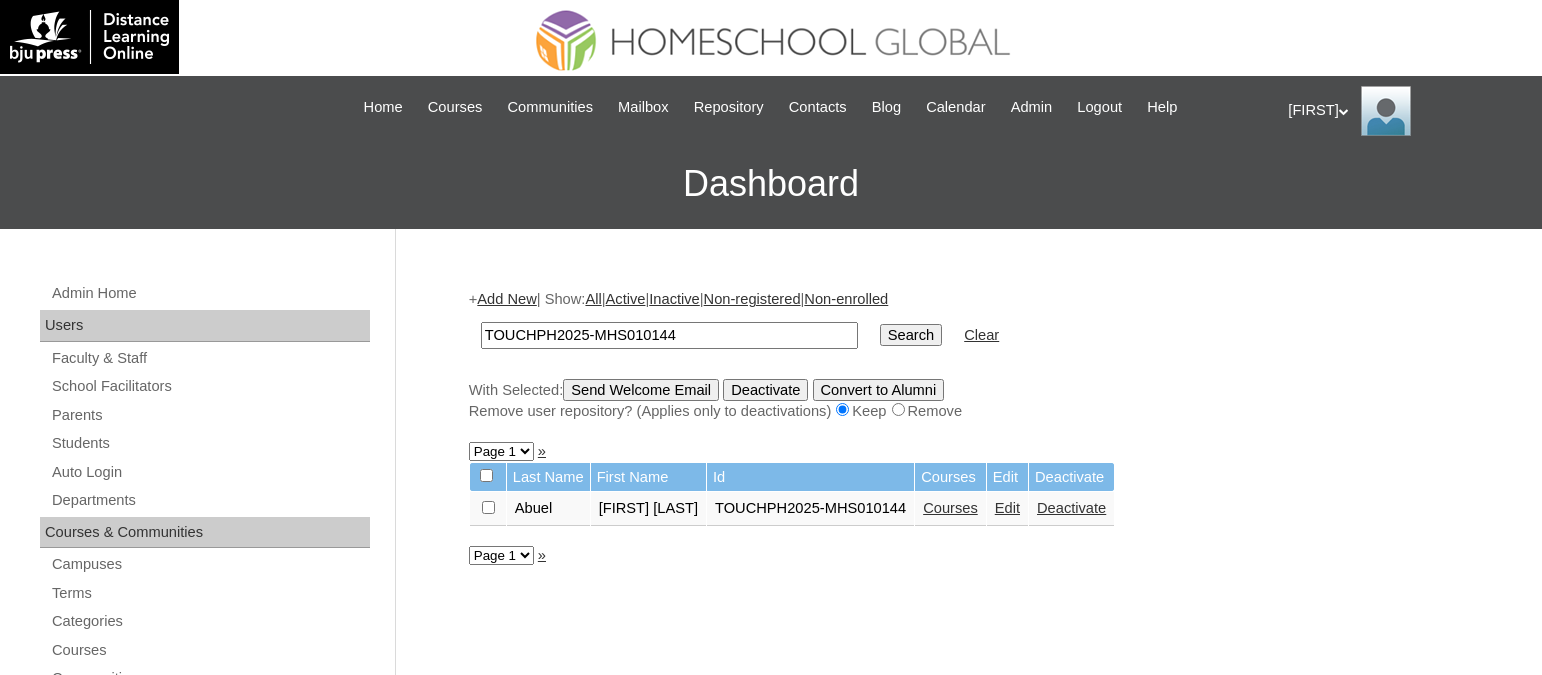 scroll, scrollTop: 0, scrollLeft: 0, axis: both 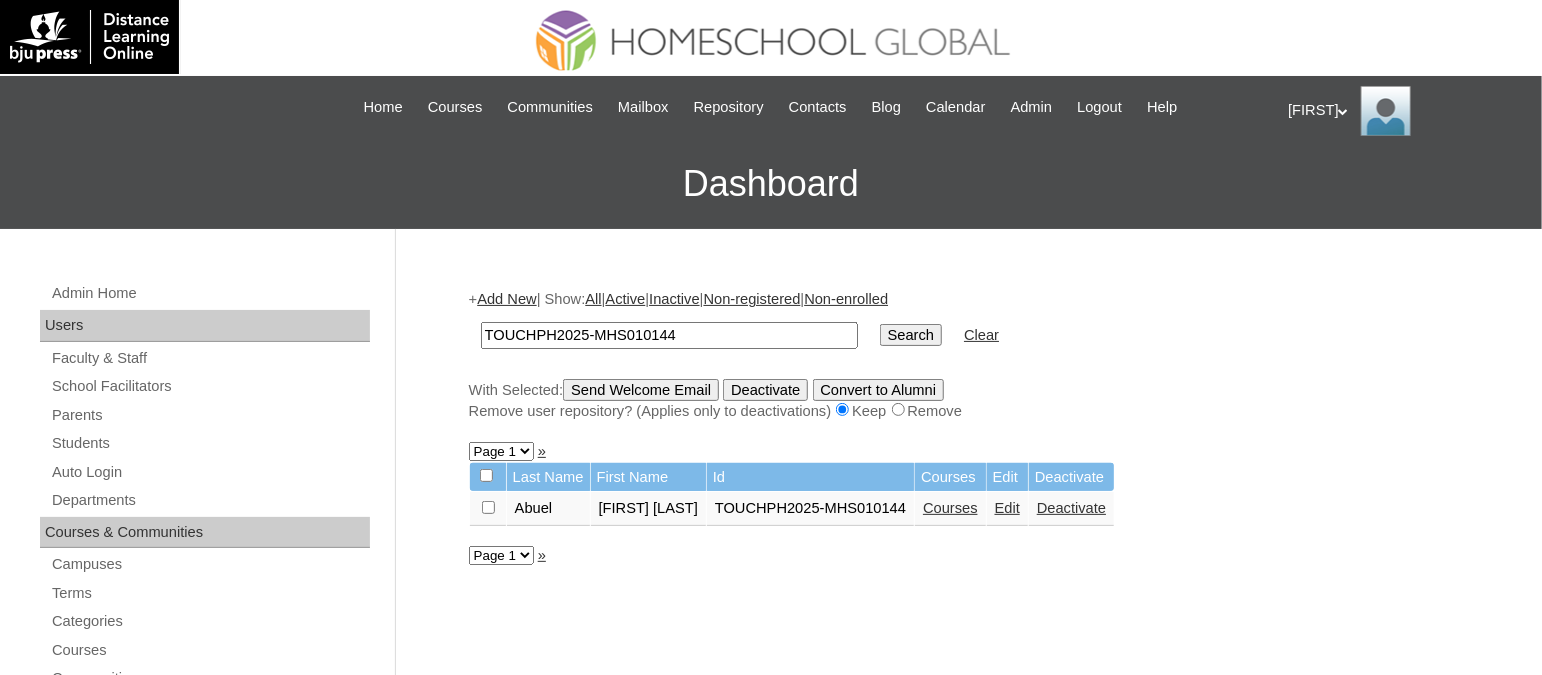 click on "Courses" at bounding box center (950, 508) 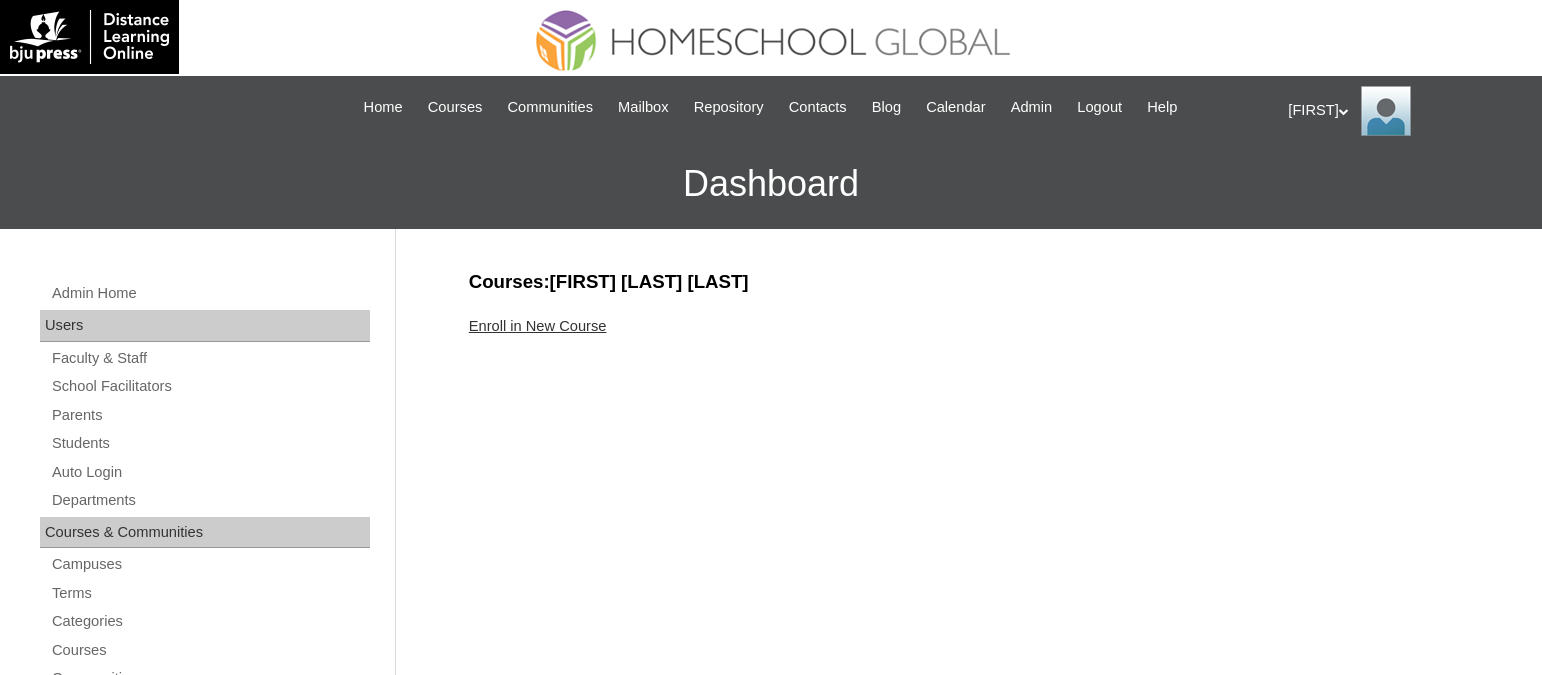 scroll, scrollTop: 0, scrollLeft: 0, axis: both 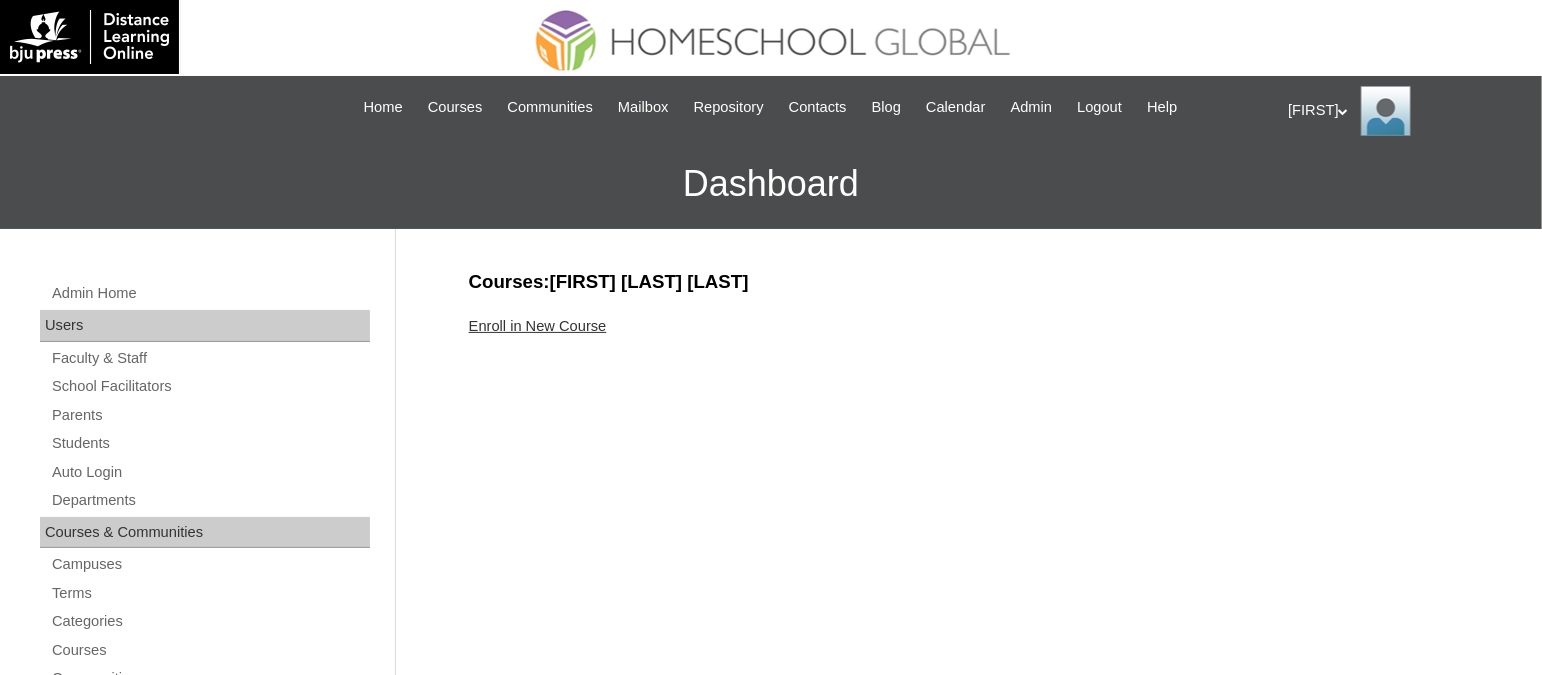 click on "Enroll in New Course" at bounding box center (538, 326) 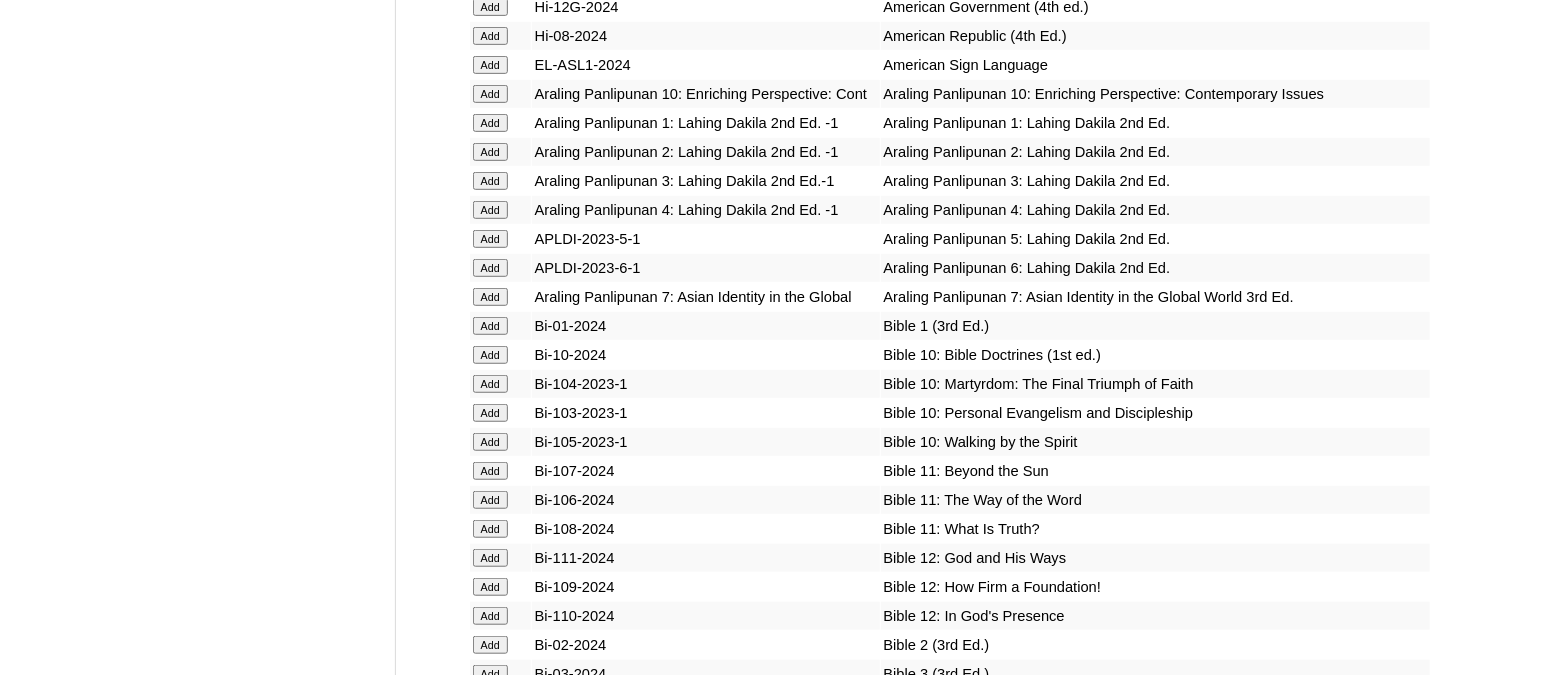 scroll, scrollTop: 4502, scrollLeft: 0, axis: vertical 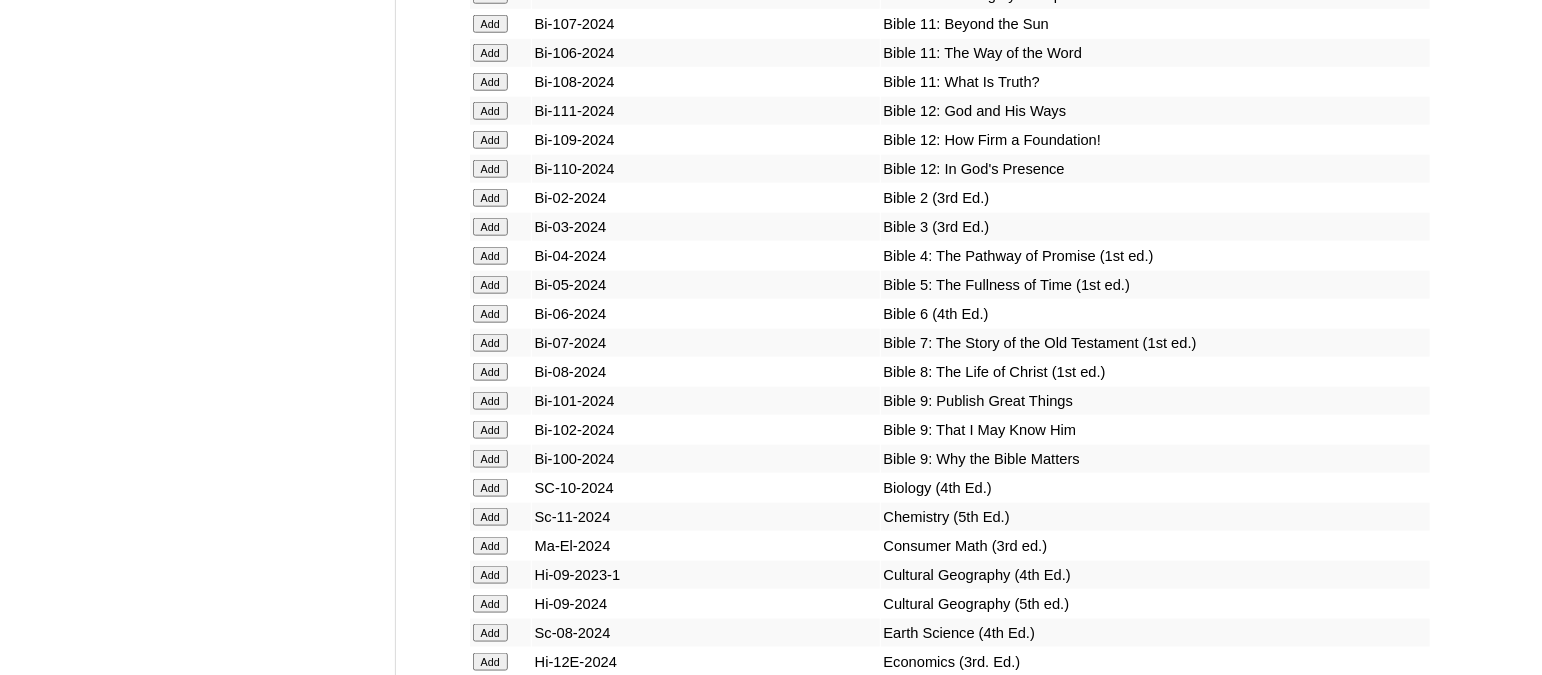 click on "Add" at bounding box center (490, -4126) 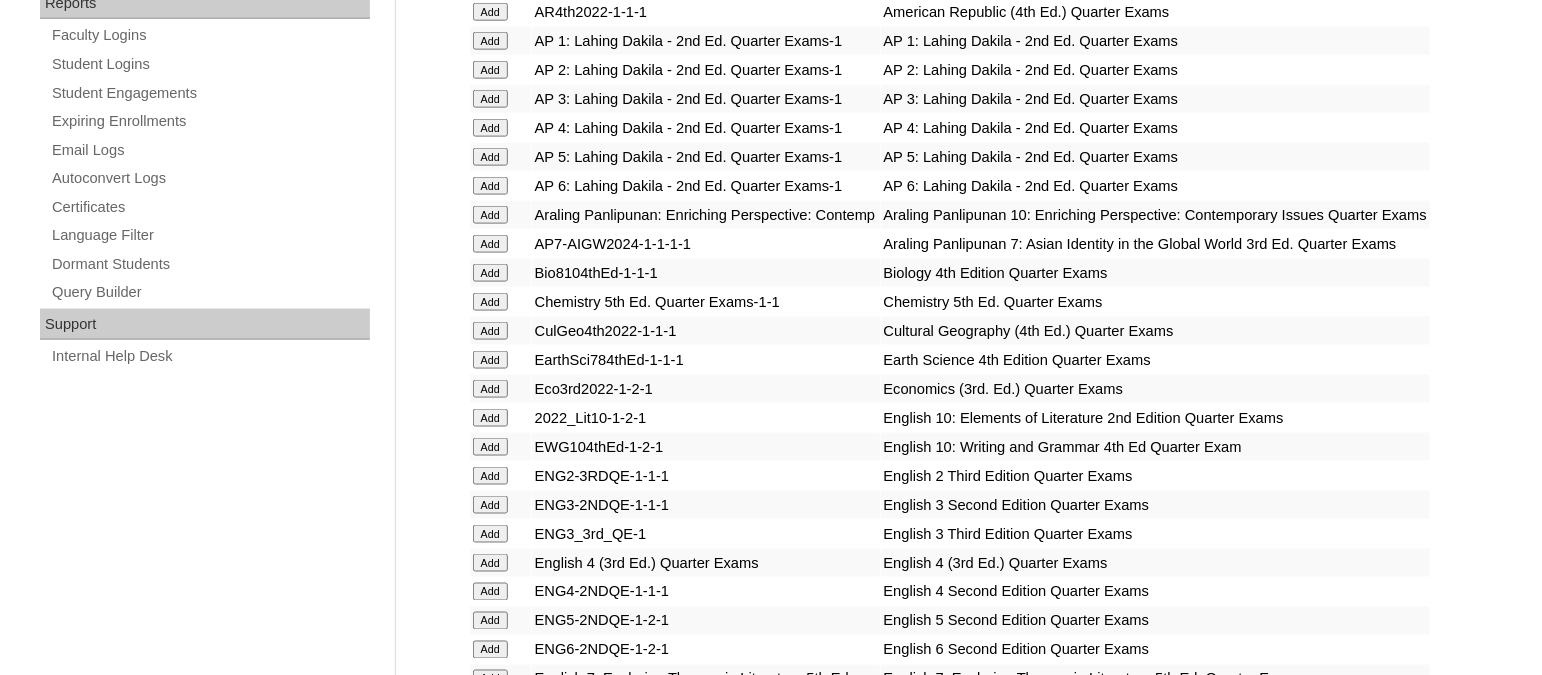 scroll, scrollTop: 4782, scrollLeft: 0, axis: vertical 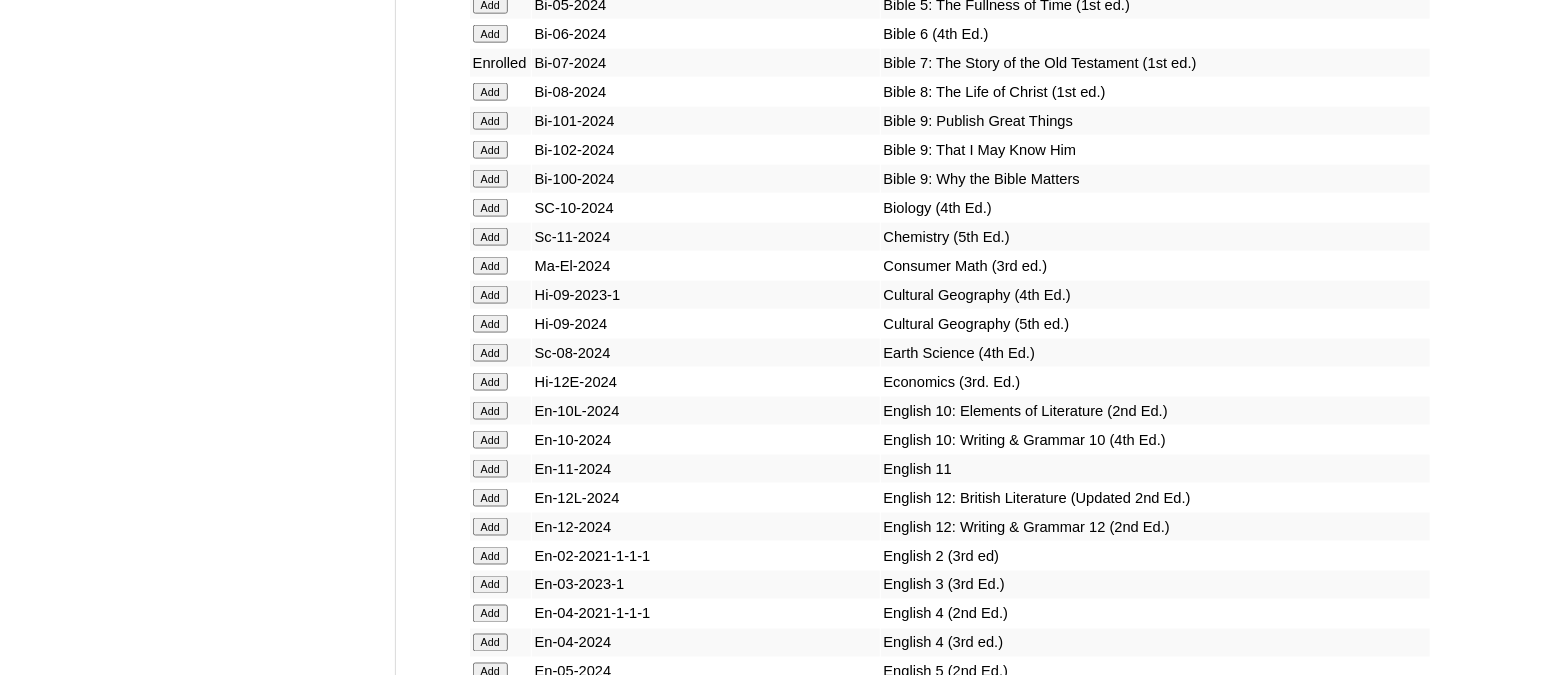 click on "Add" at bounding box center [490, -4406] 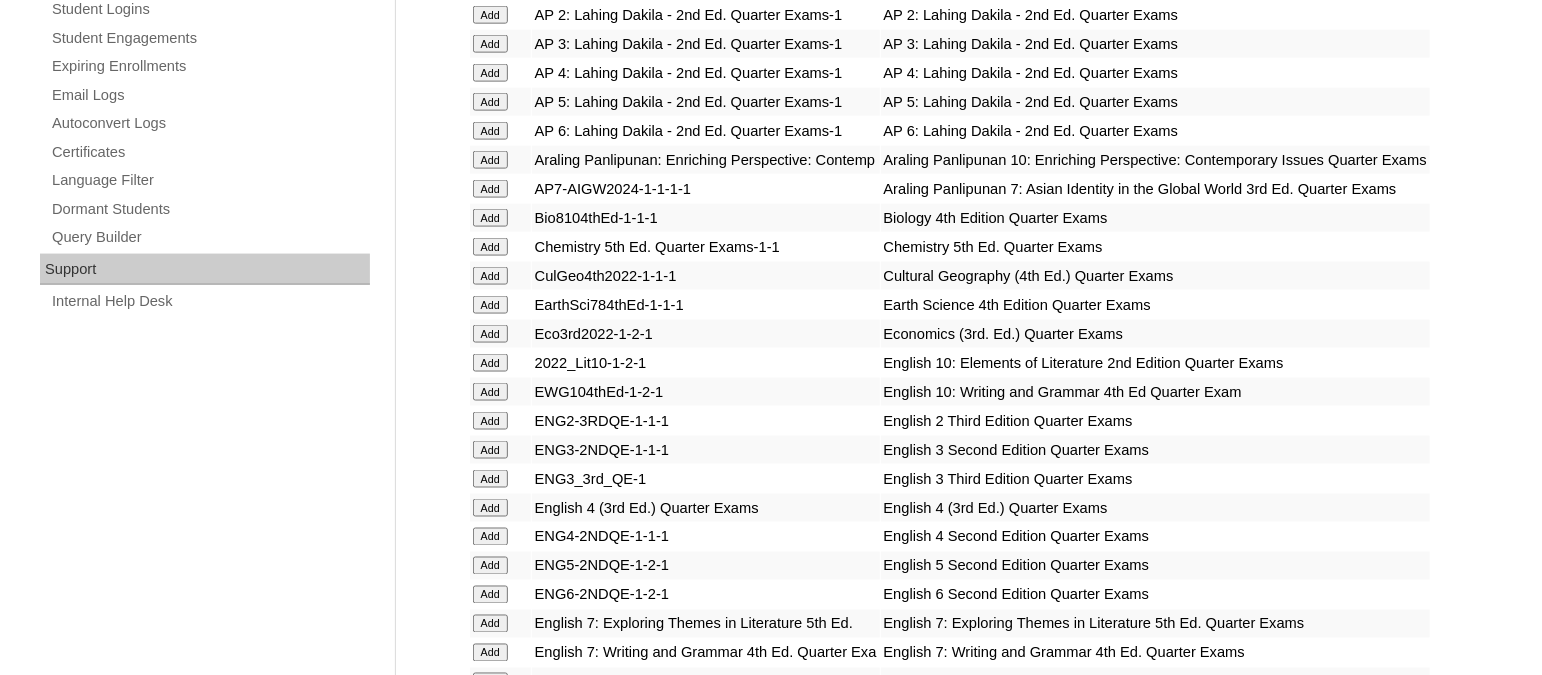 scroll, scrollTop: 5145, scrollLeft: 0, axis: vertical 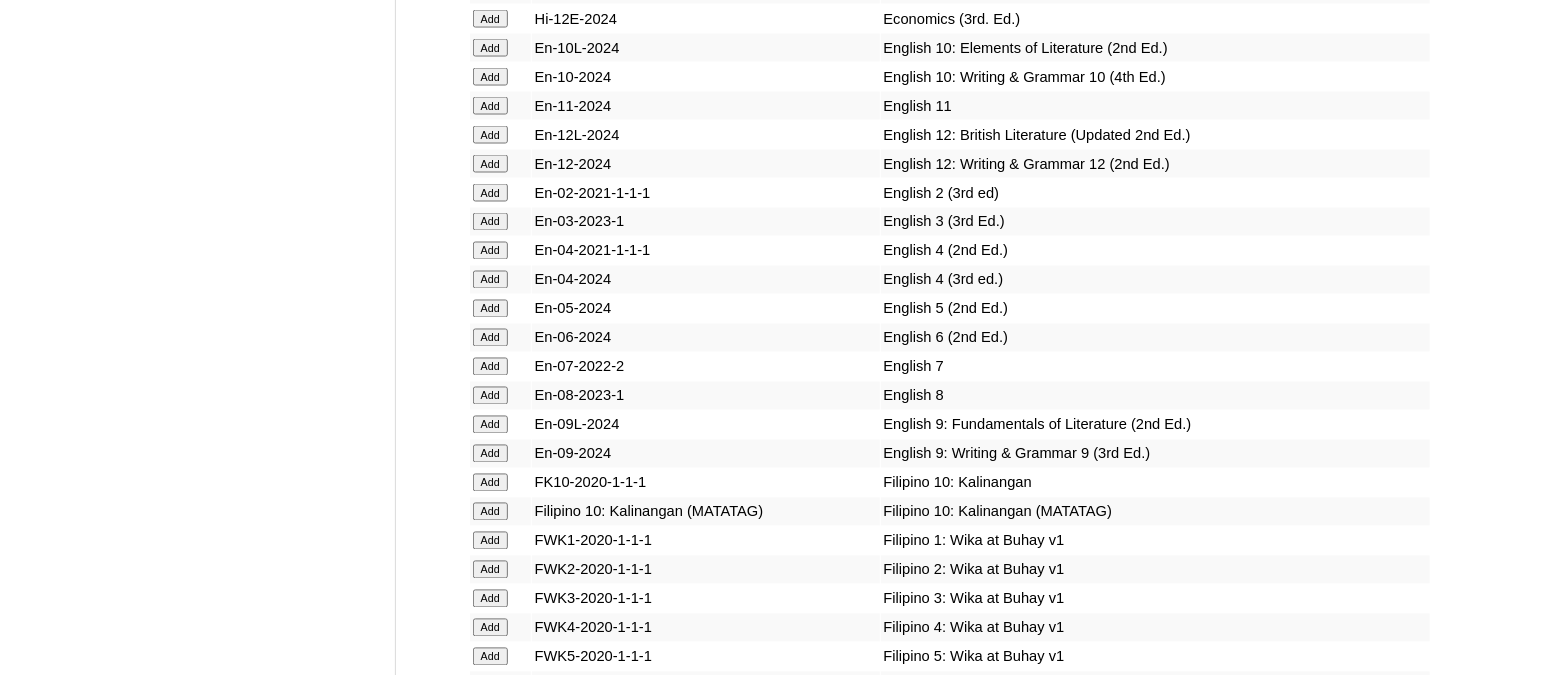 click on "Add" at bounding box center (490, -4769) 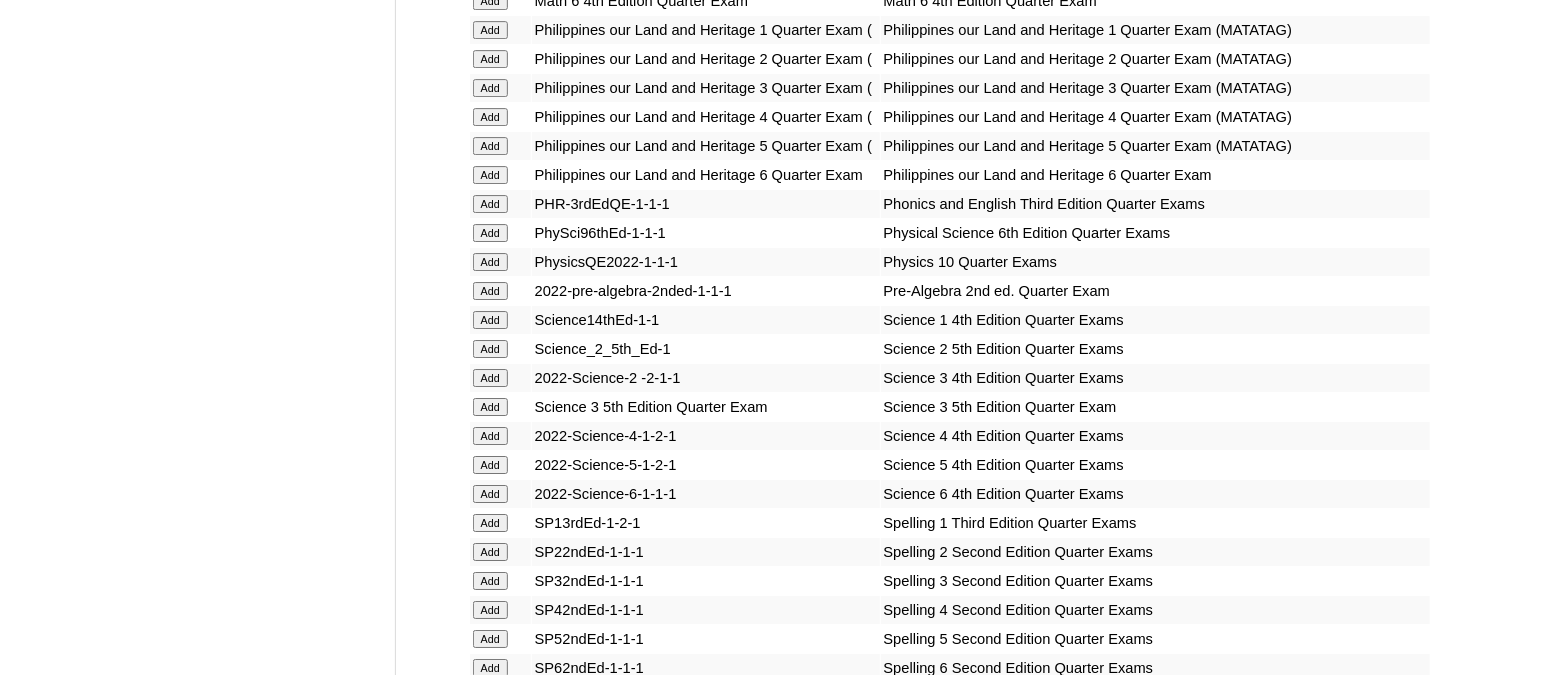 scroll, scrollTop: 6936, scrollLeft: 0, axis: vertical 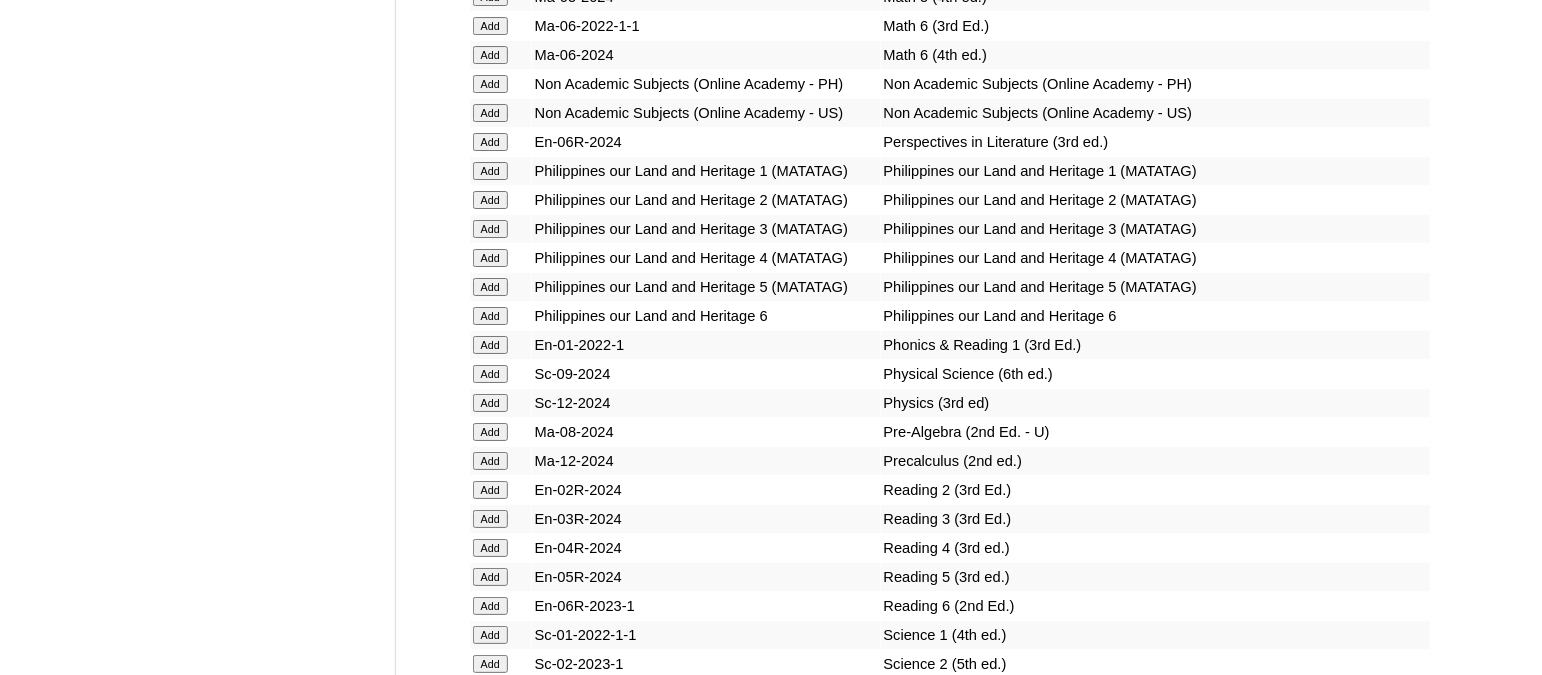 click on "Add" at bounding box center [490, -6560] 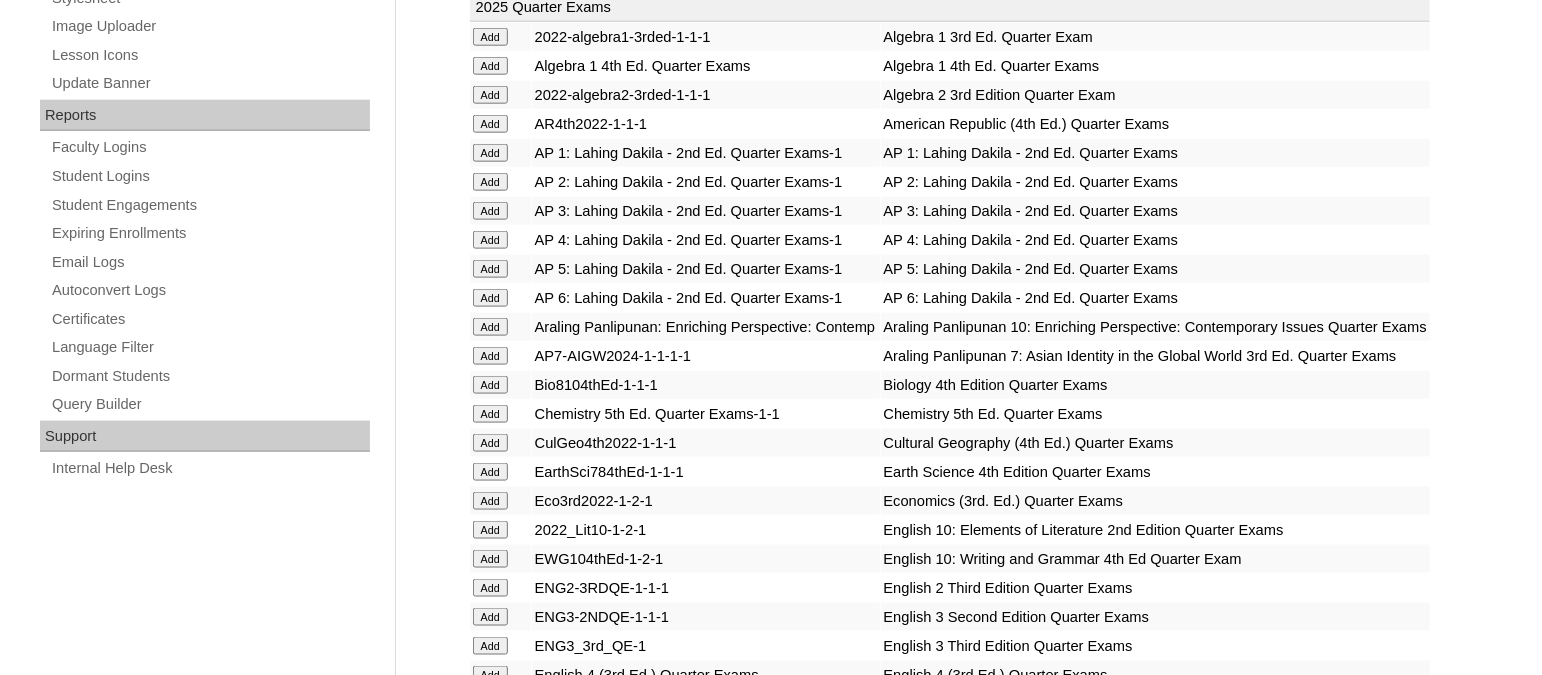 scroll, scrollTop: 4026, scrollLeft: 0, axis: vertical 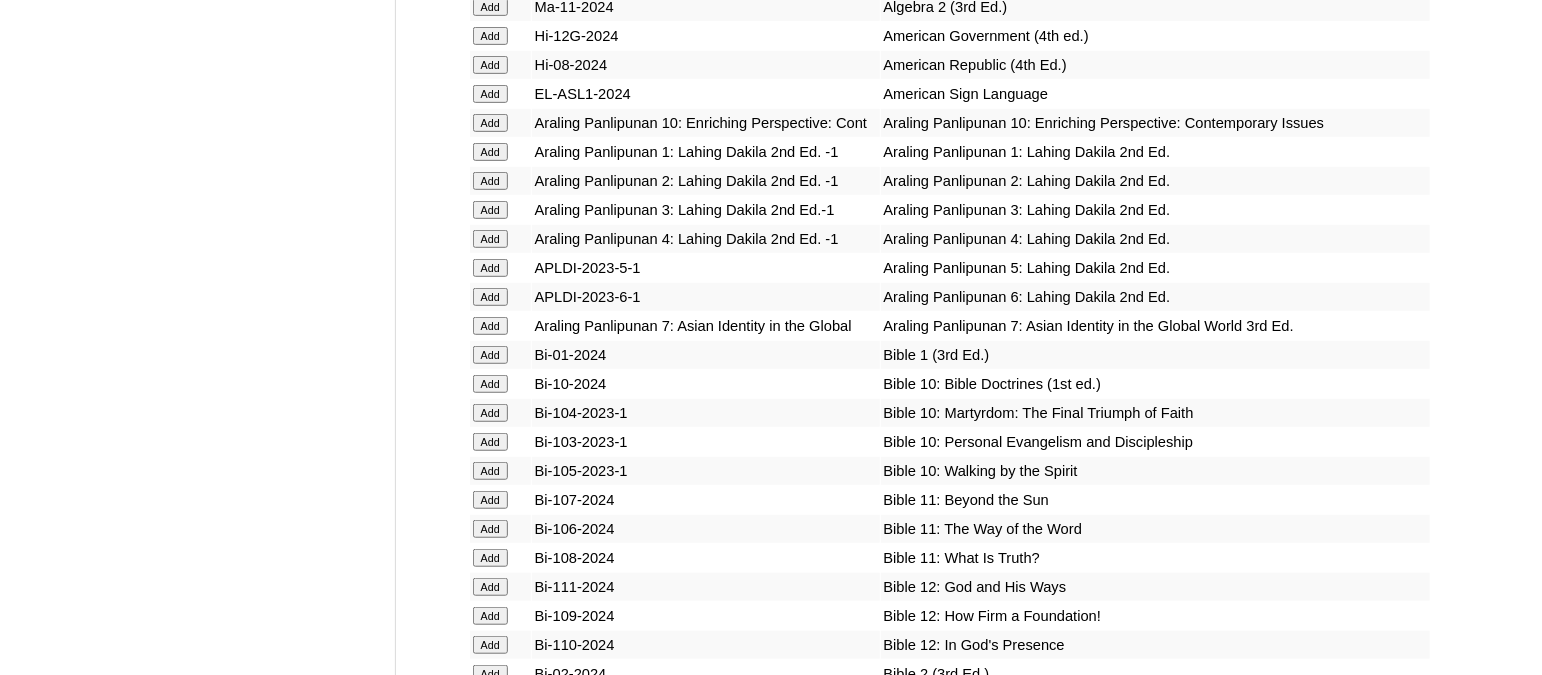 click on "Add" at bounding box center [490, -3650] 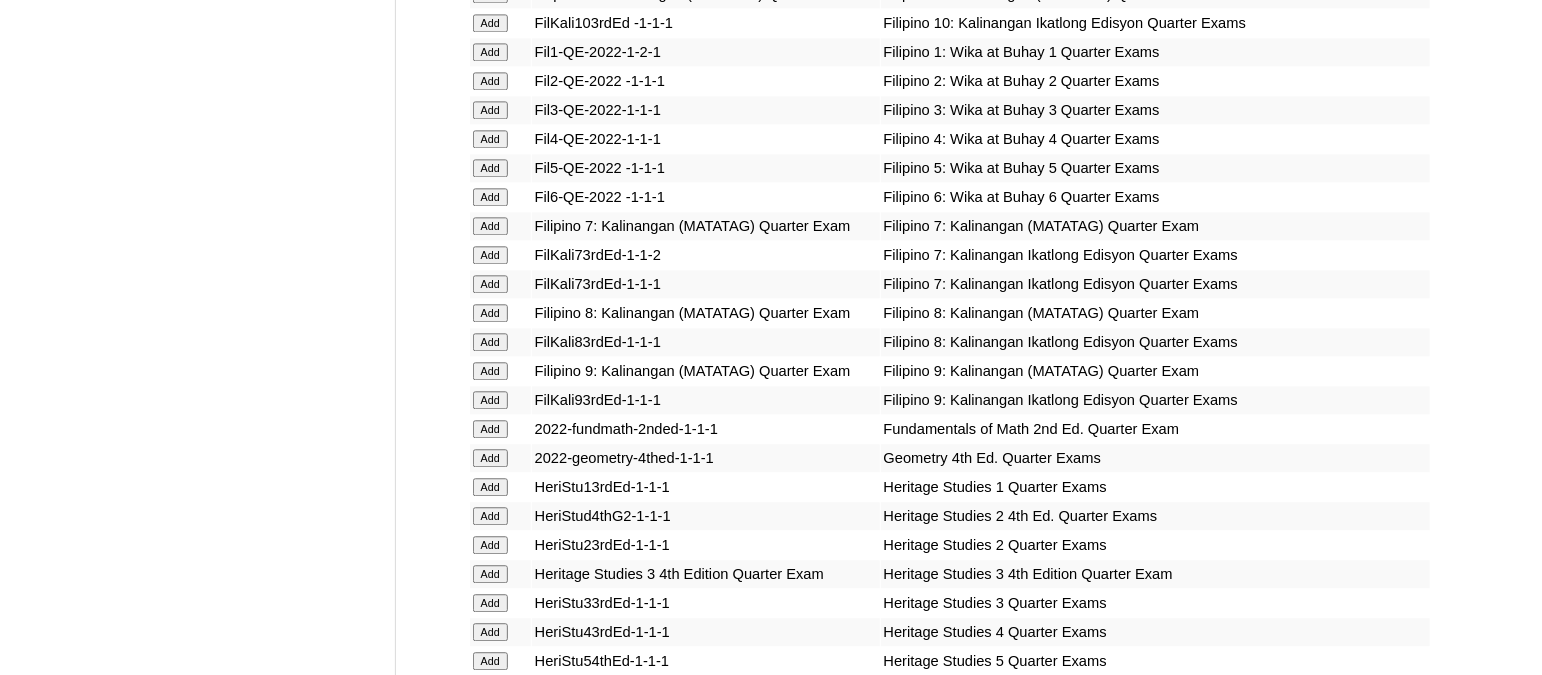 scroll, scrollTop: 5258, scrollLeft: 0, axis: vertical 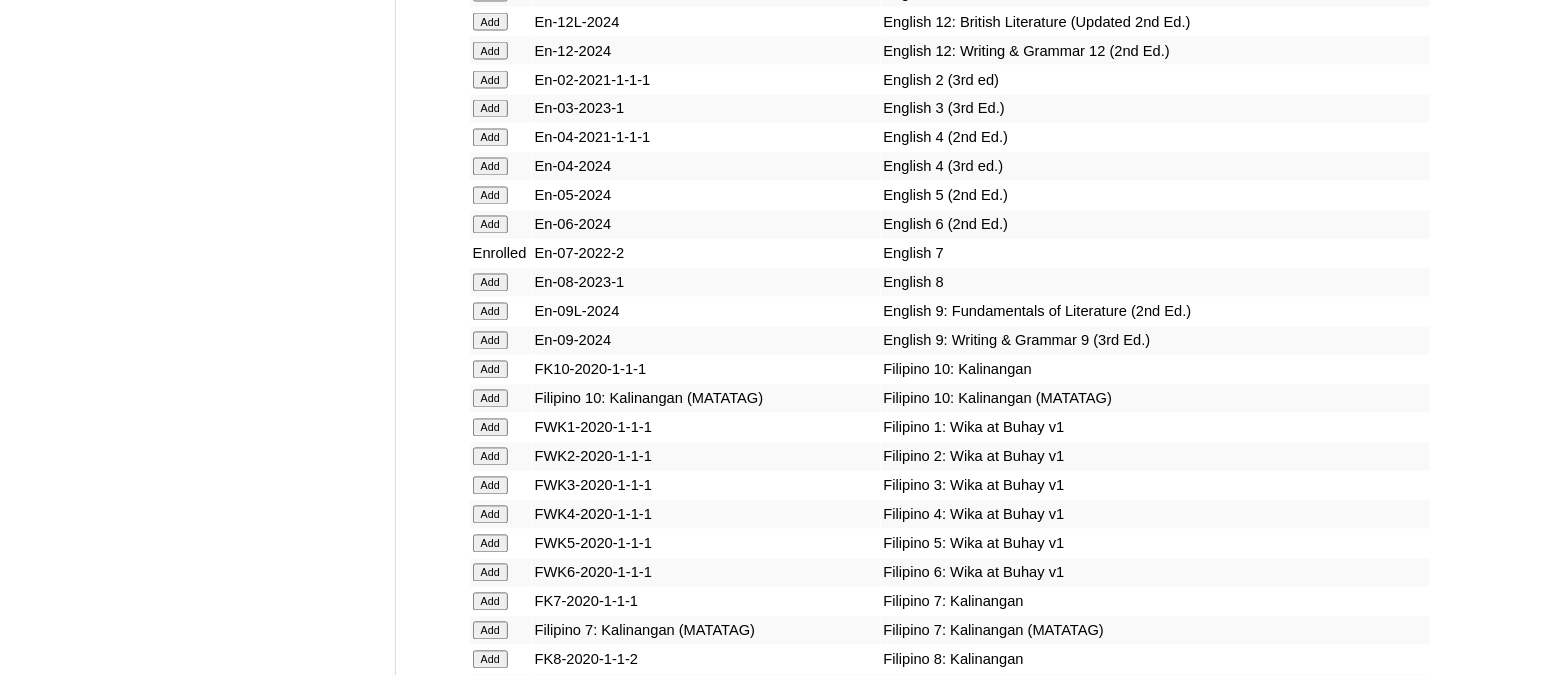 click on "Add" at bounding box center [490, -4882] 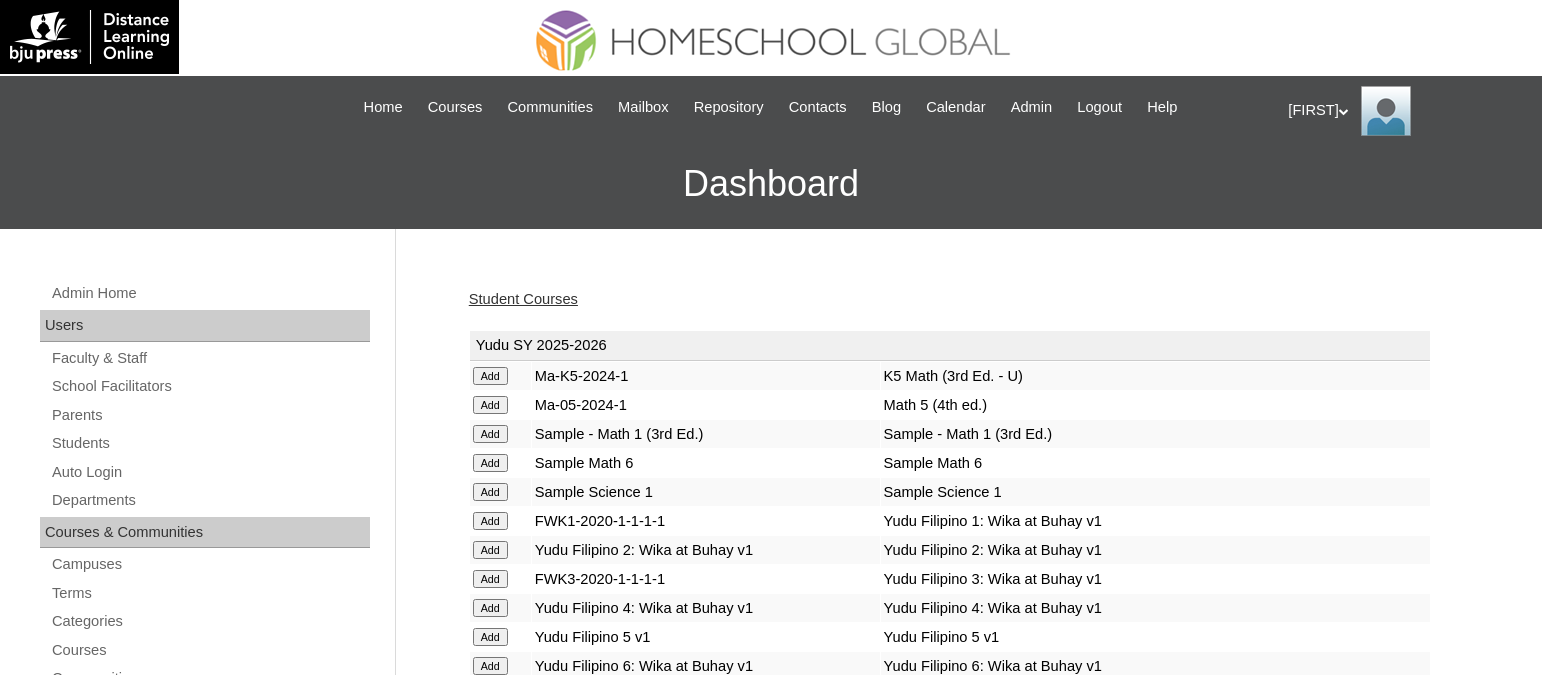 scroll, scrollTop: 0, scrollLeft: 0, axis: both 